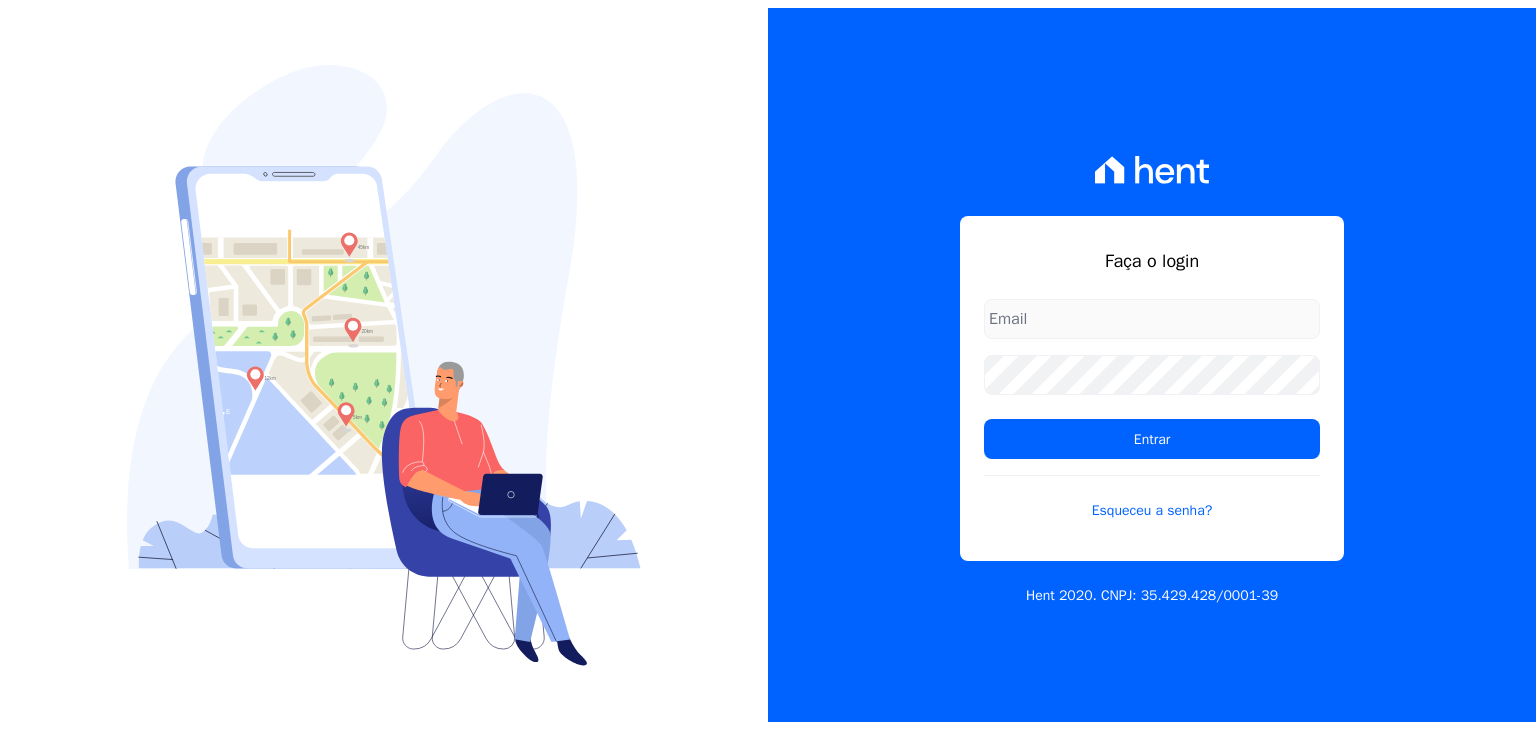scroll, scrollTop: 0, scrollLeft: 0, axis: both 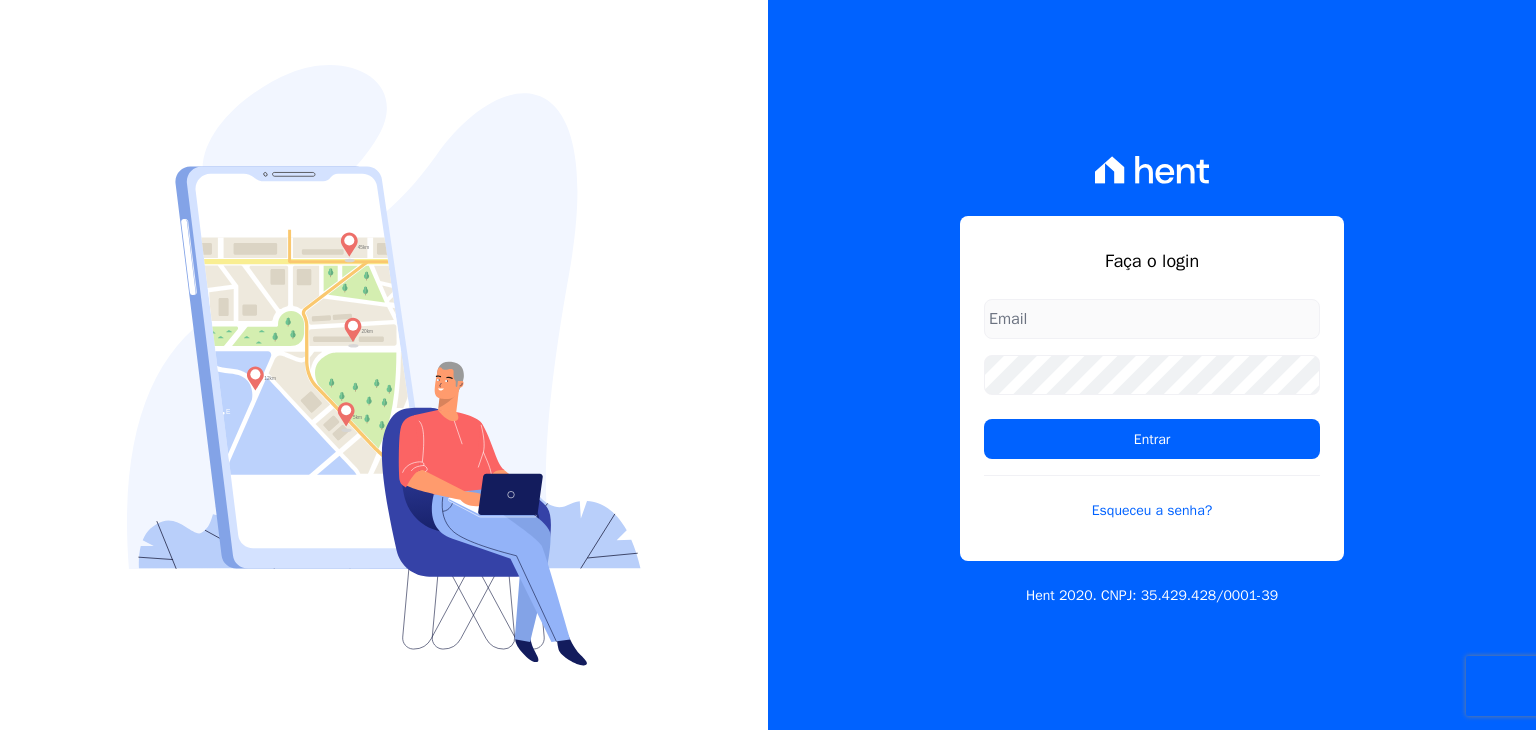 click at bounding box center (1152, 319) 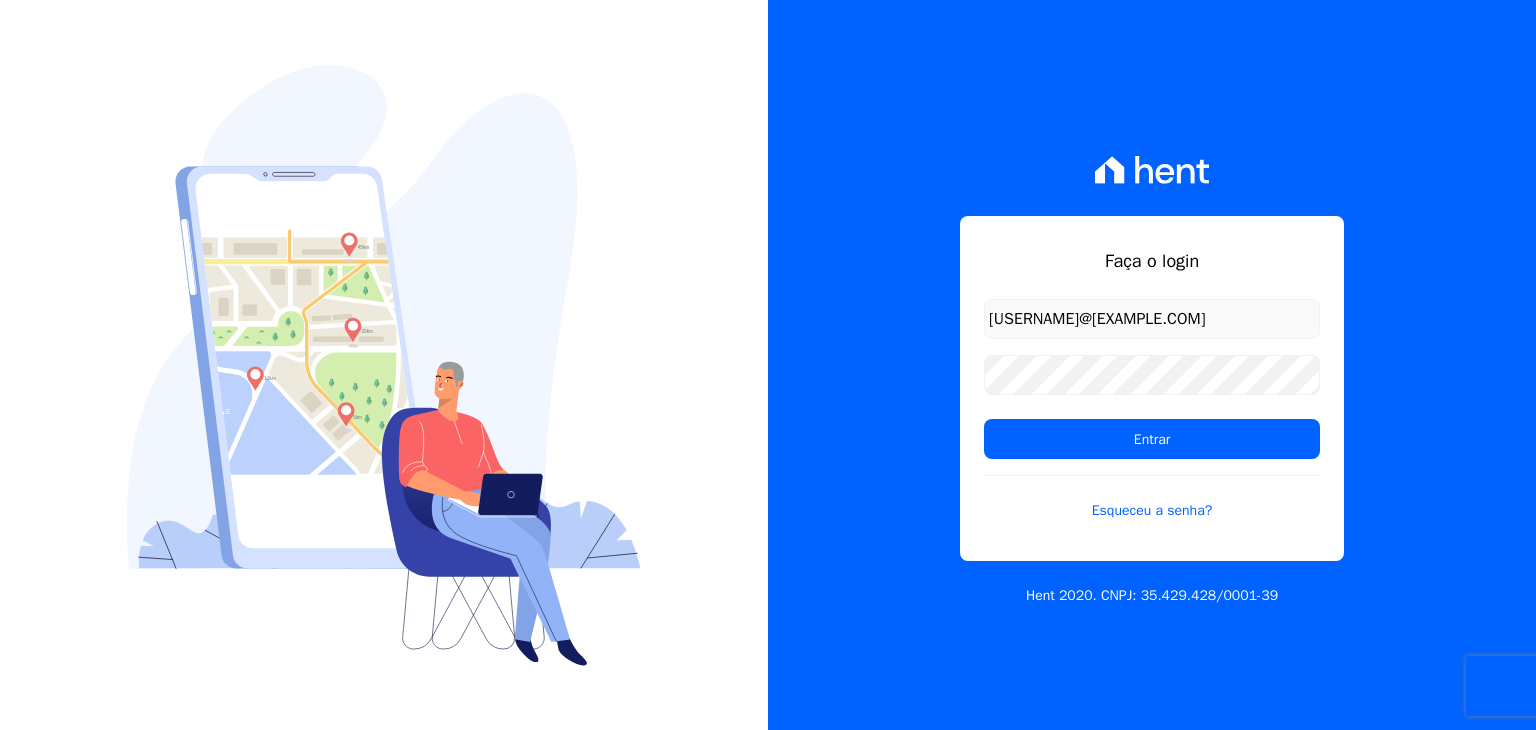 type on "[USERNAME]@[DOMAIN].com" 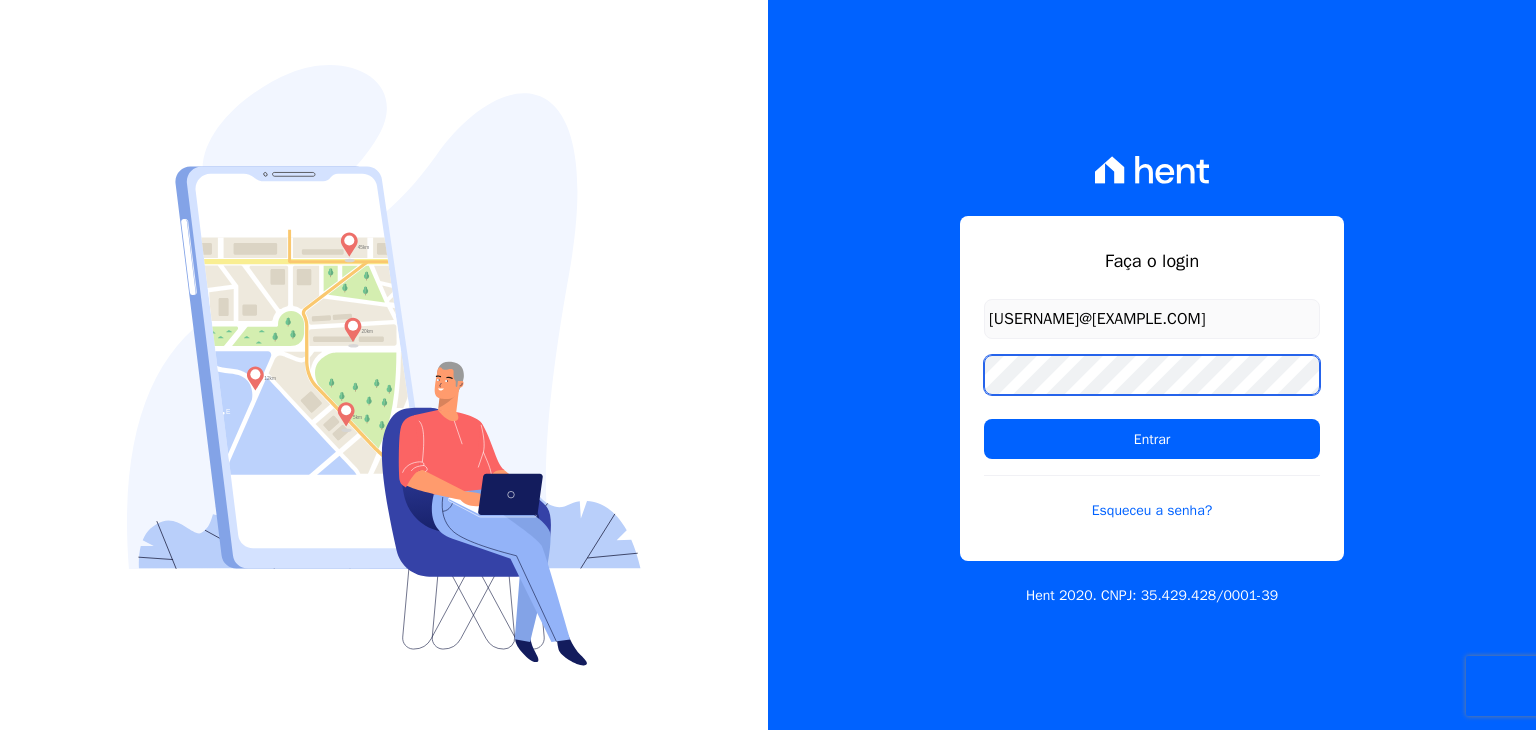 click on "Entrar" at bounding box center [1152, 439] 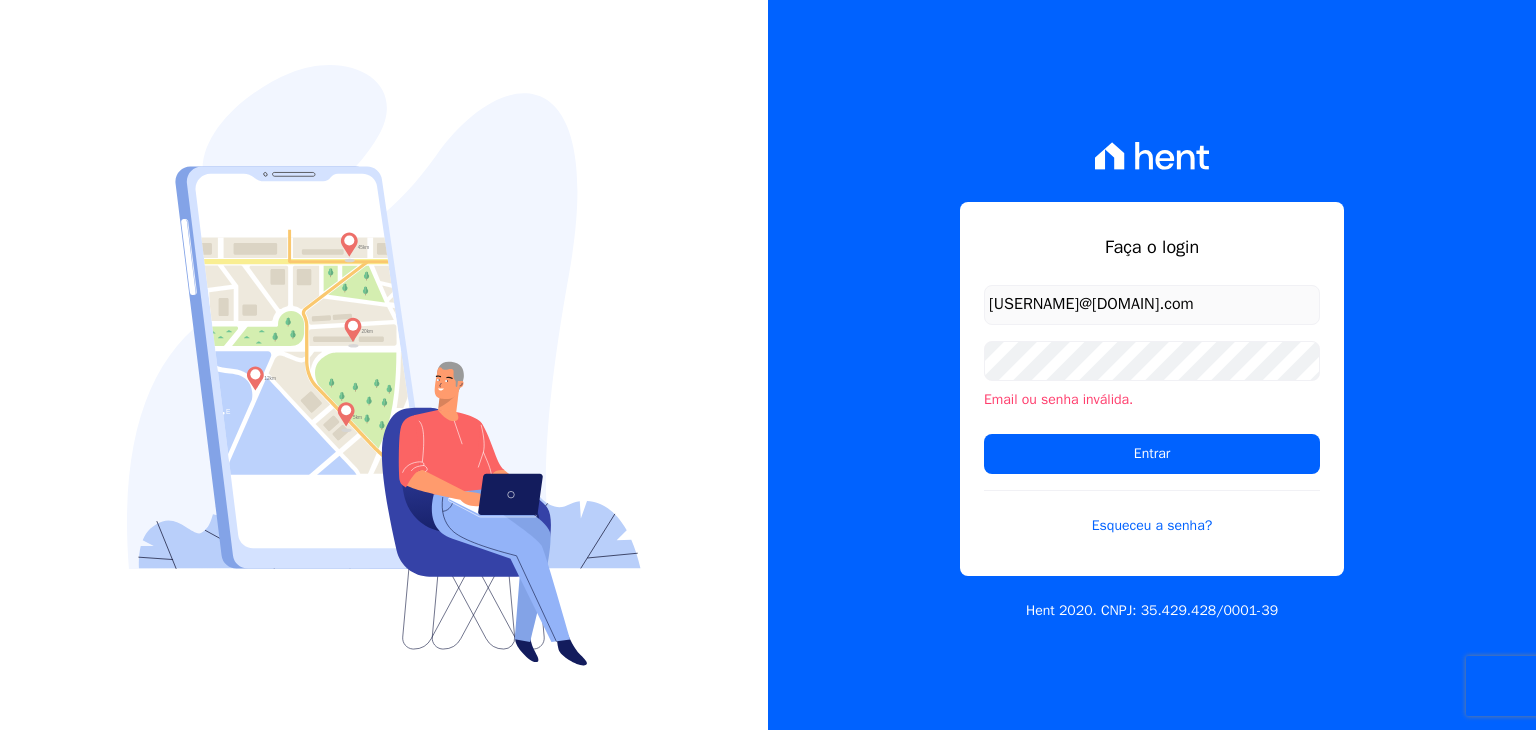 scroll, scrollTop: 0, scrollLeft: 0, axis: both 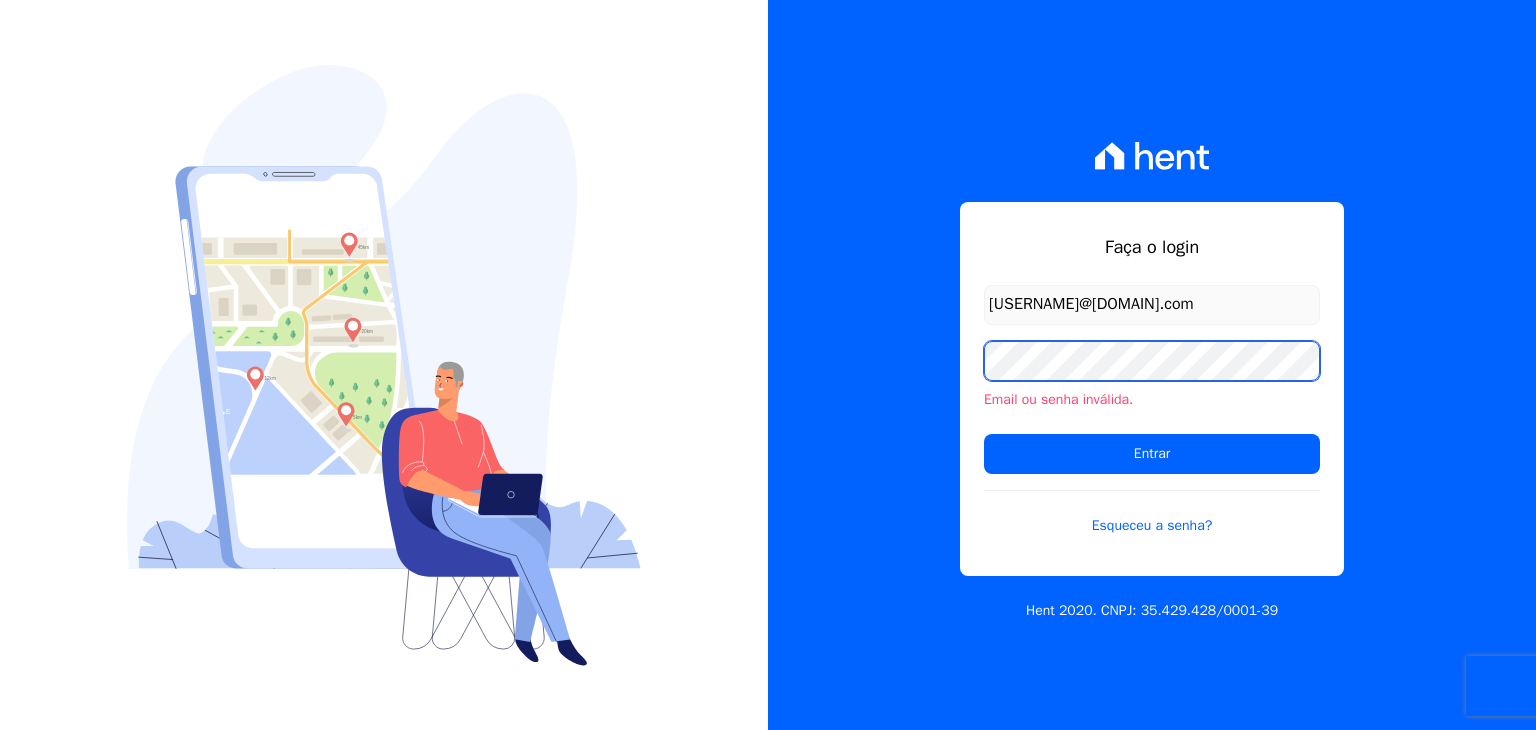 click on "Entrar" at bounding box center (1152, 454) 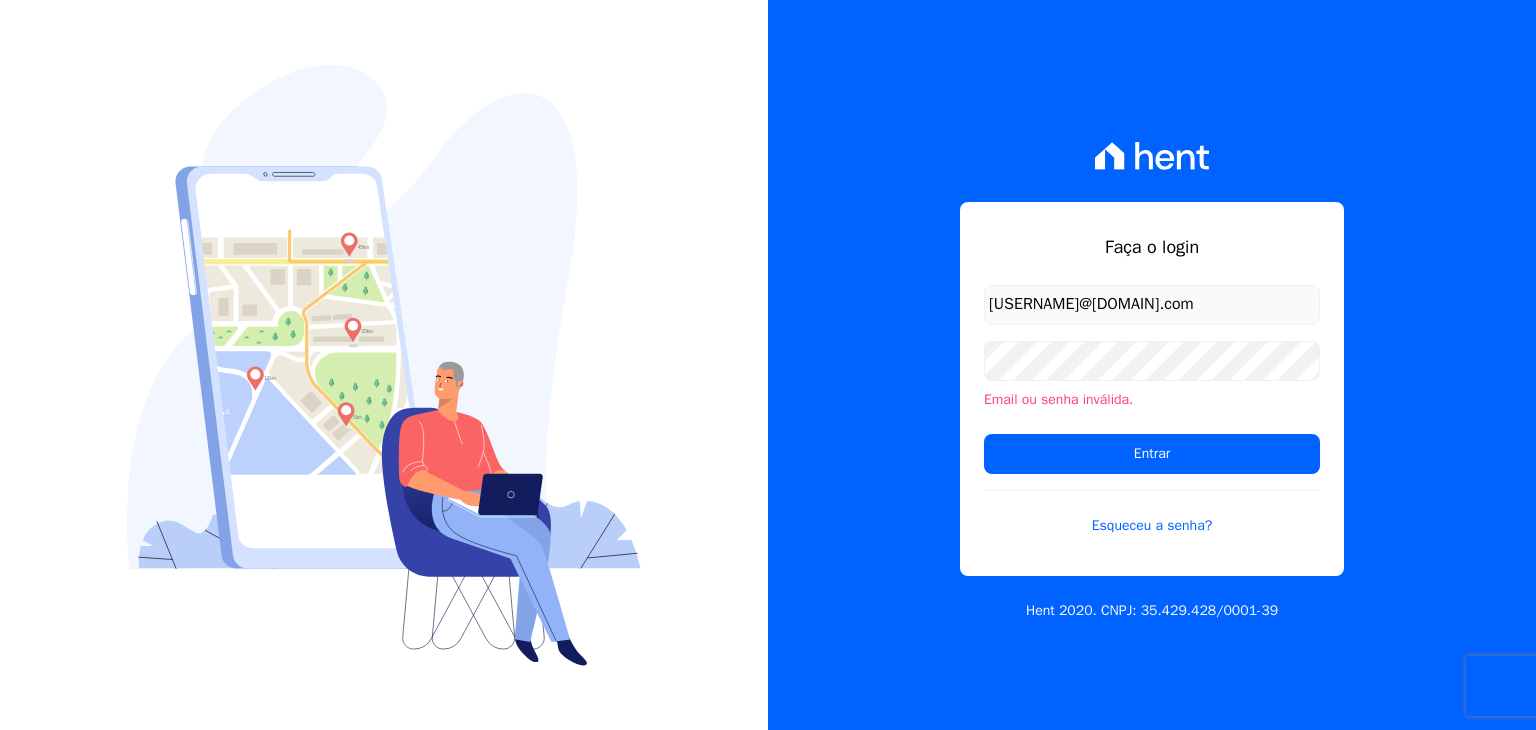 scroll, scrollTop: 0, scrollLeft: 0, axis: both 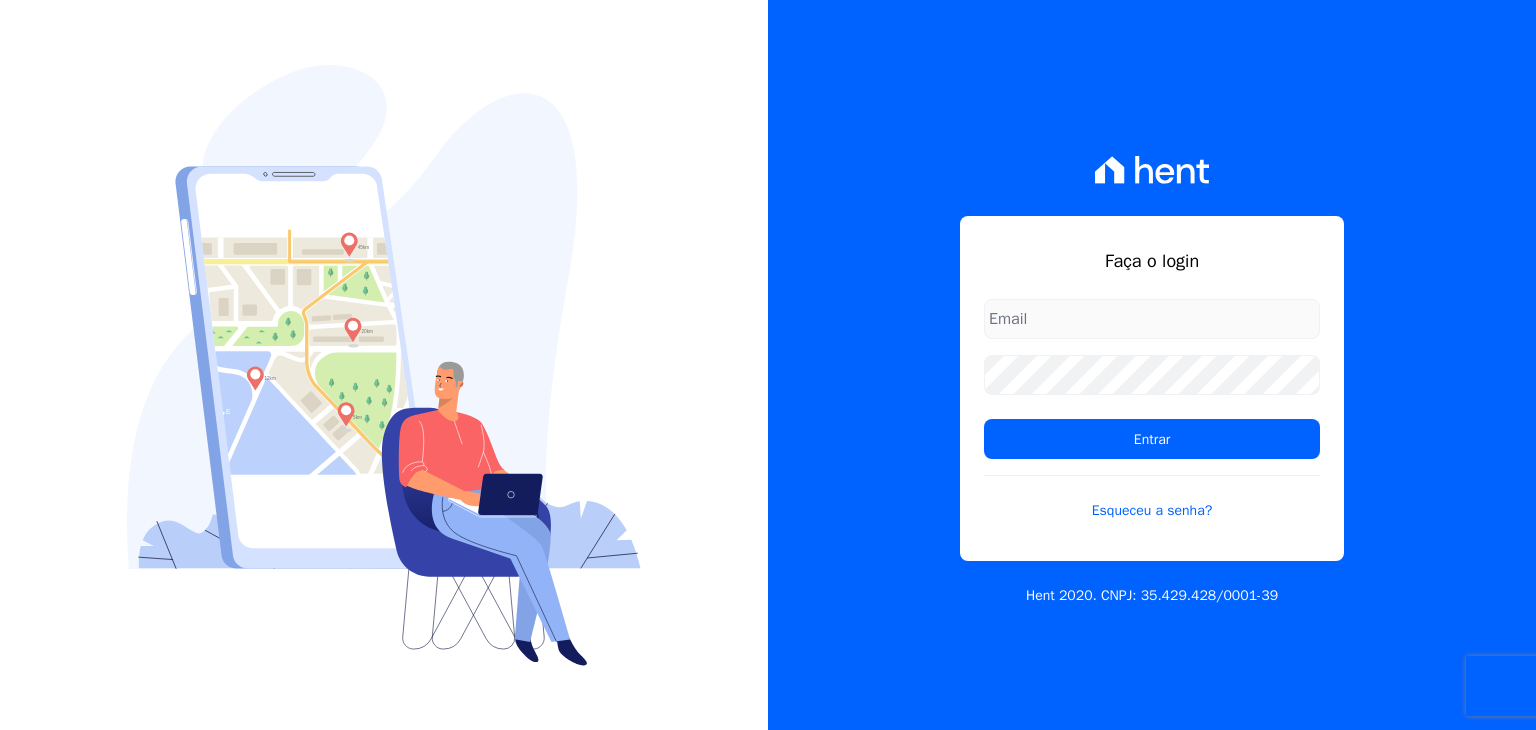 click at bounding box center (1152, 319) 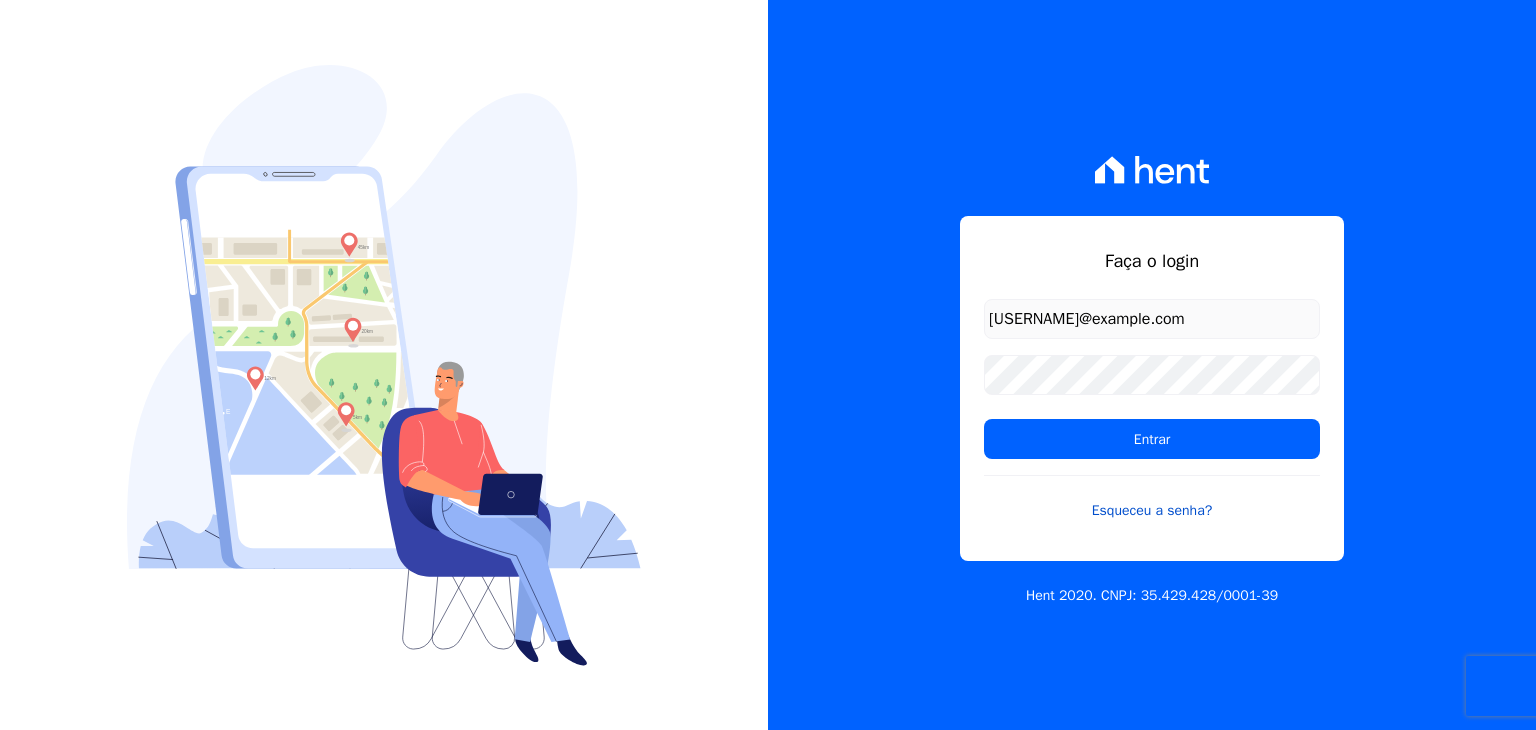 click on "Esqueceu a senha?" at bounding box center (1152, 498) 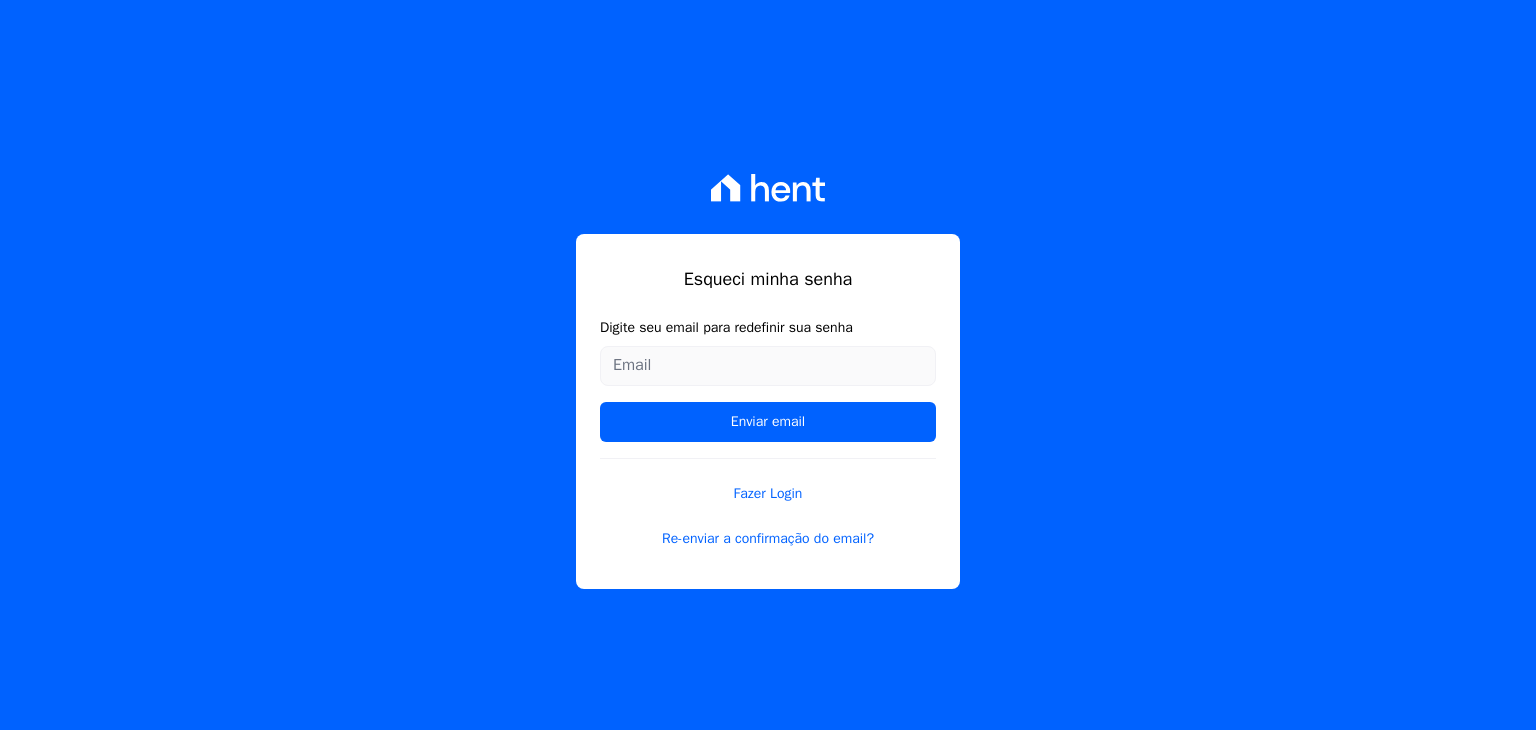 scroll, scrollTop: 0, scrollLeft: 0, axis: both 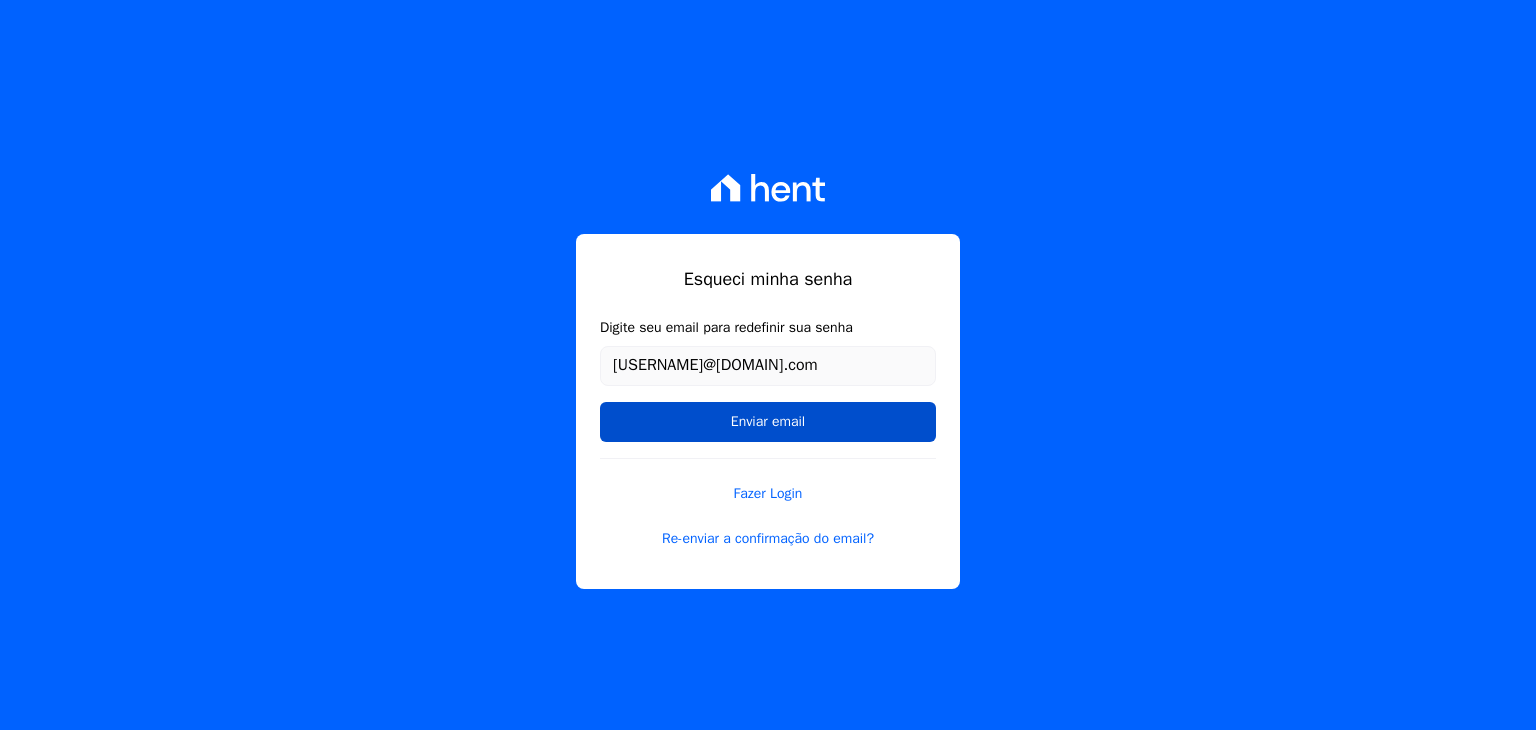 click on "Enviar email" at bounding box center (768, 422) 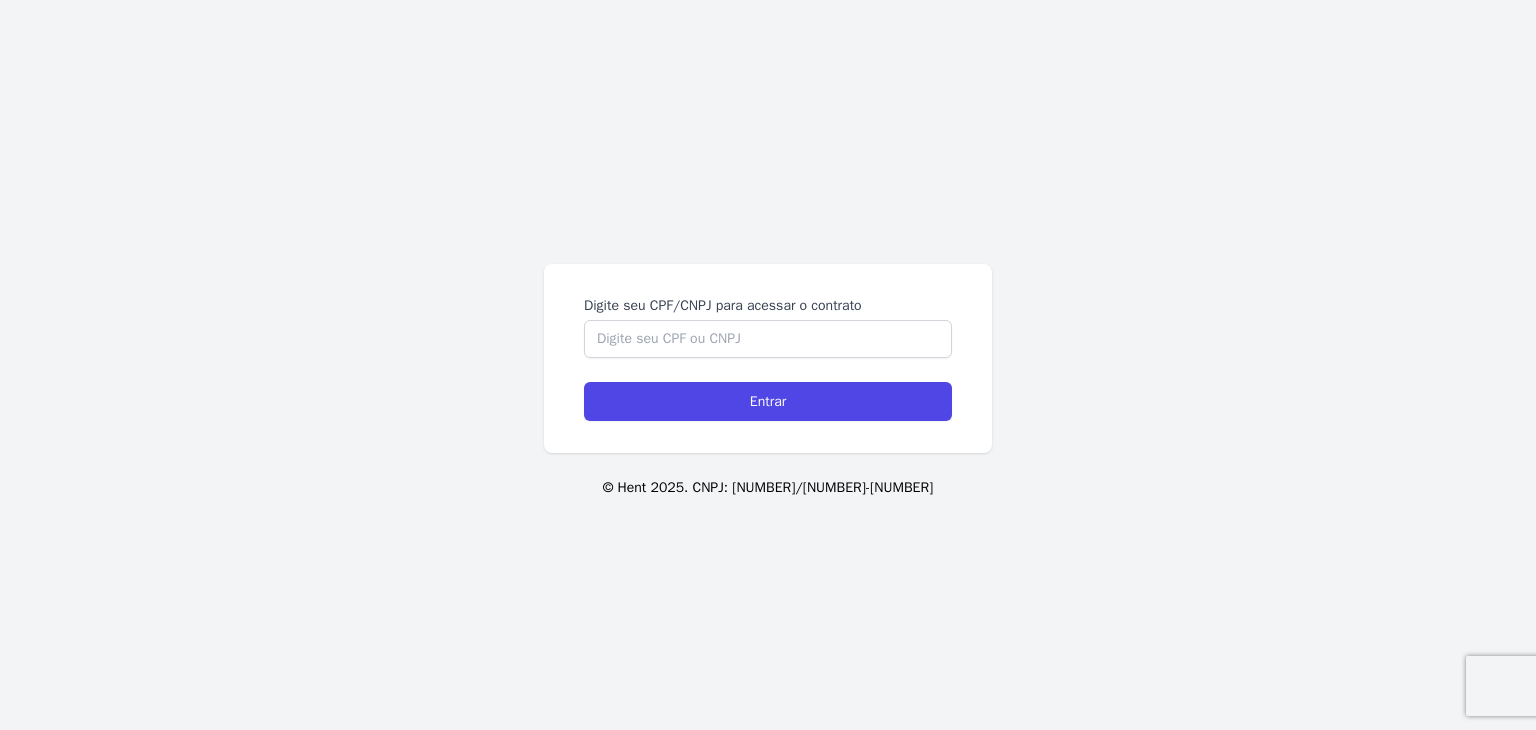 scroll, scrollTop: 0, scrollLeft: 0, axis: both 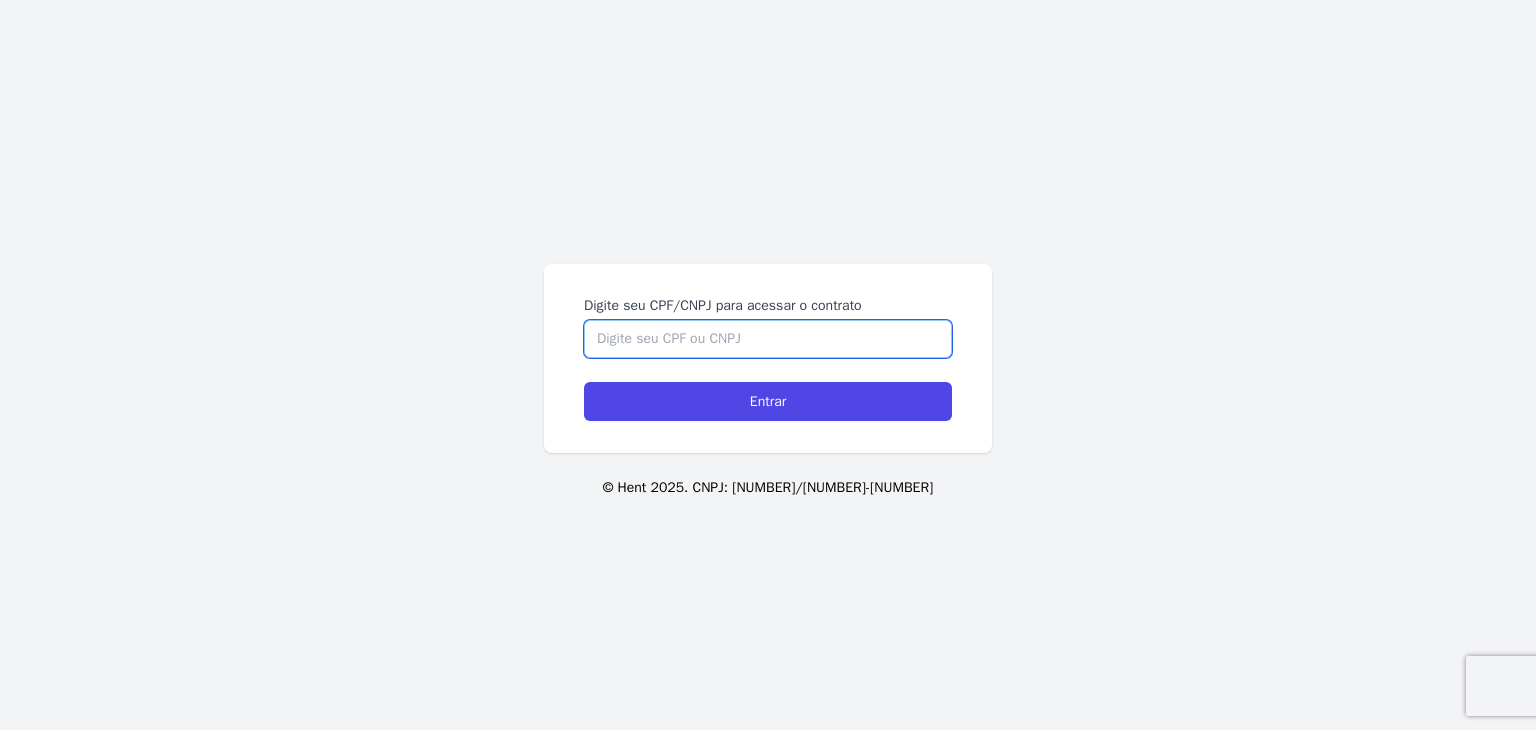 click on "Digite seu CPF/CNPJ para acessar o contrato" at bounding box center (768, 339) 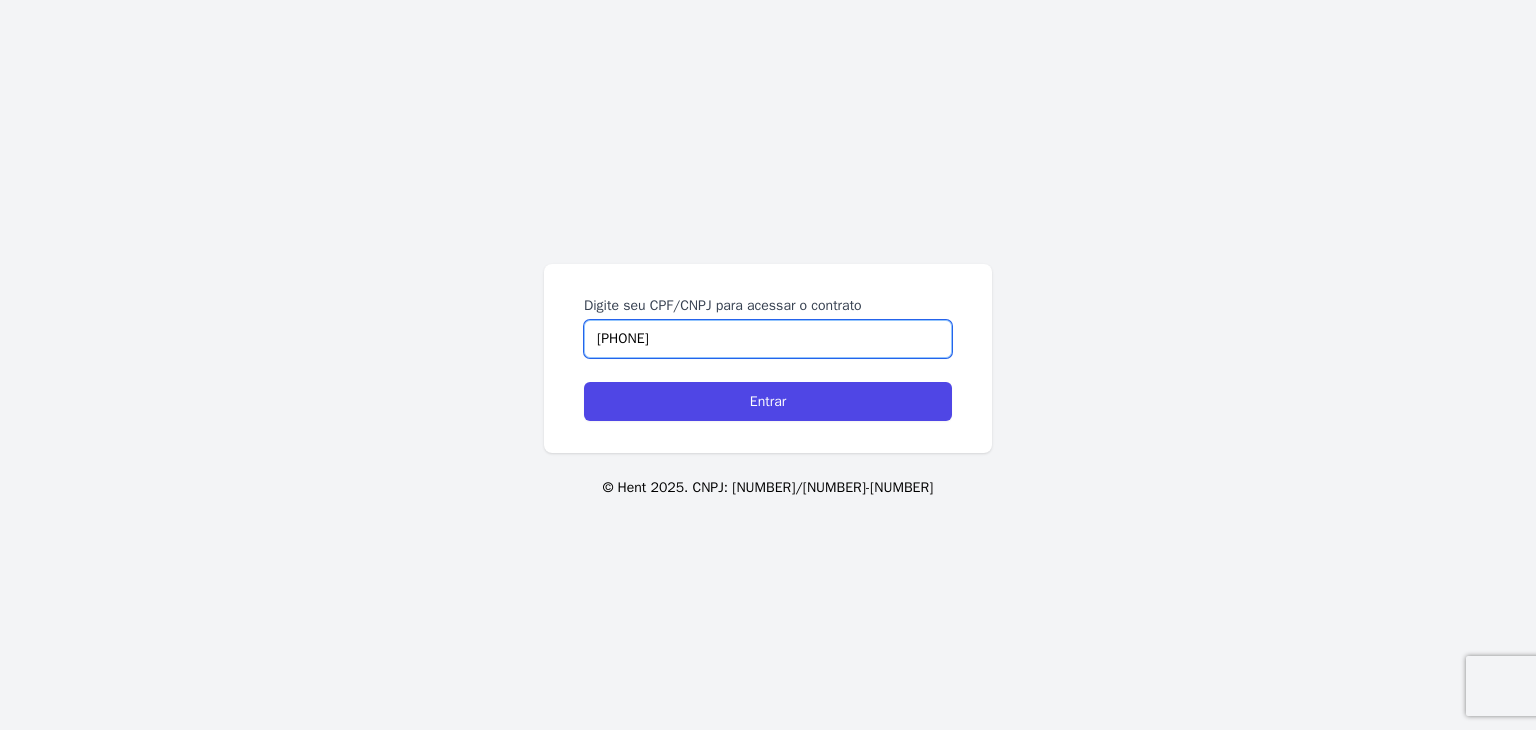 type on "07038601199" 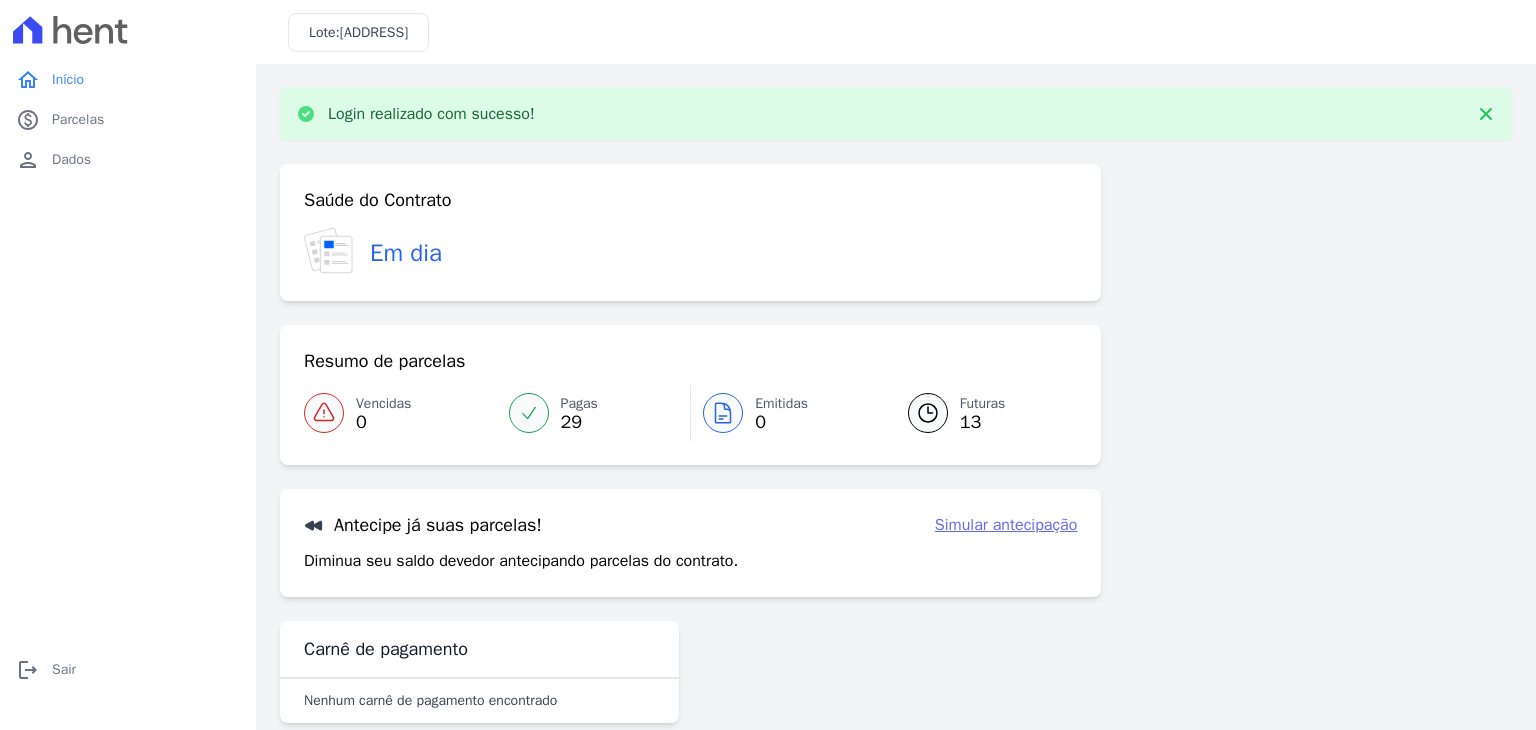 scroll, scrollTop: 0, scrollLeft: 0, axis: both 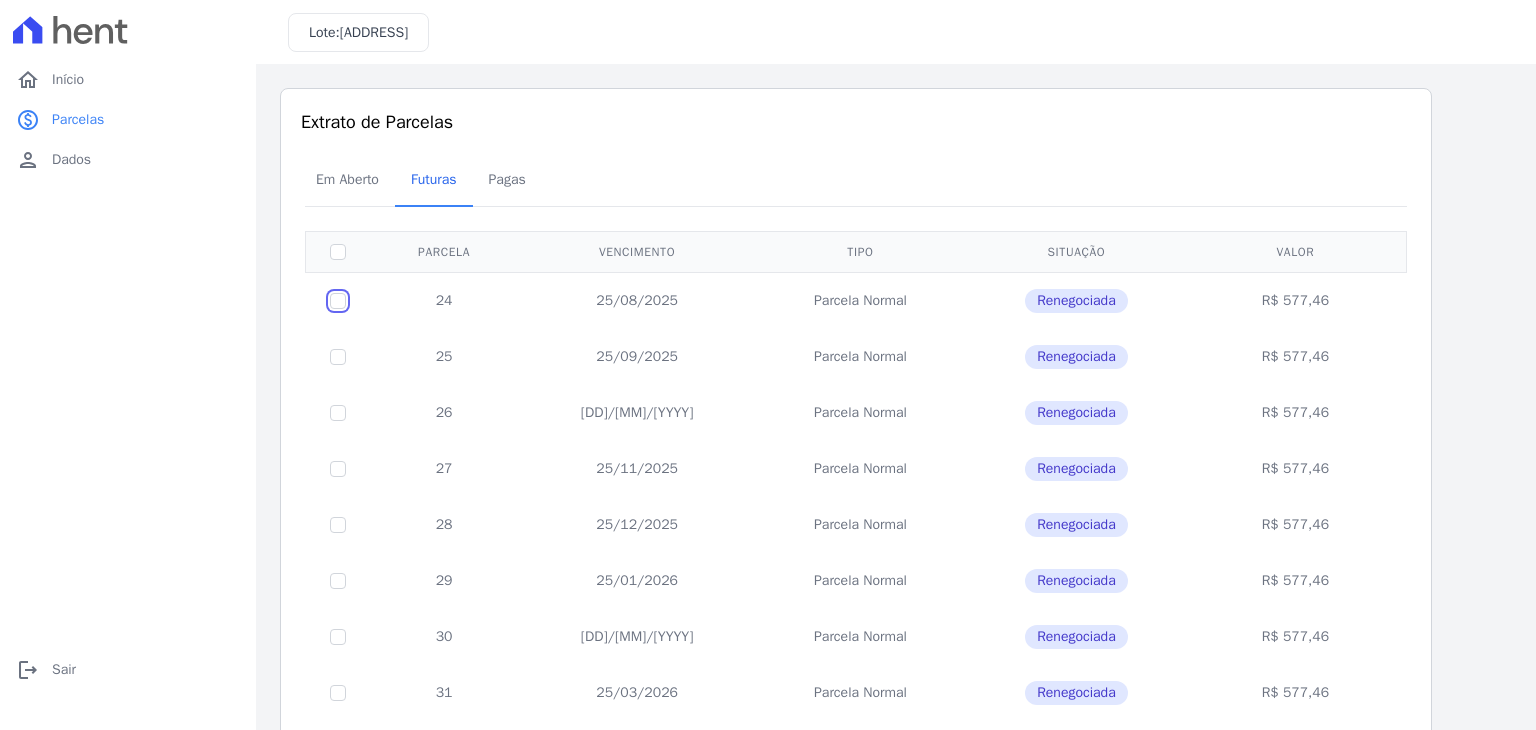 click at bounding box center (338, 301) 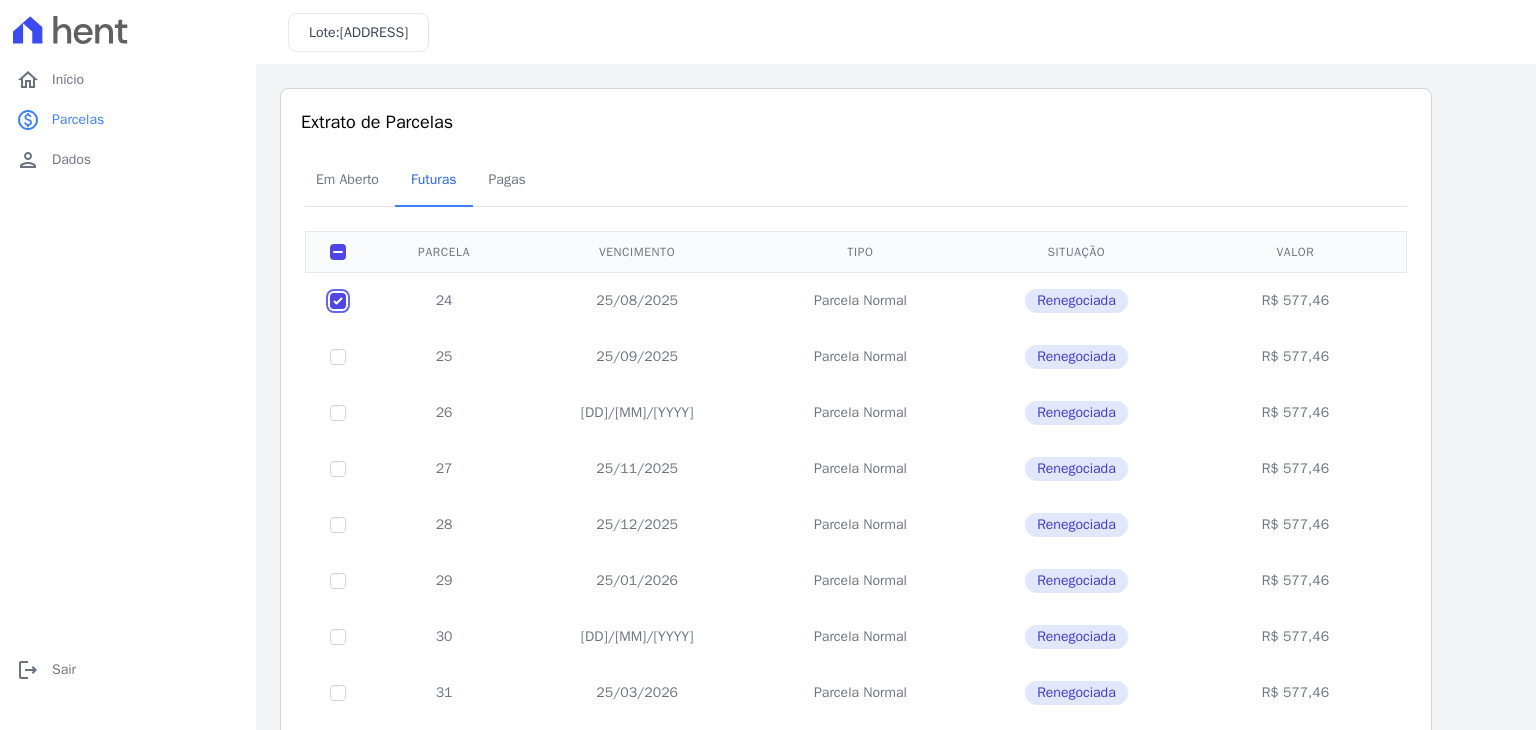 checkbox on "true" 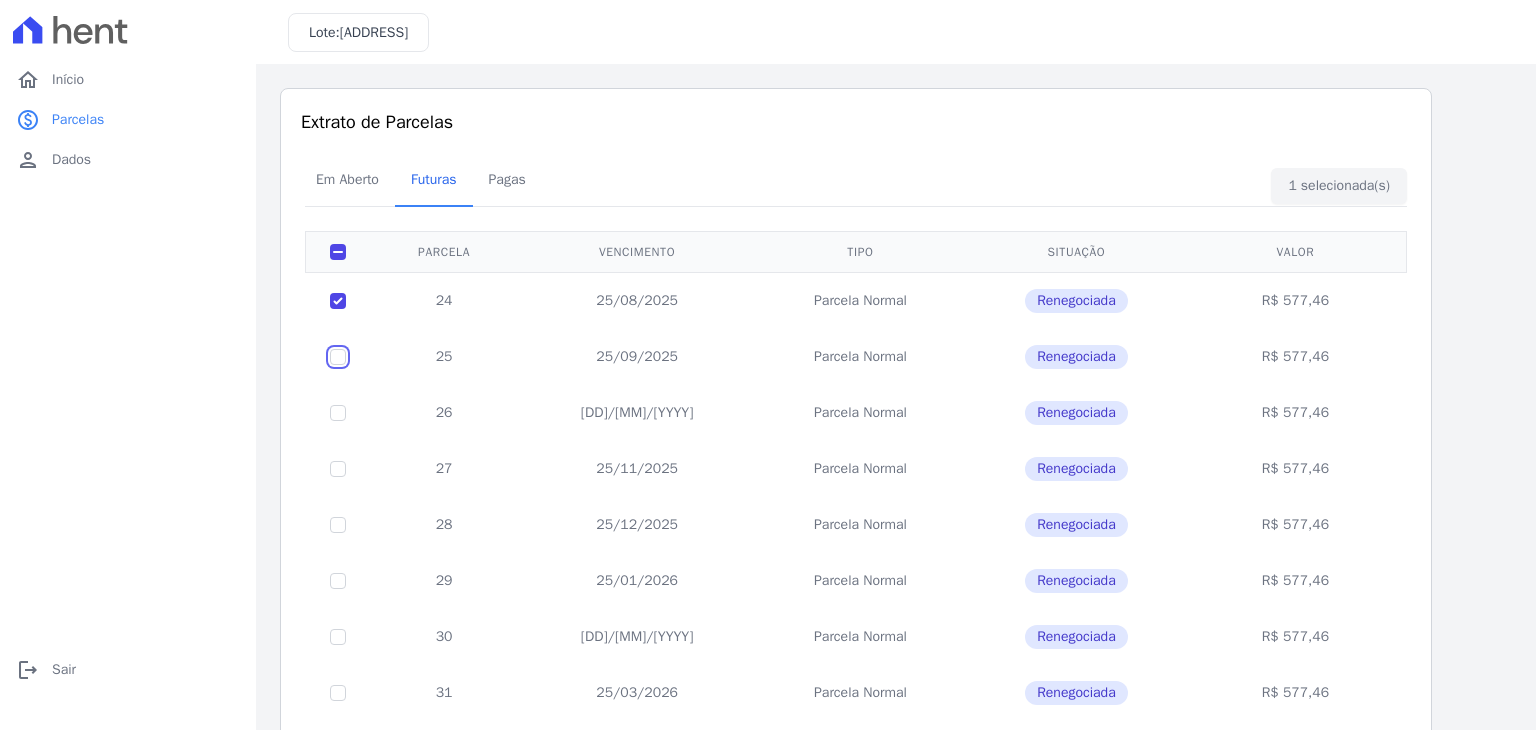 click at bounding box center [338, 301] 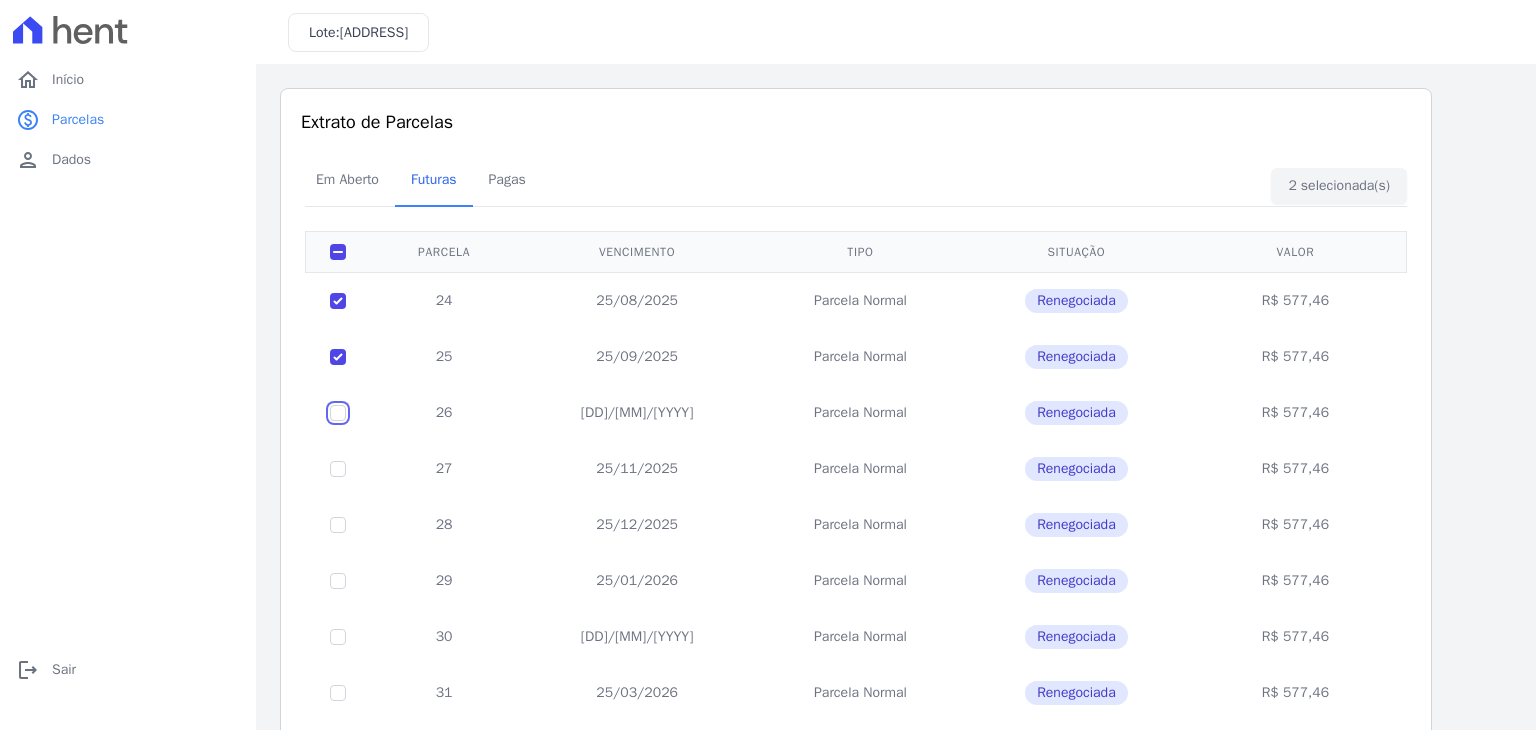click at bounding box center [338, 301] 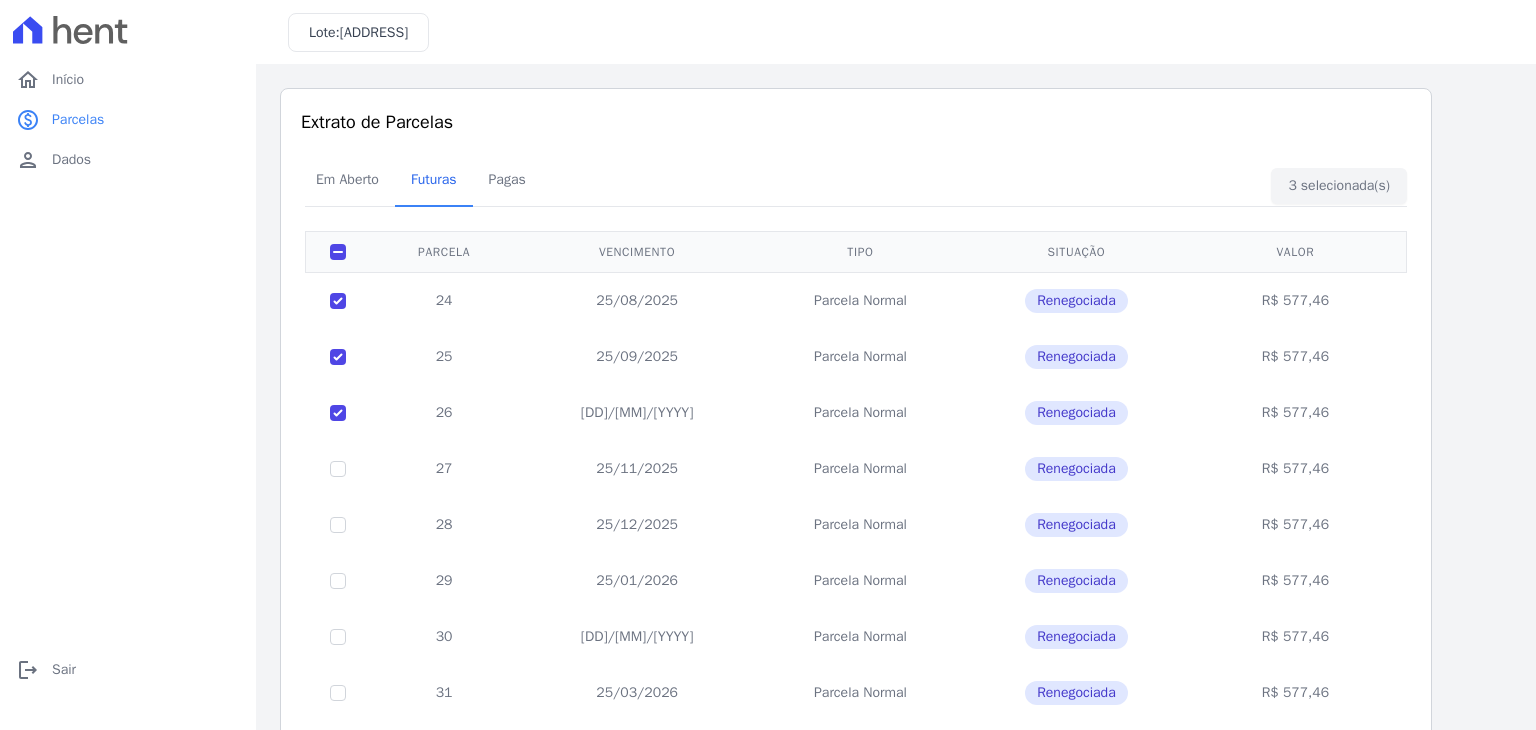 click at bounding box center (338, 469) 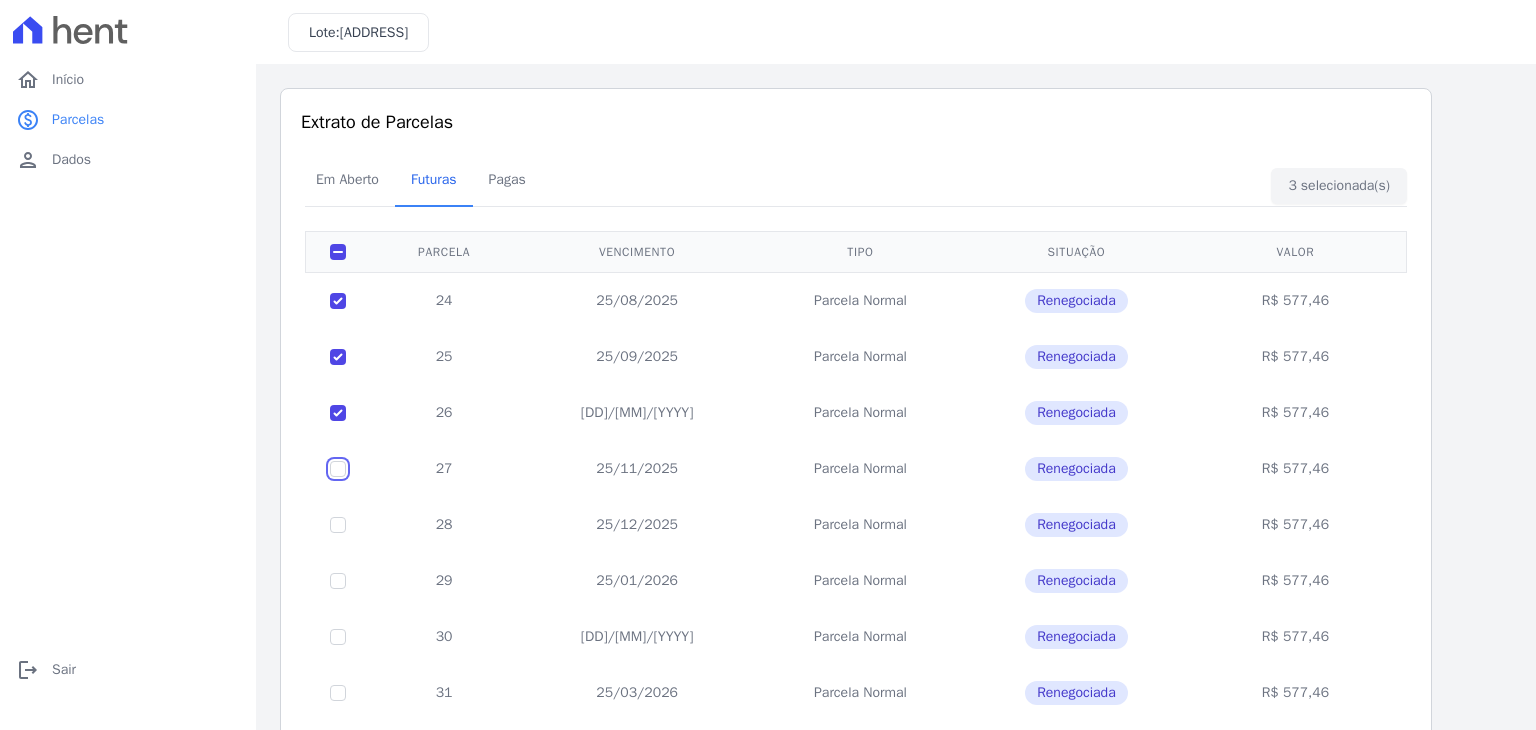 click at bounding box center [338, 301] 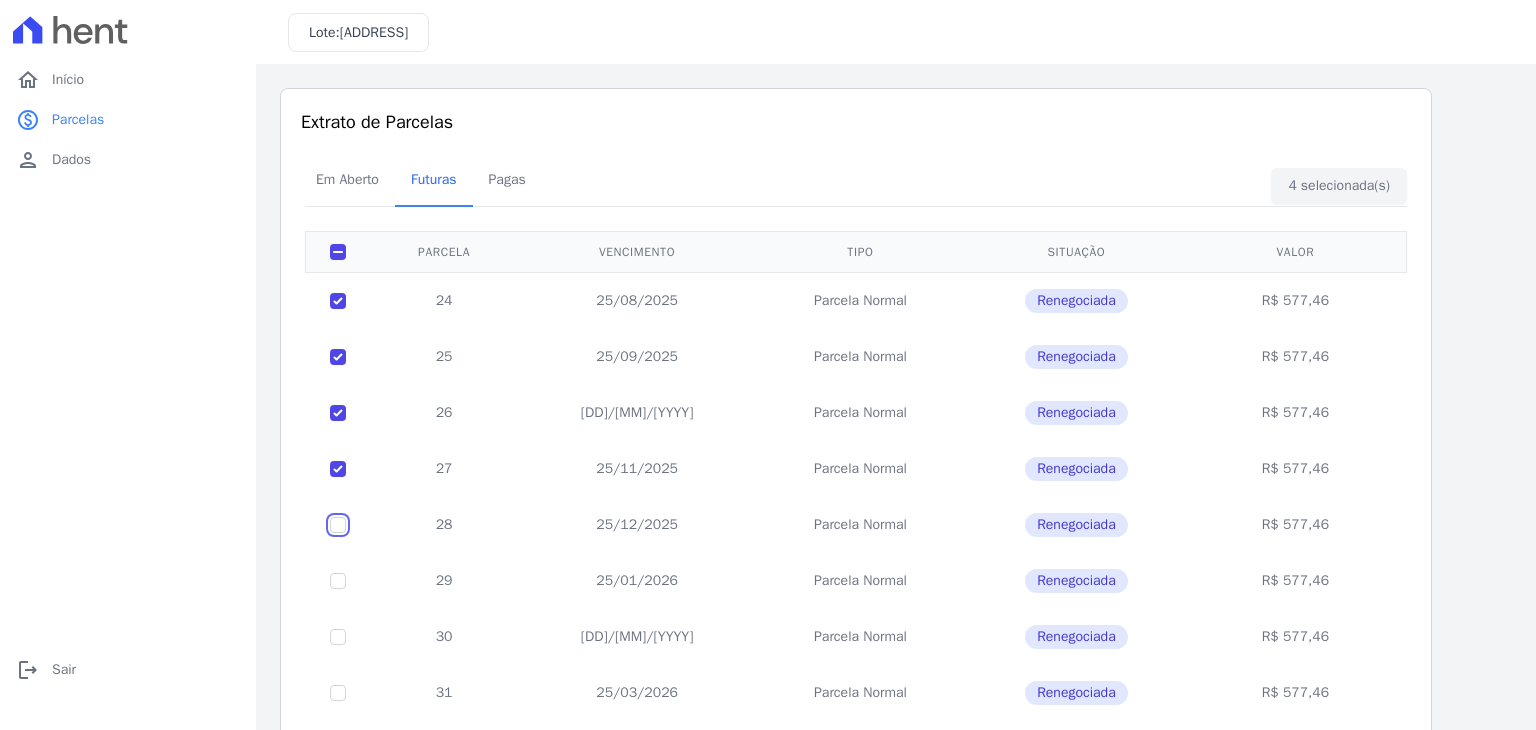 click at bounding box center [338, 301] 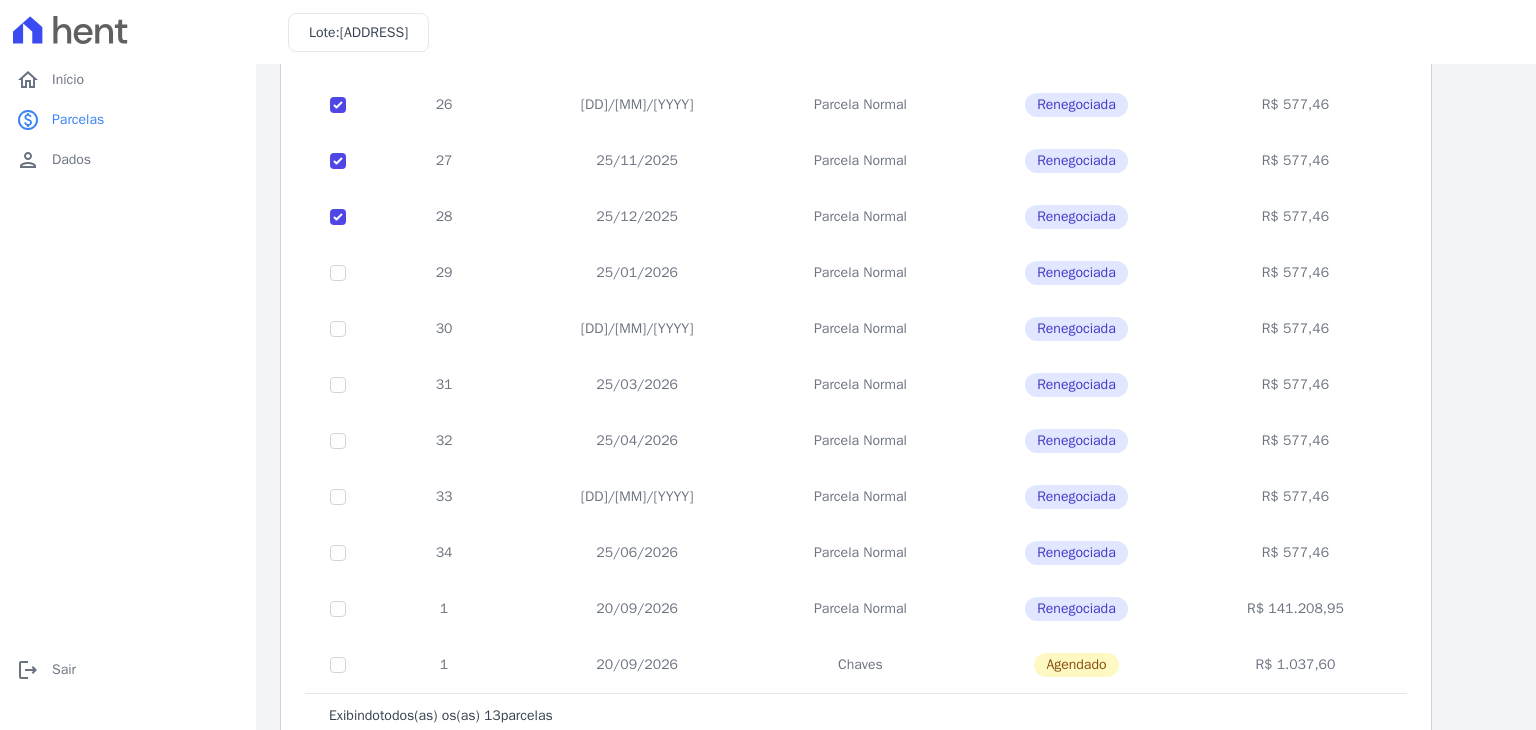 scroll, scrollTop: 310, scrollLeft: 0, axis: vertical 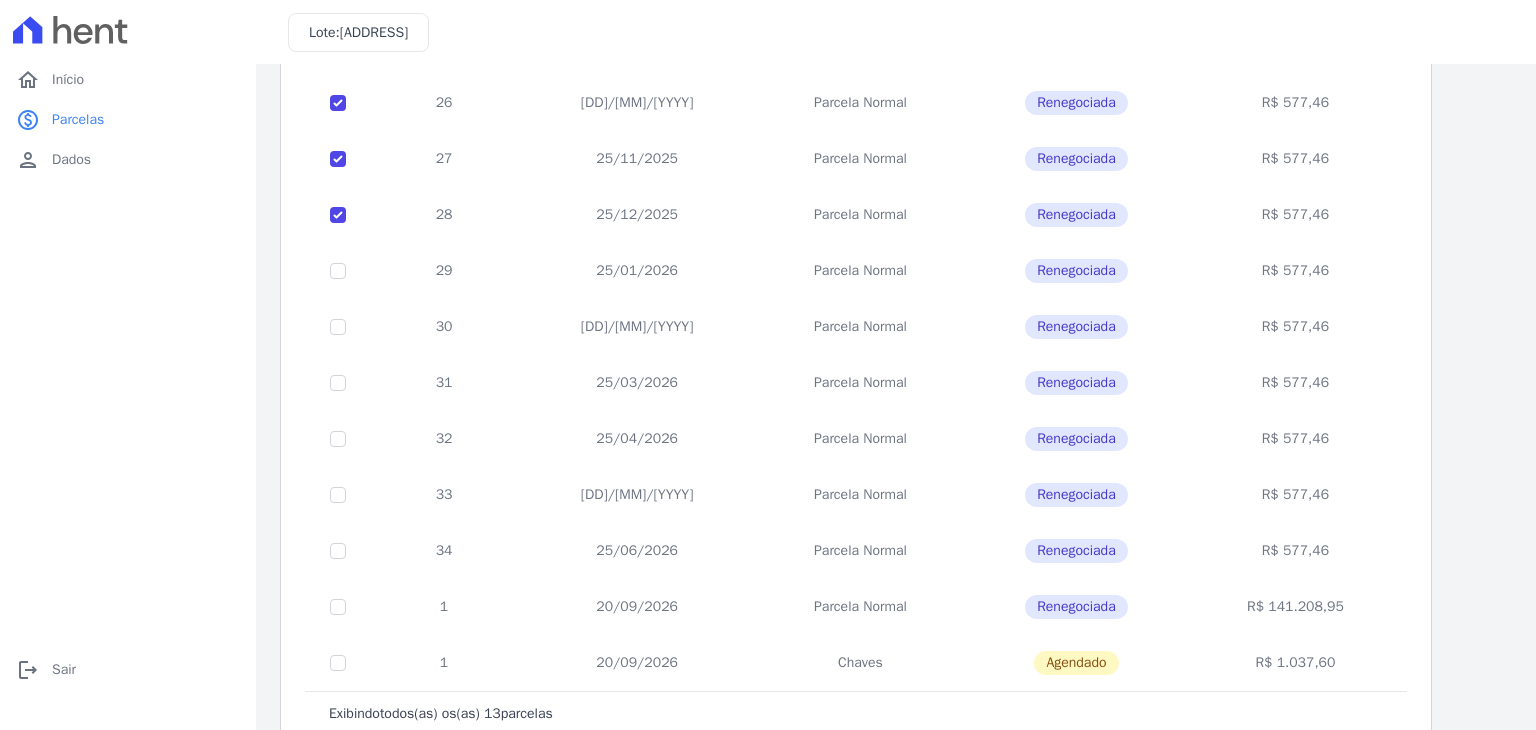 click at bounding box center (338, 271) 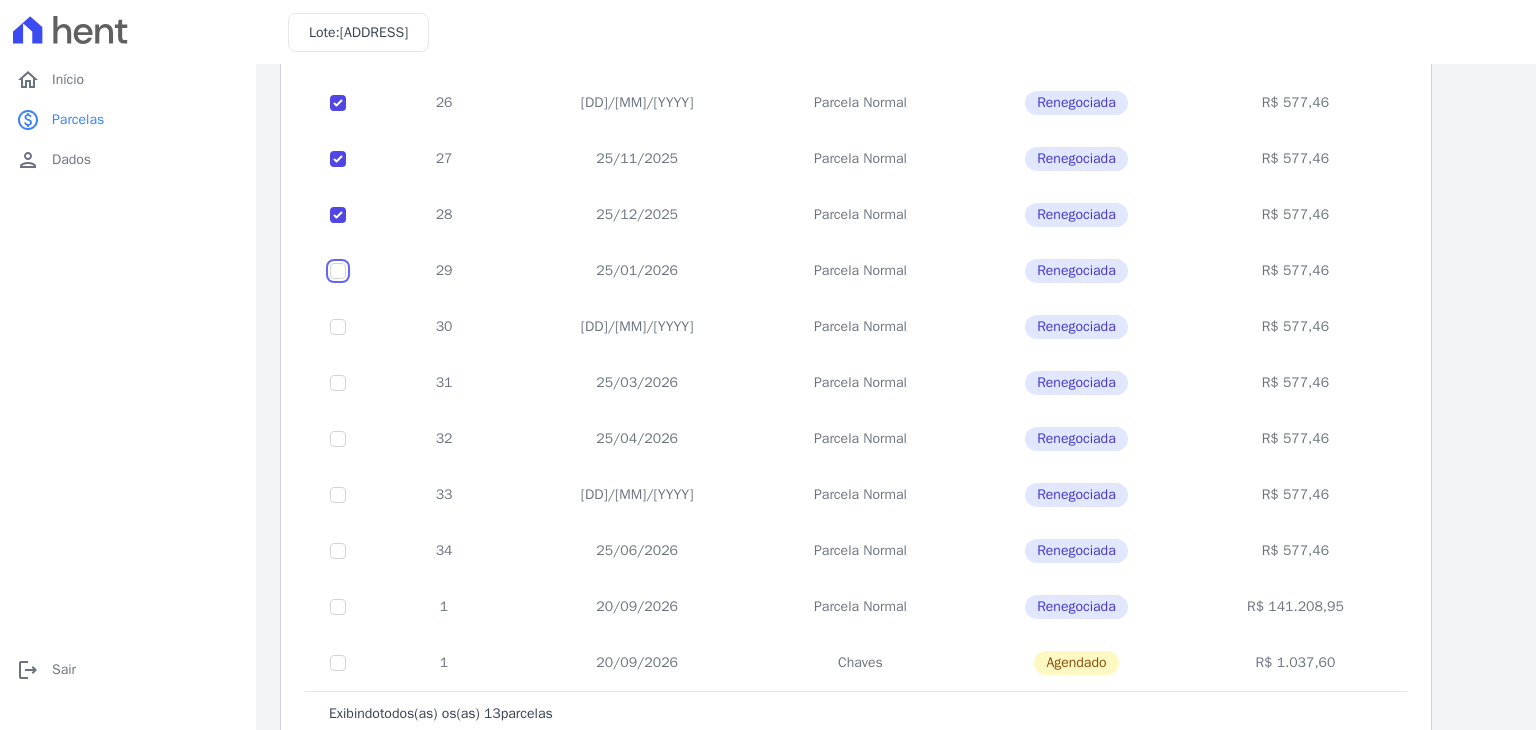 click at bounding box center (338, -9) 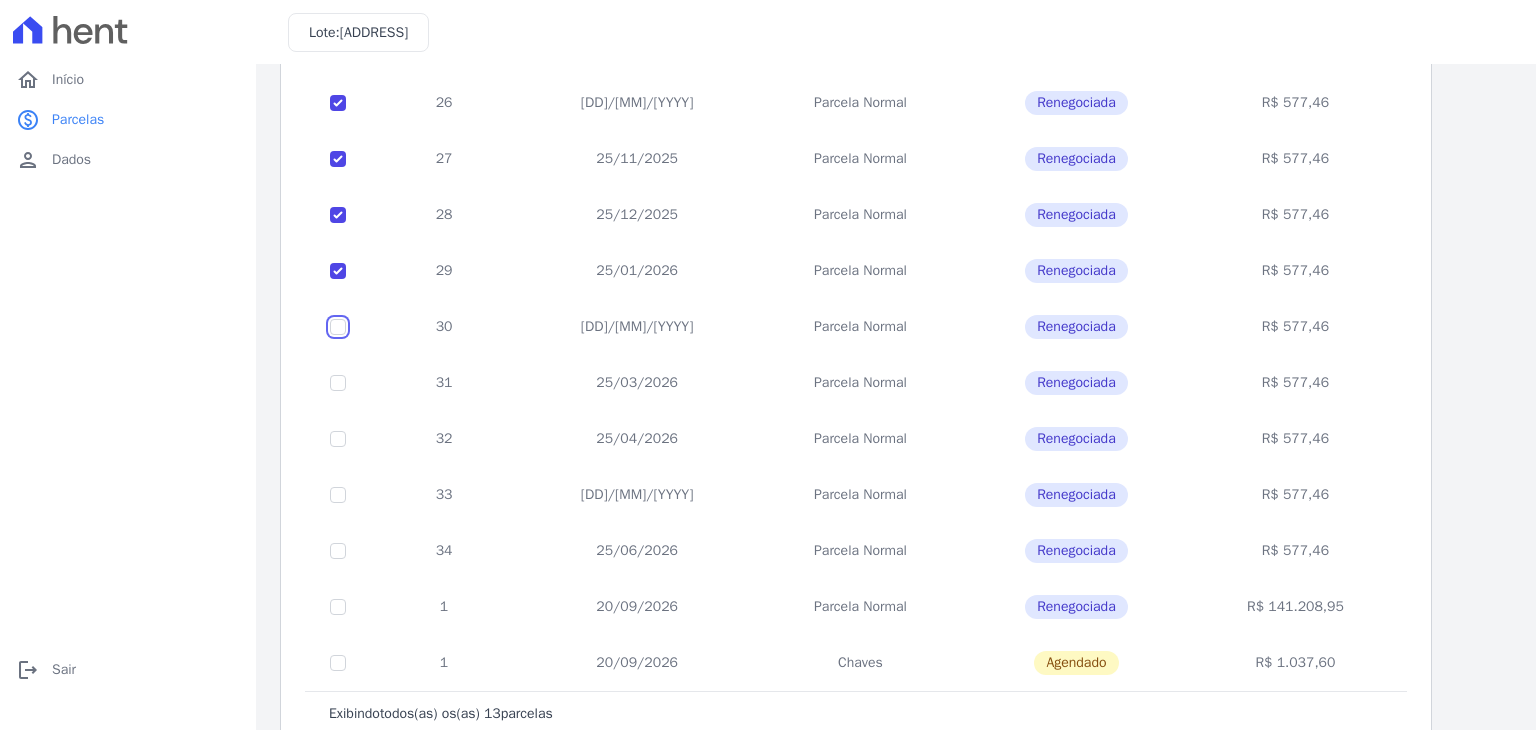 click at bounding box center [338, -9] 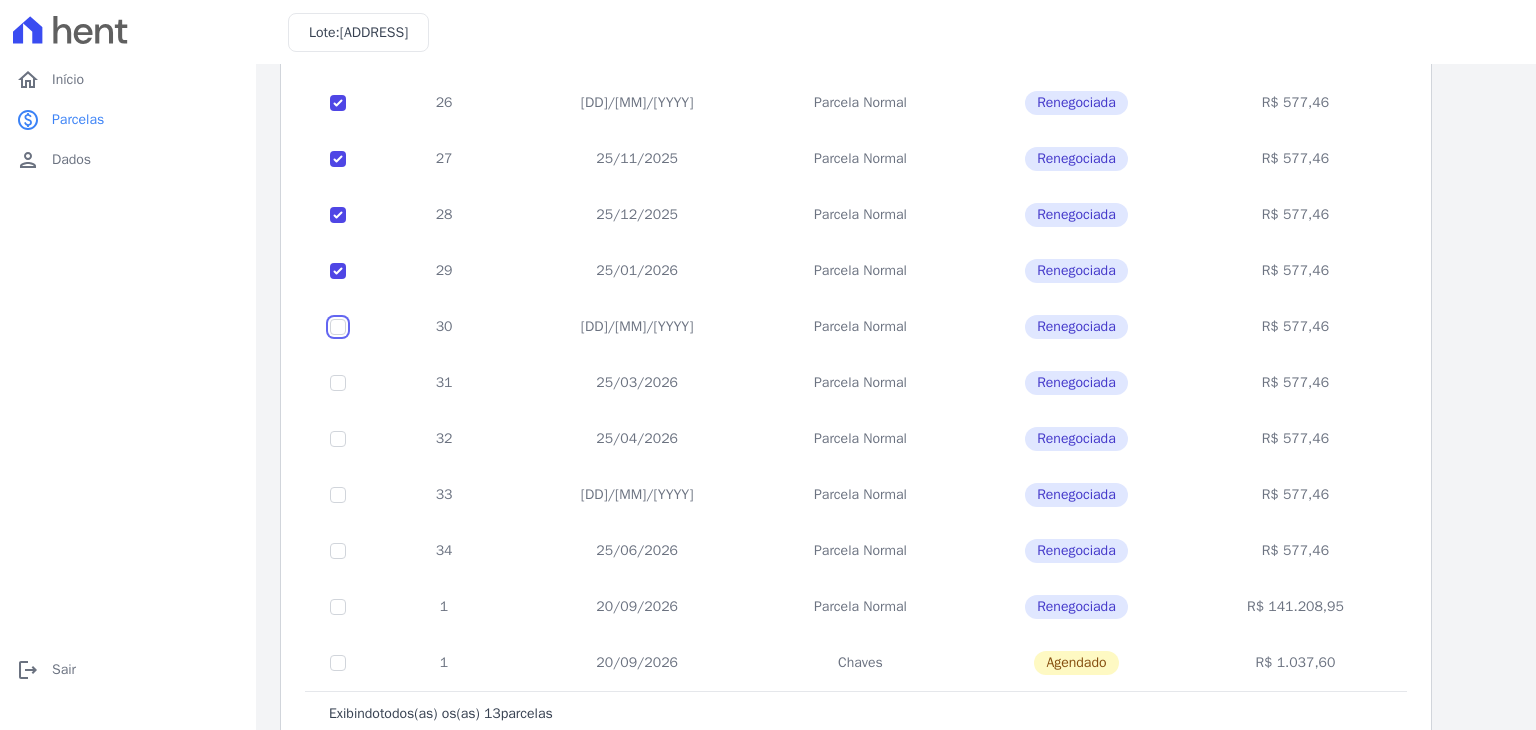 checkbox on "true" 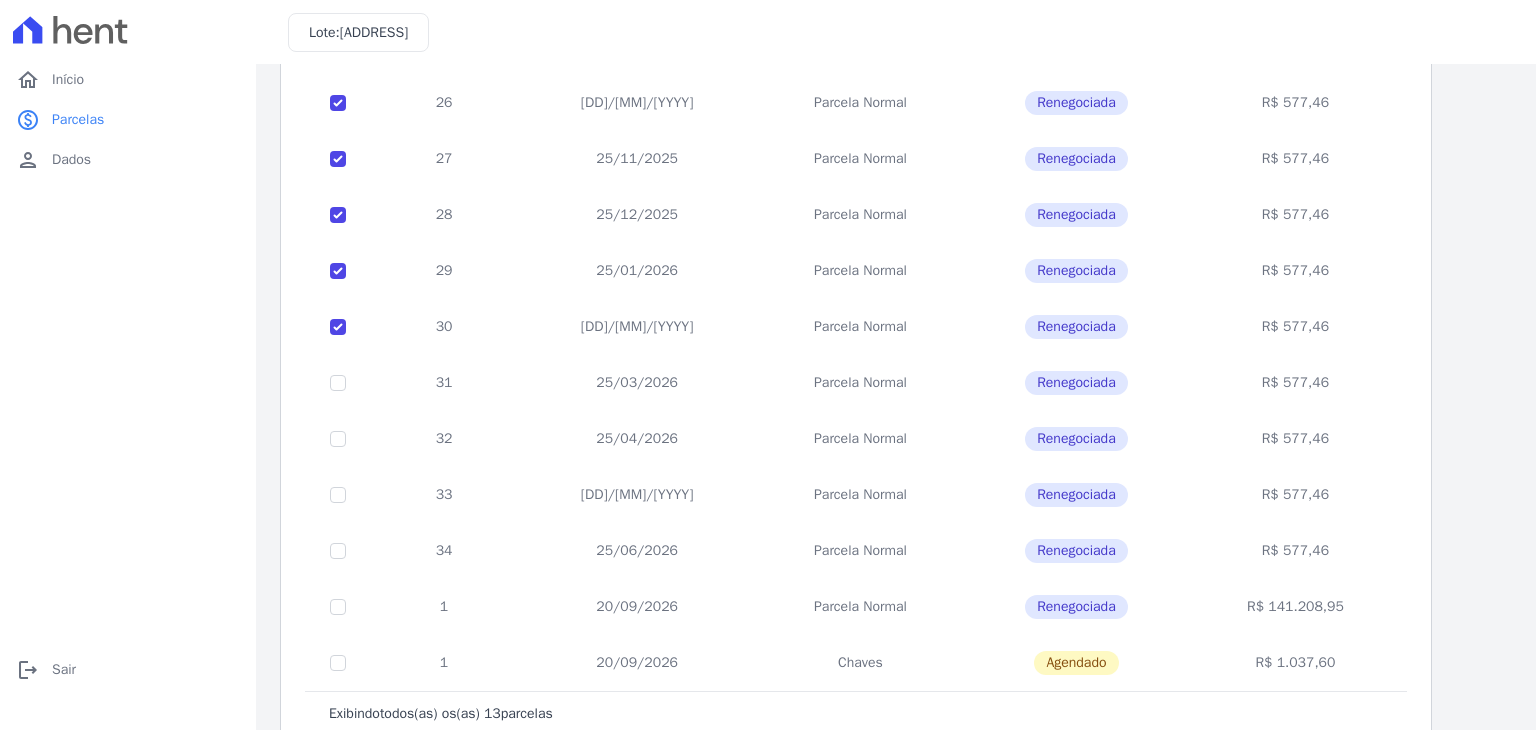 click at bounding box center [338, 383] 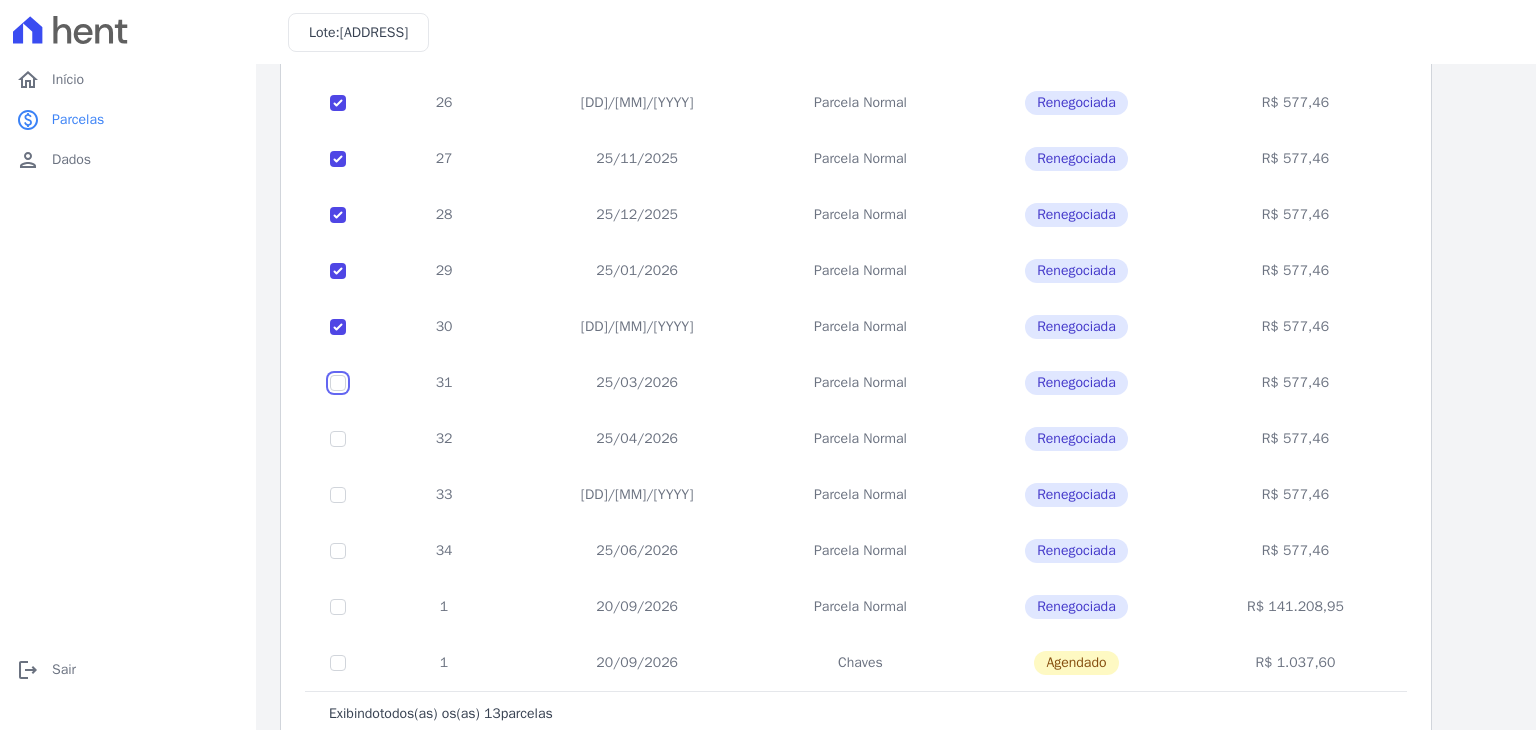 click at bounding box center (338, -9) 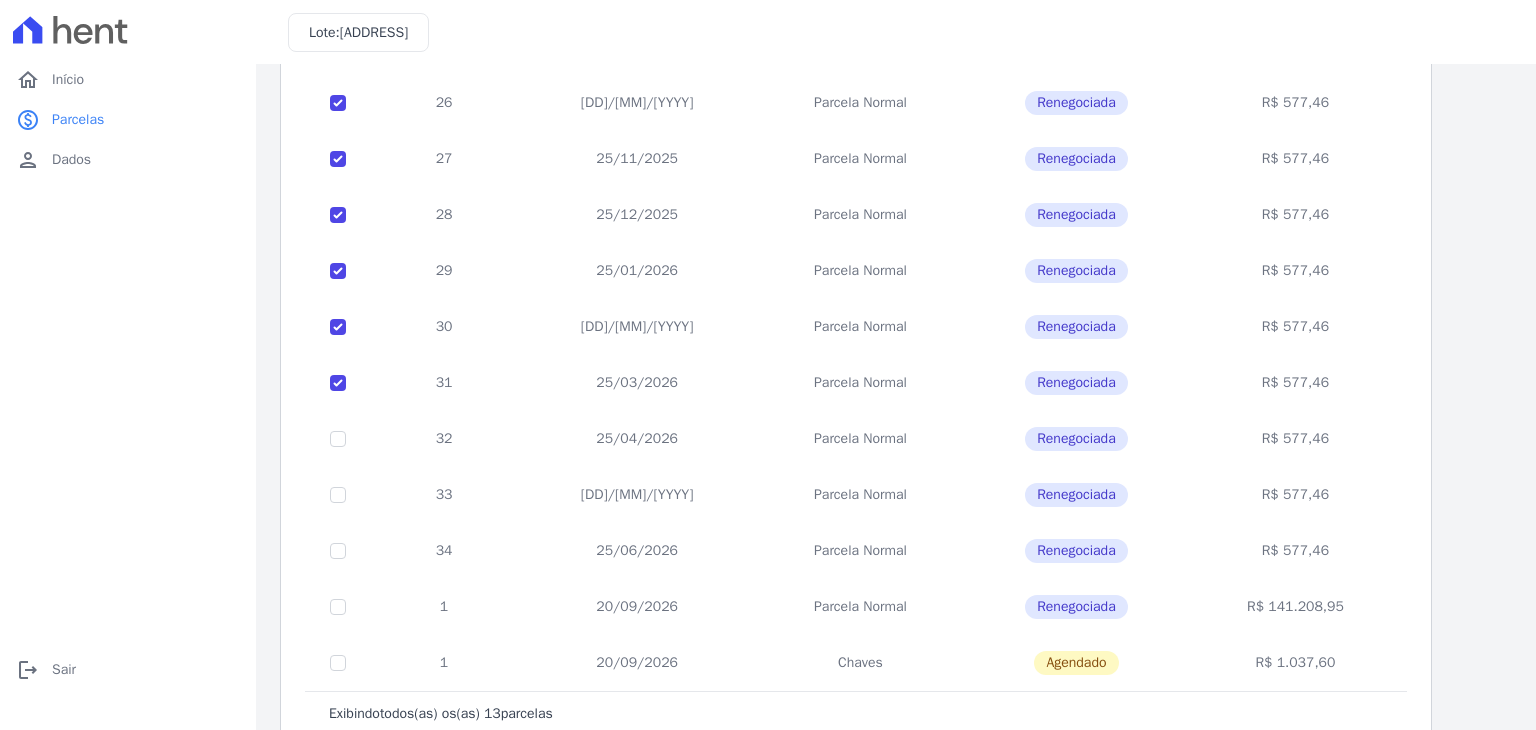 click at bounding box center (338, 439) 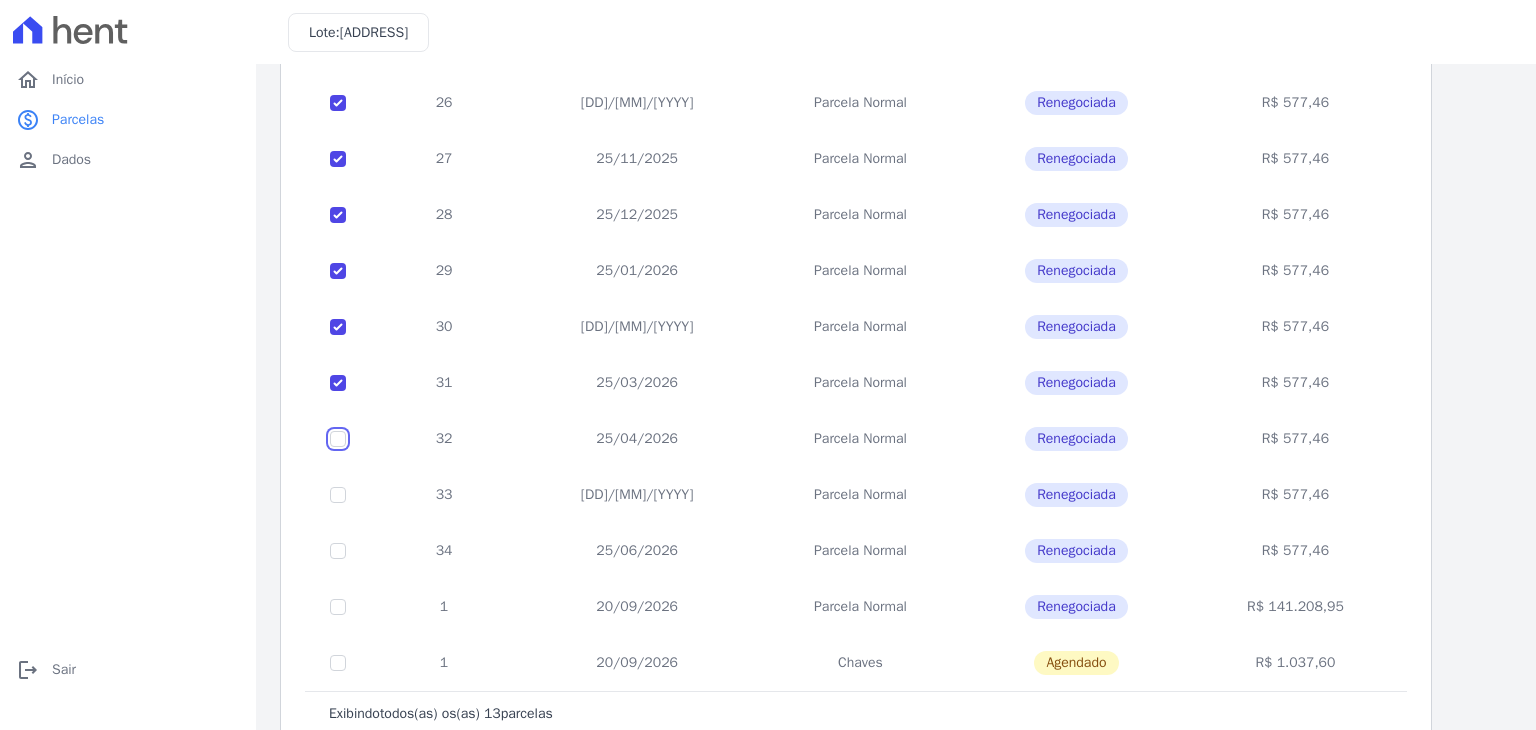 click at bounding box center [338, -9] 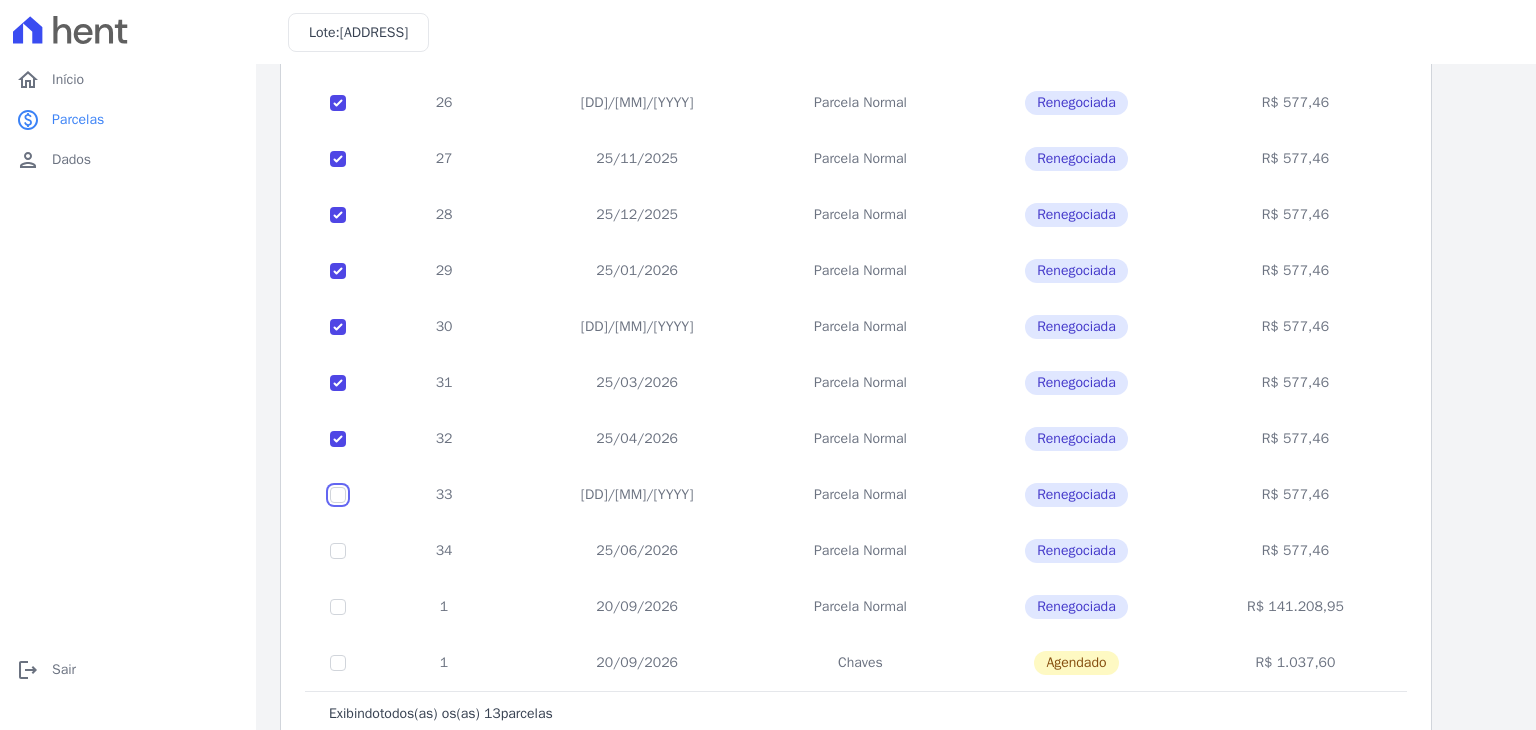 click at bounding box center (338, -9) 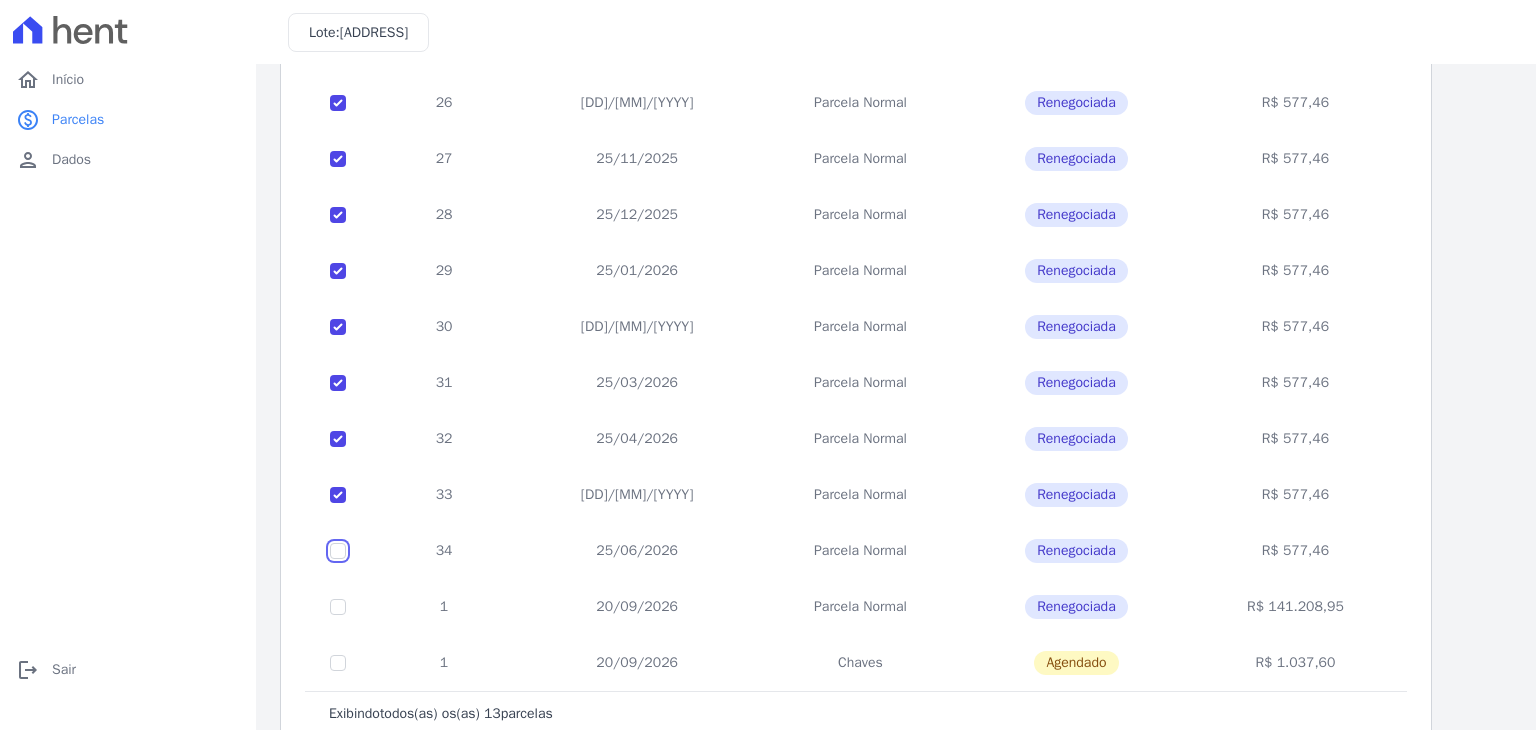 click at bounding box center [338, -9] 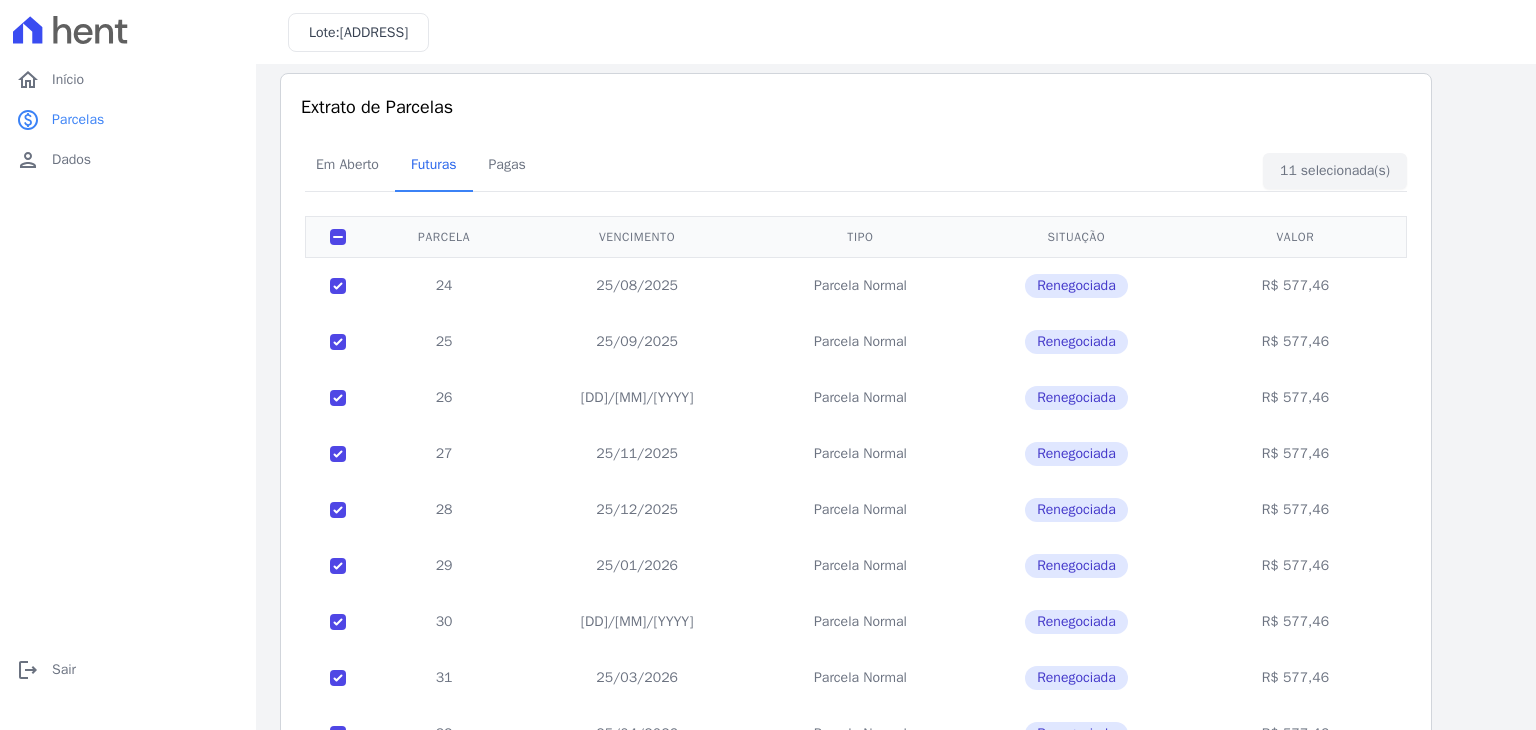 scroll, scrollTop: 0, scrollLeft: 0, axis: both 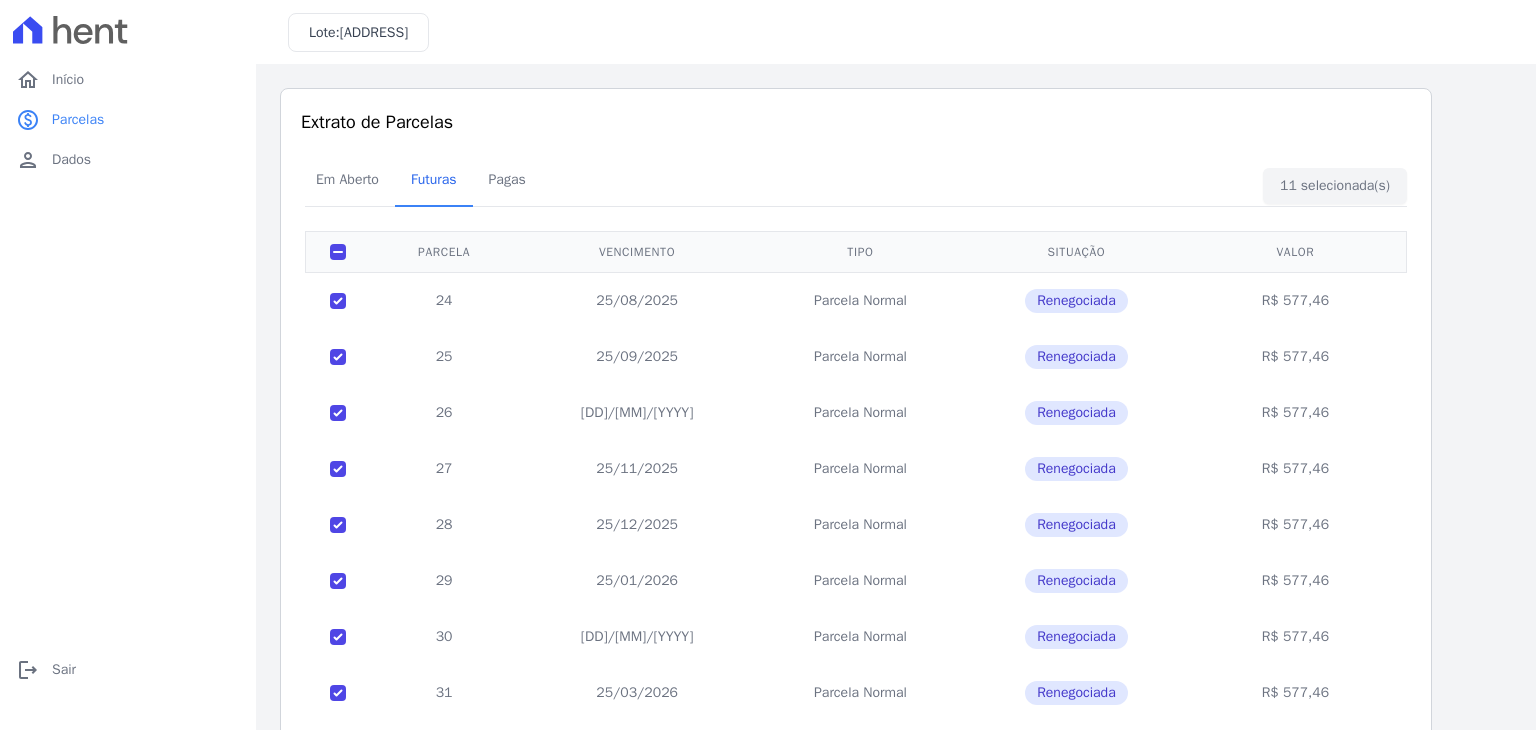 click at bounding box center (338, 251) 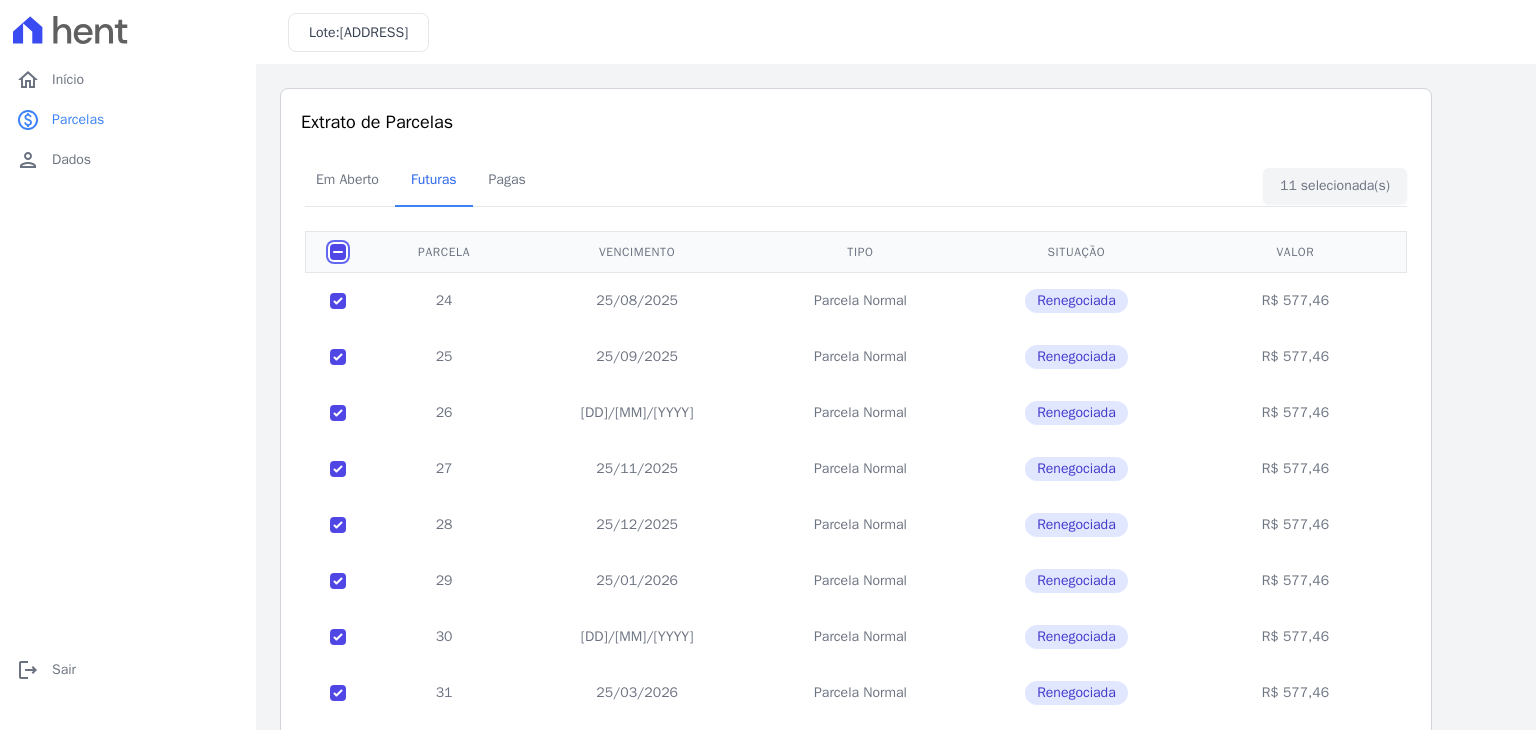click at bounding box center (338, 252) 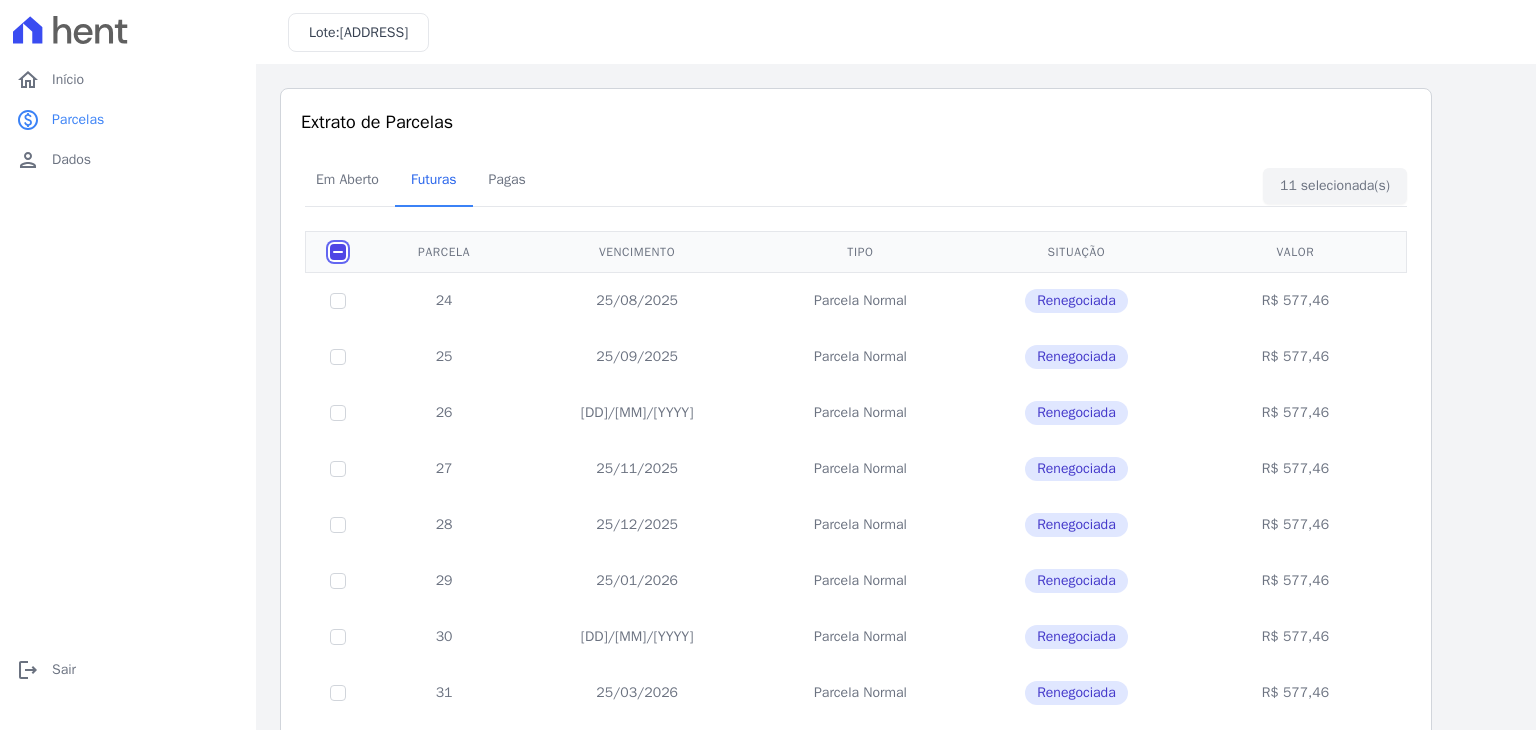 checkbox on "false" 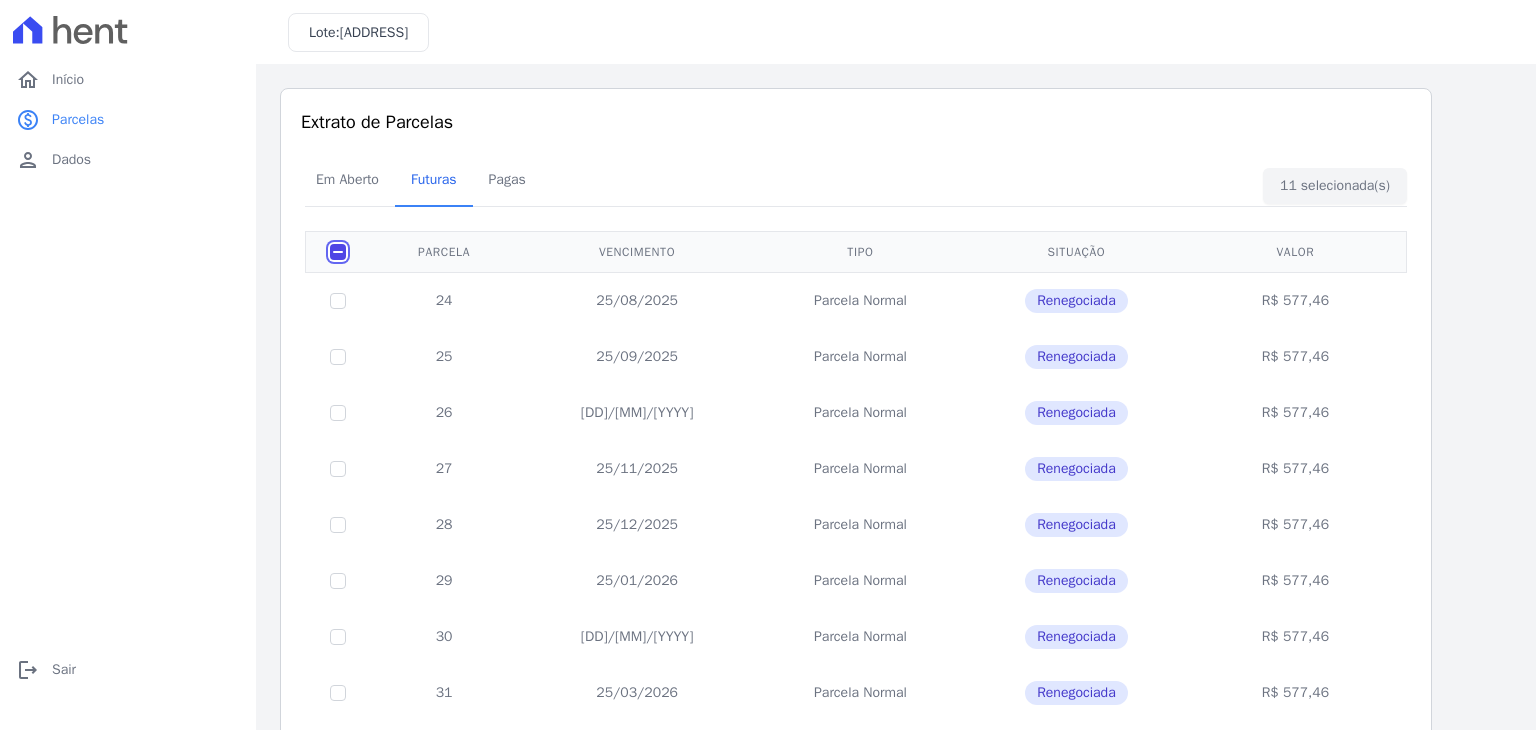 checkbox on "false" 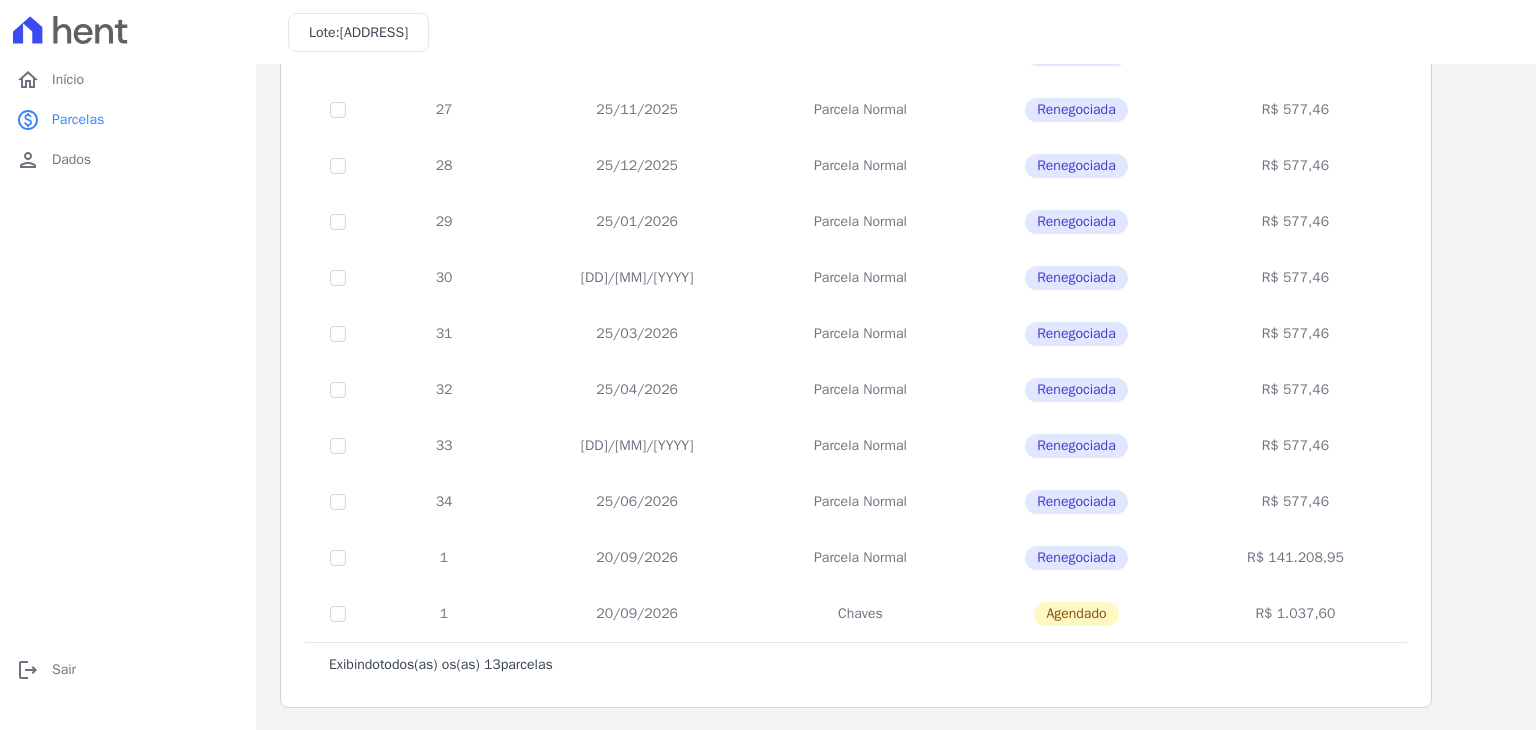 scroll, scrollTop: 0, scrollLeft: 0, axis: both 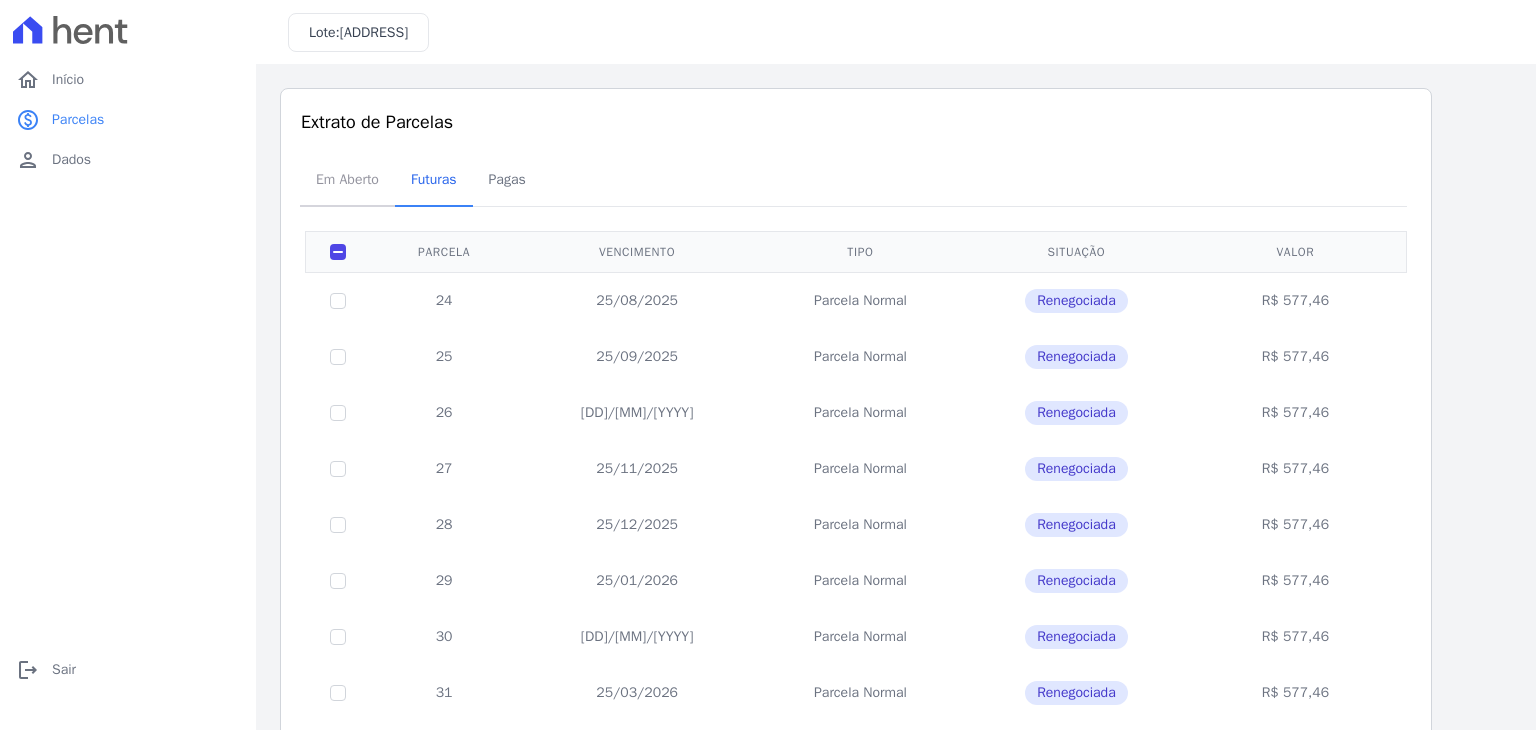 click on "Em Aberto" at bounding box center [347, 179] 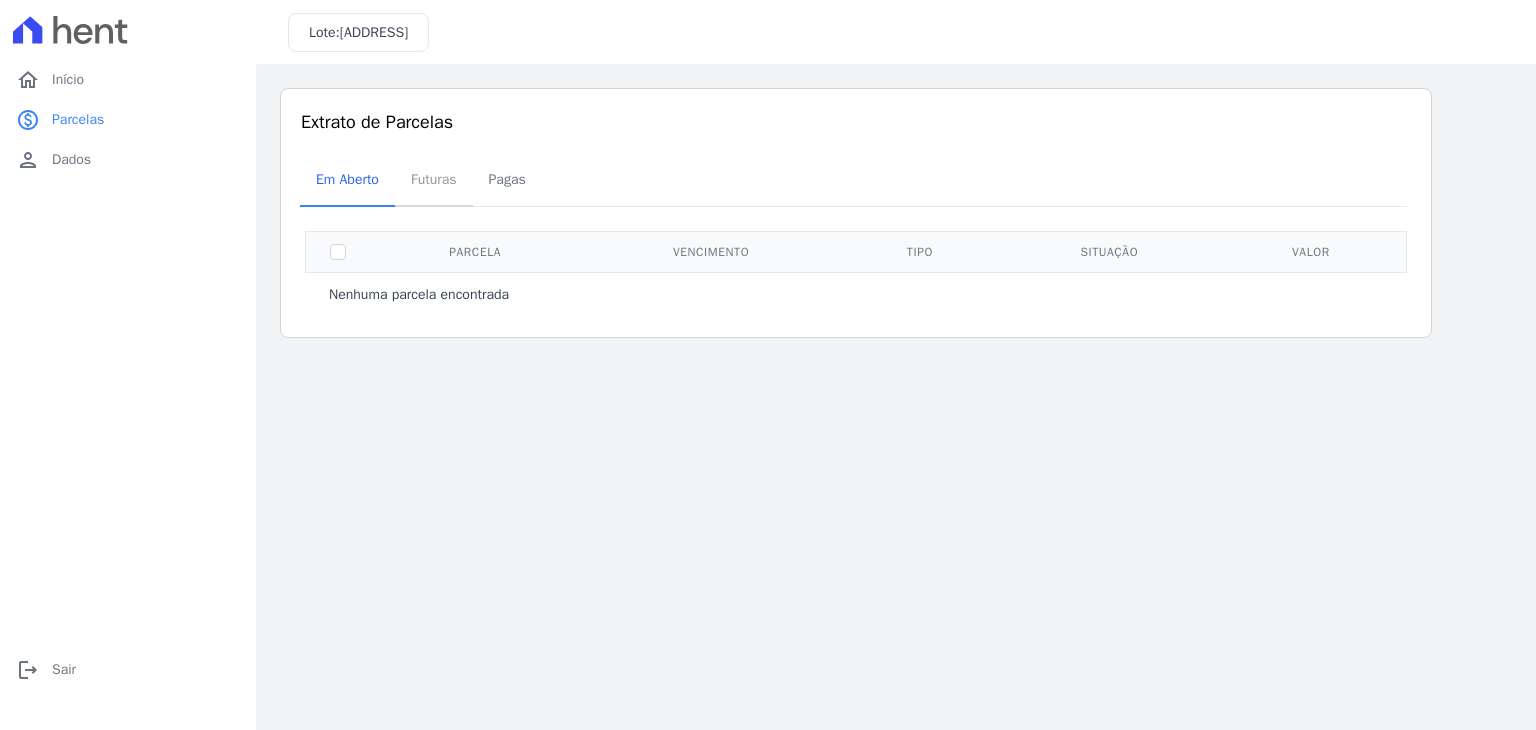 click on "Futuras" at bounding box center (434, 179) 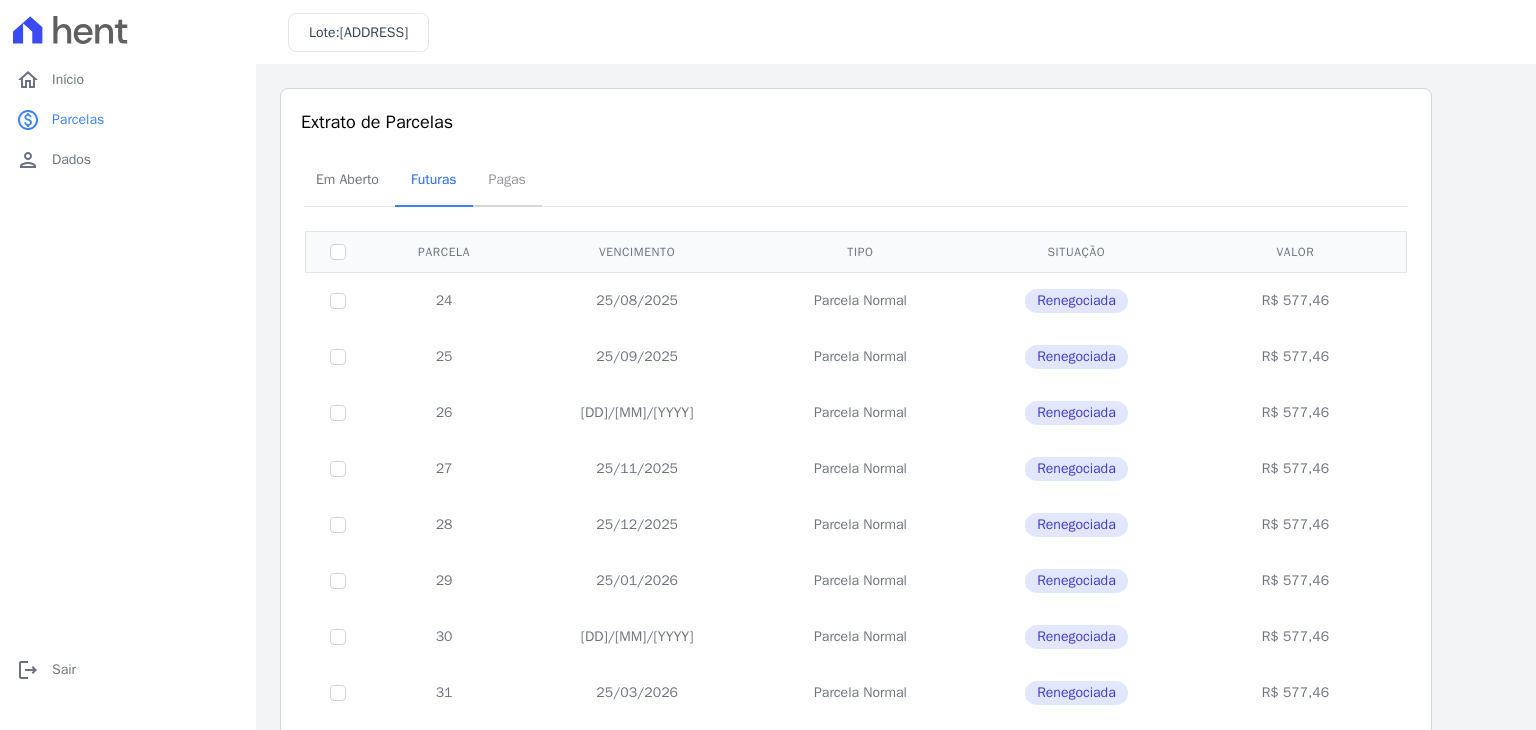 click on "Pagas" at bounding box center [507, 179] 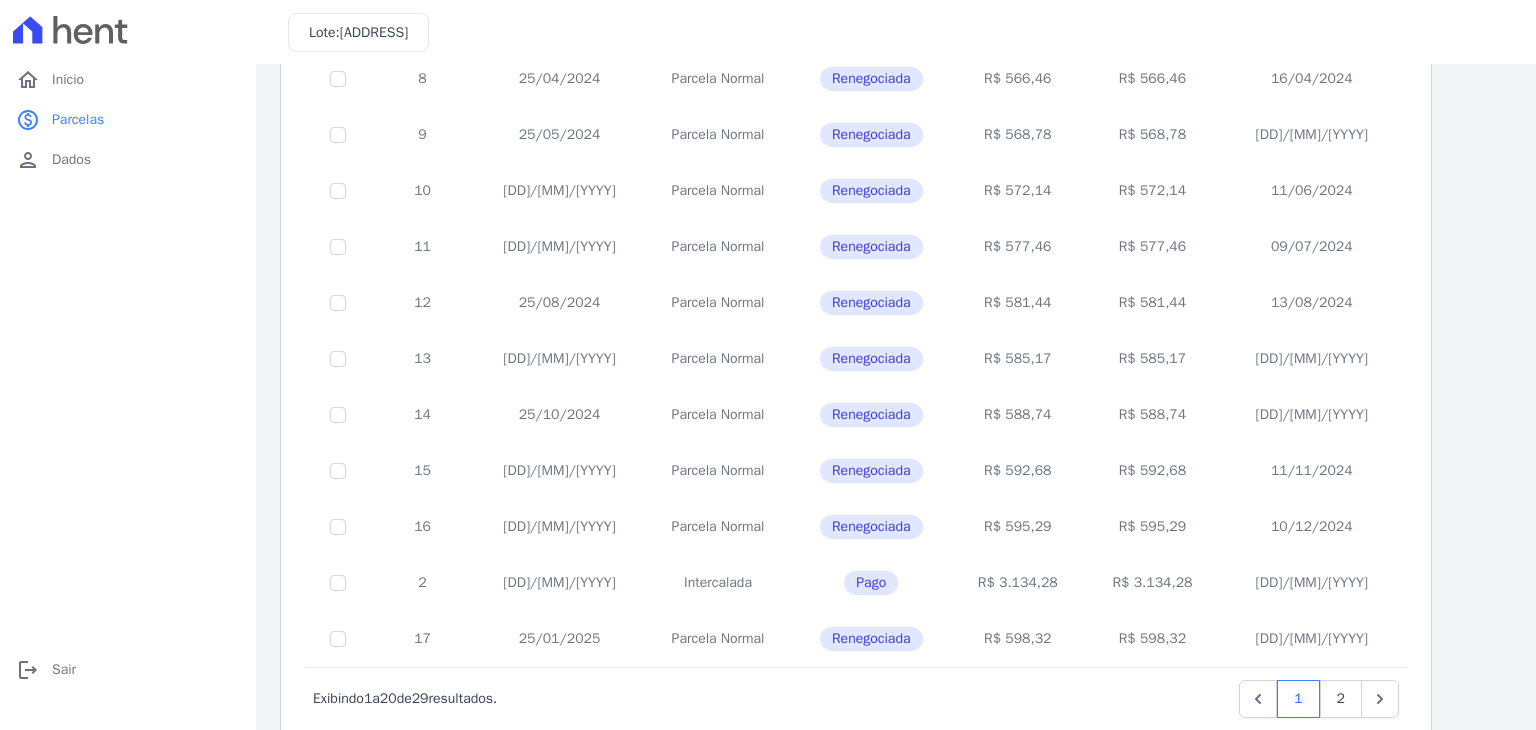 scroll, scrollTop: 776, scrollLeft: 0, axis: vertical 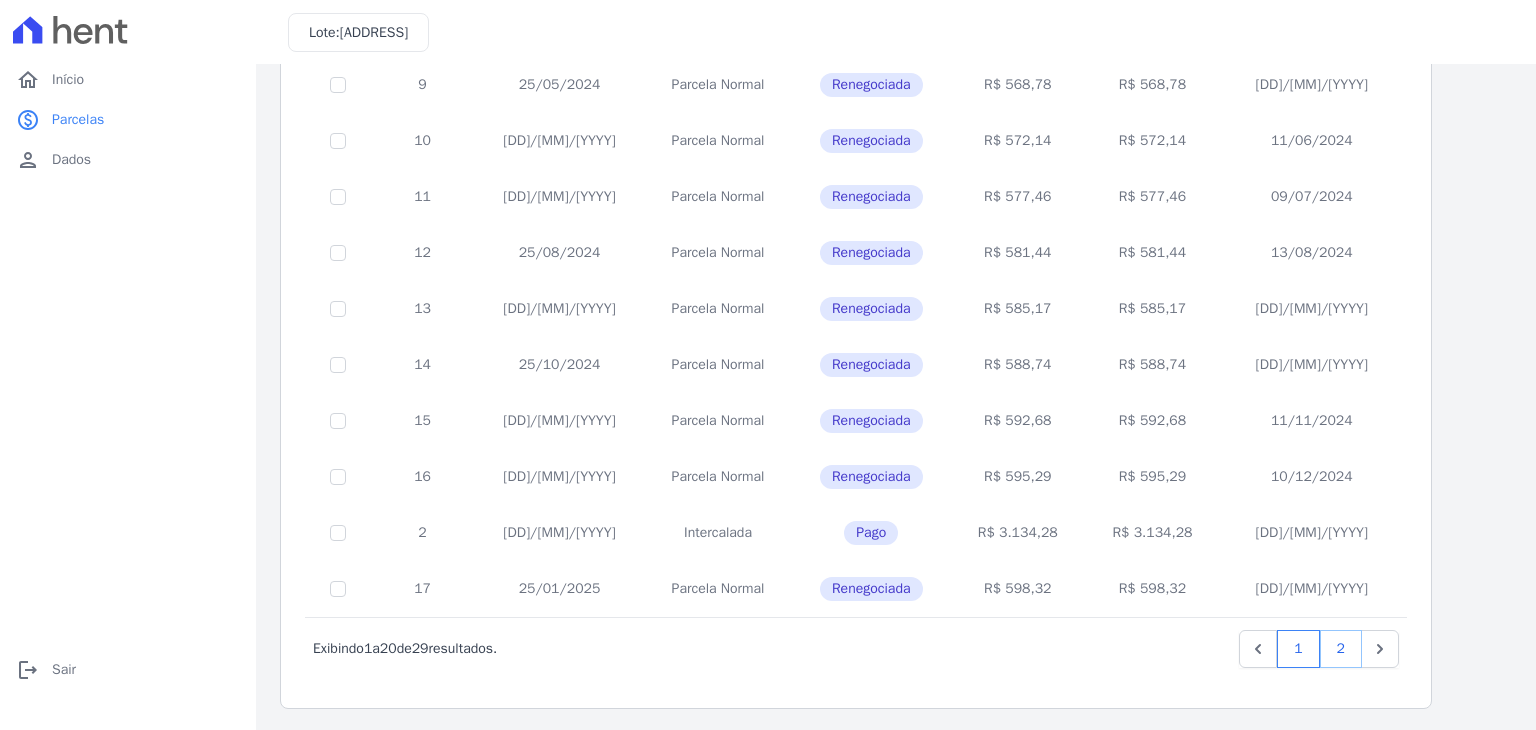 click on "2" at bounding box center [1341, 649] 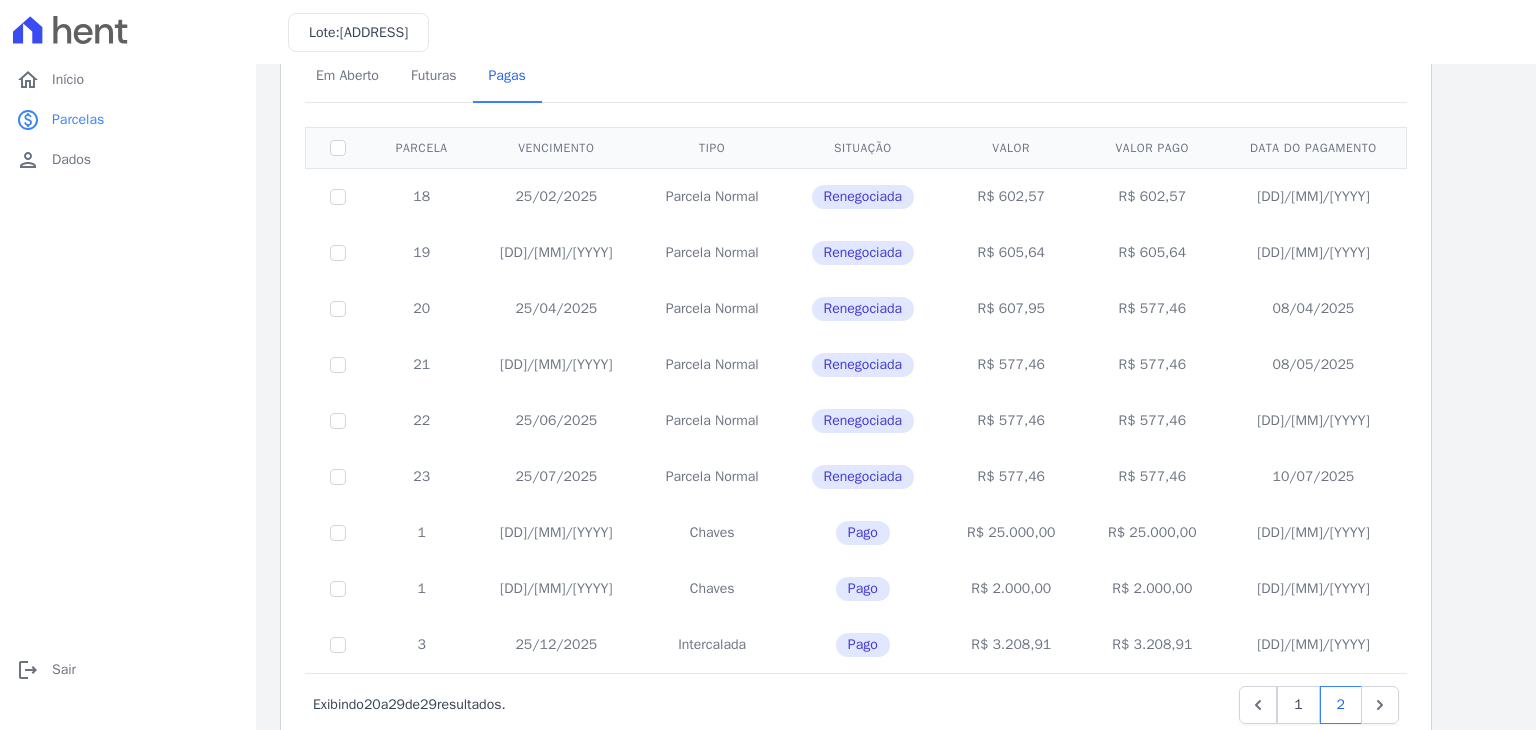 scroll, scrollTop: 160, scrollLeft: 0, axis: vertical 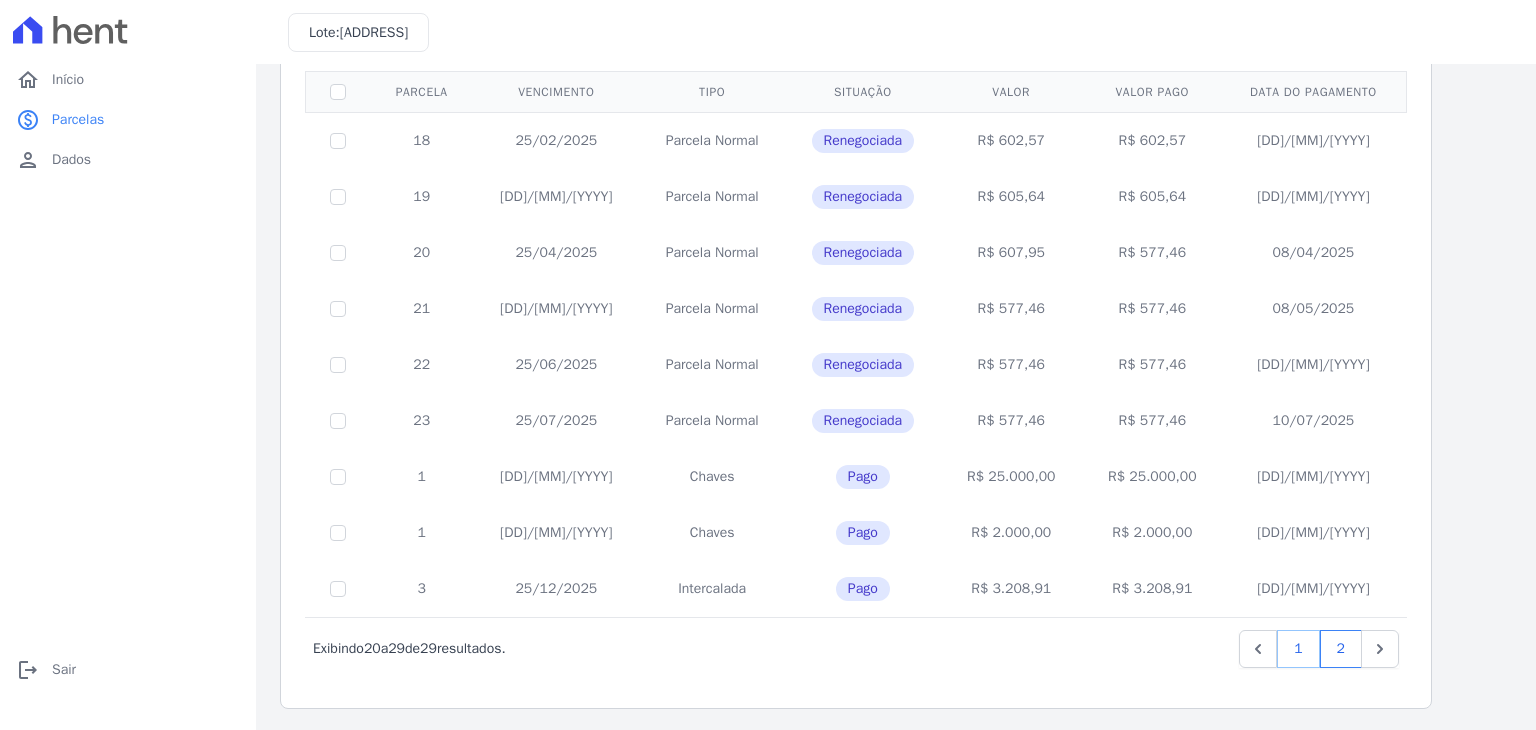 click on "1" at bounding box center [1298, 649] 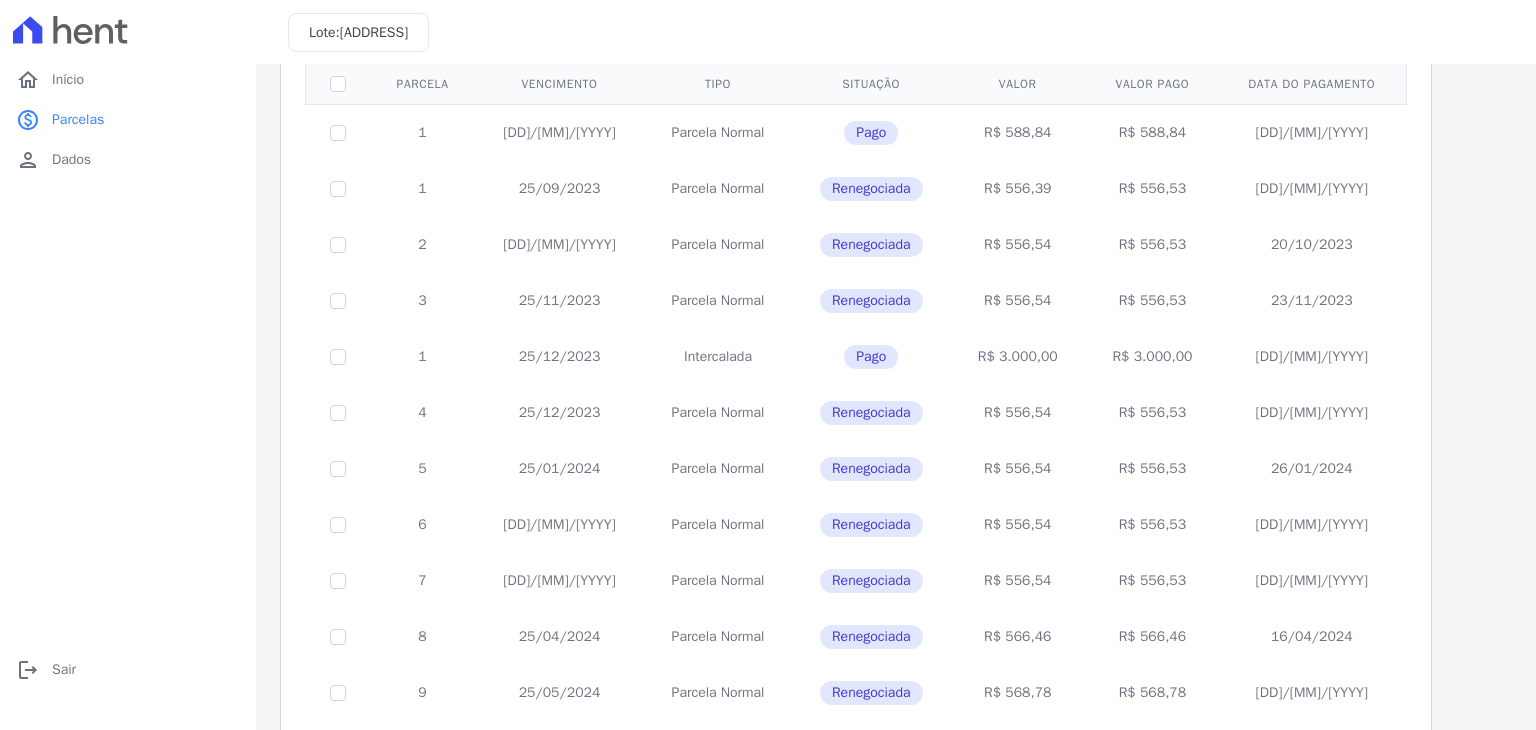scroll, scrollTop: 159, scrollLeft: 0, axis: vertical 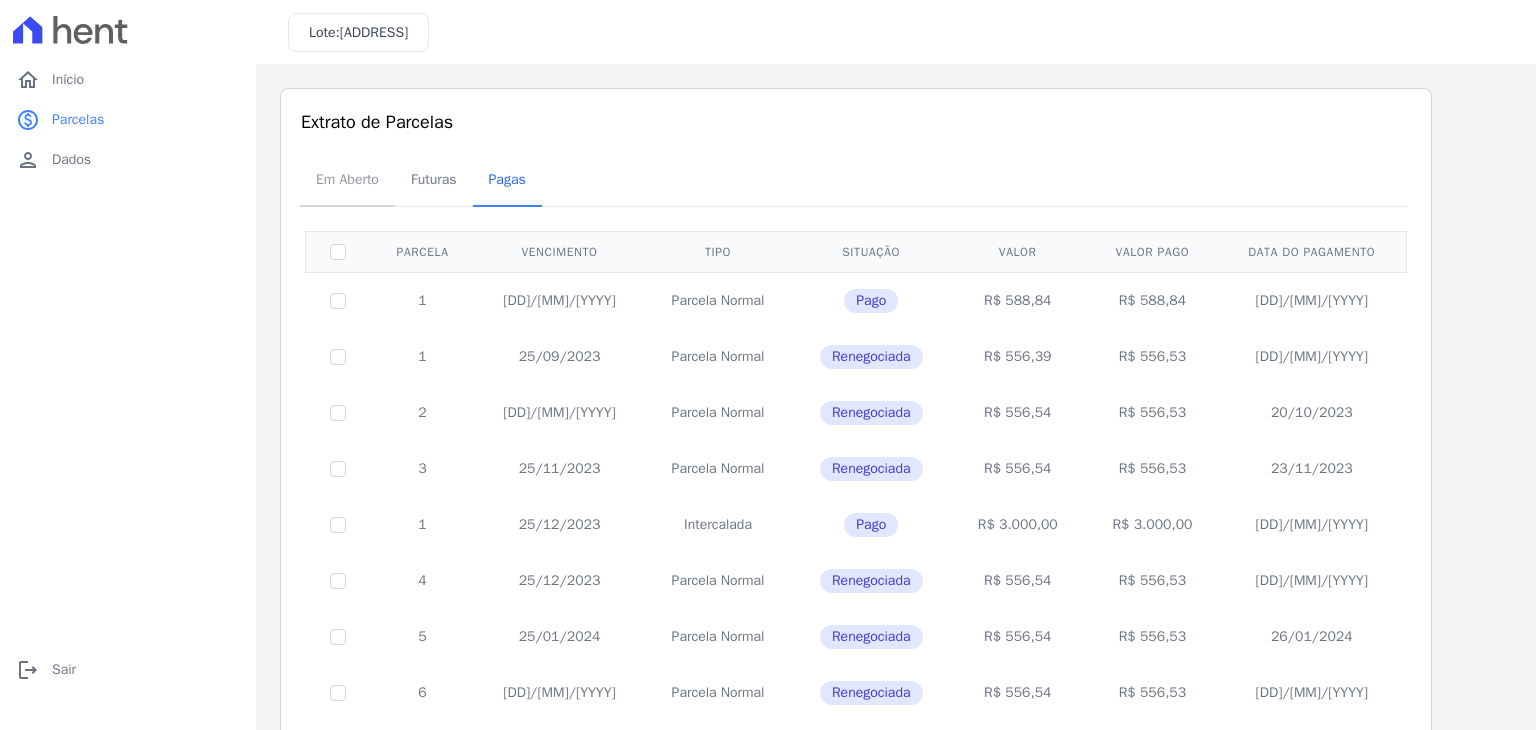 click on "Em Aberto" at bounding box center (347, 179) 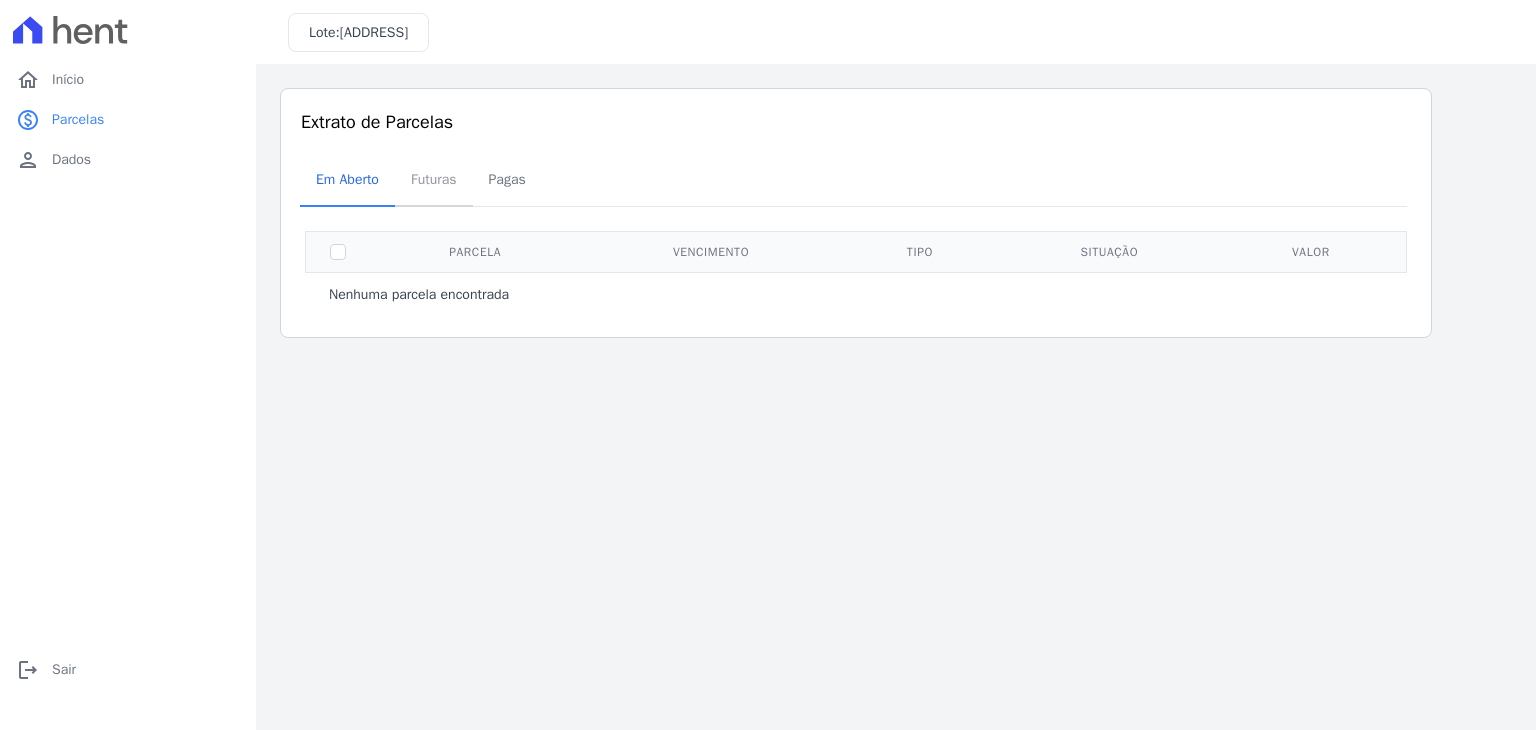 click on "Futuras" at bounding box center [434, 179] 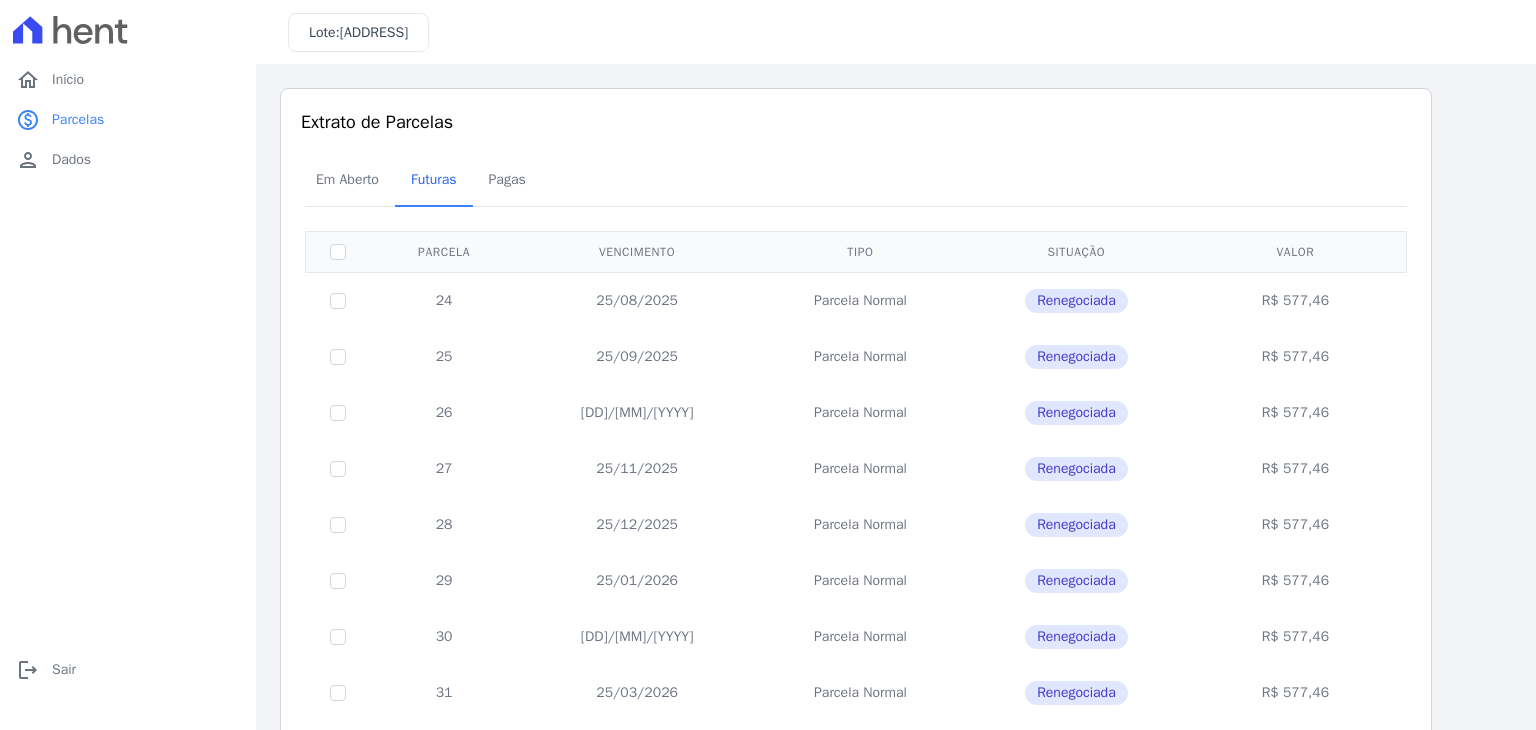 click at bounding box center (338, 300) 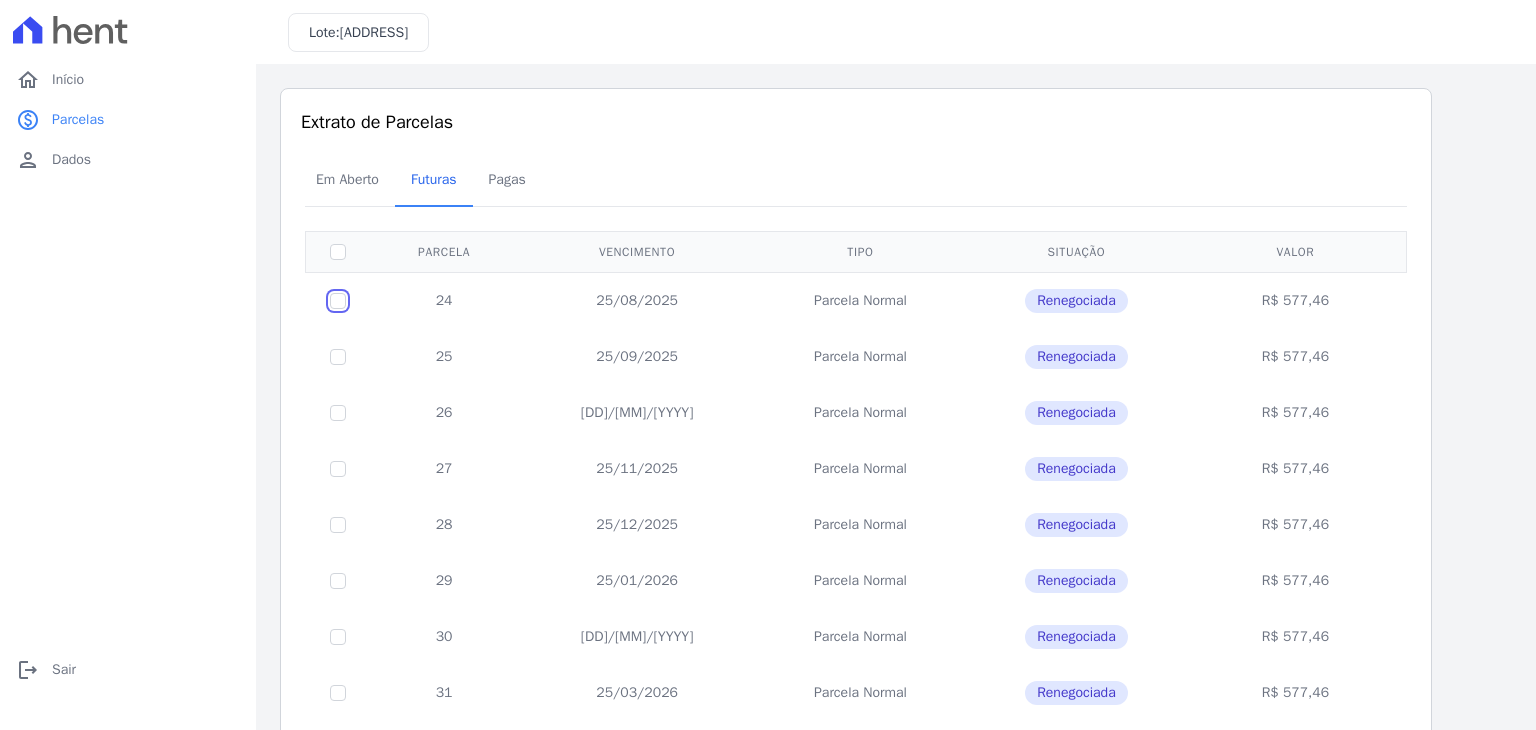 click at bounding box center [338, 301] 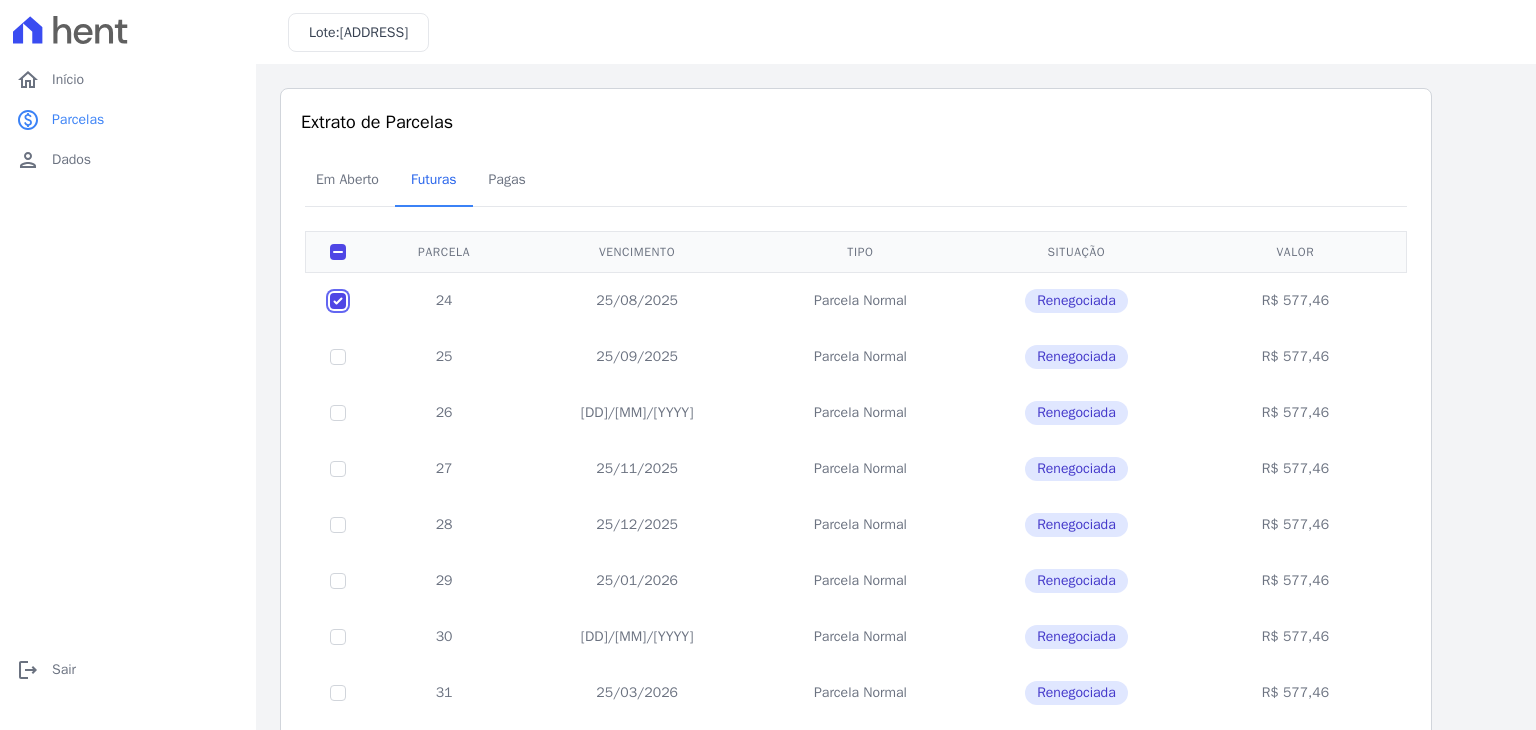 checkbox on "true" 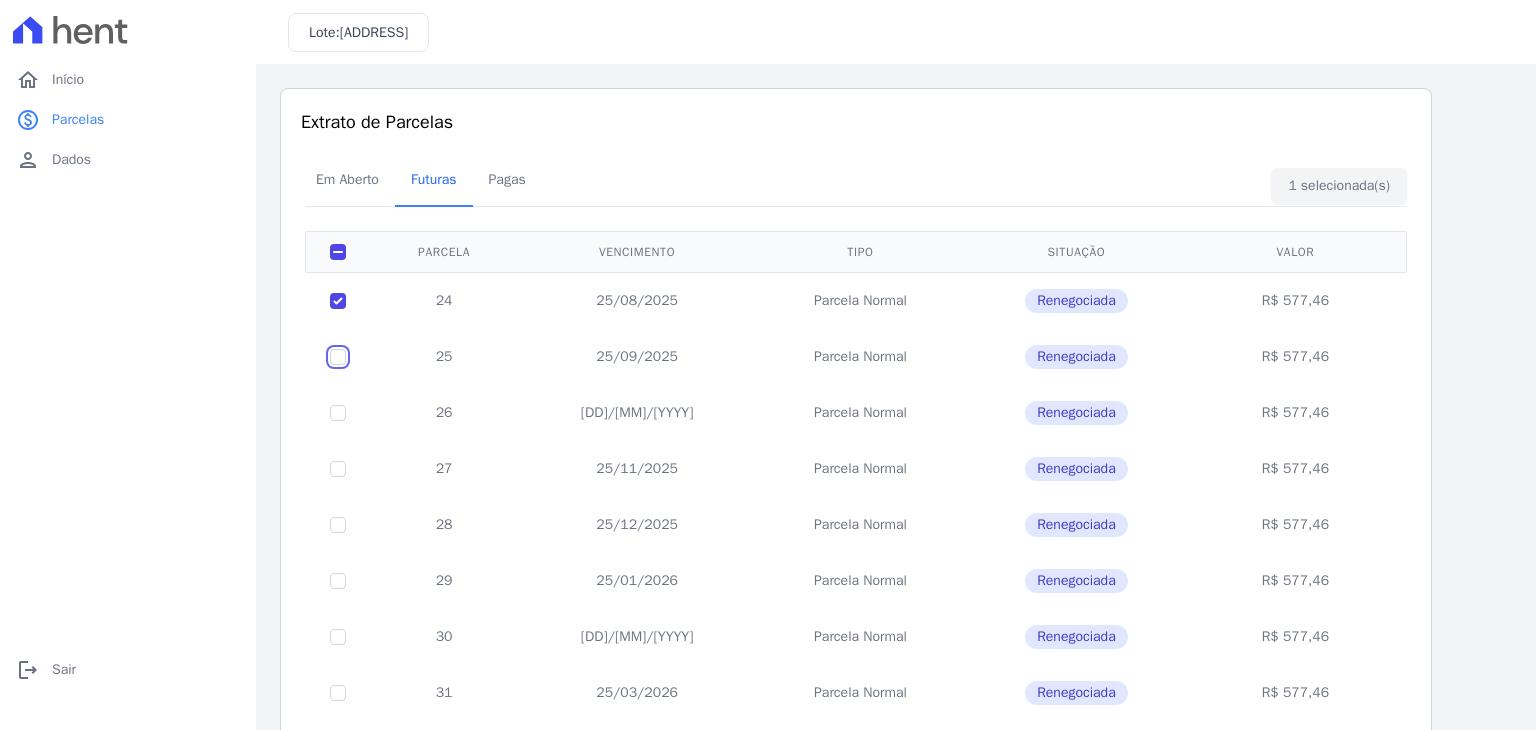 click at bounding box center (338, 301) 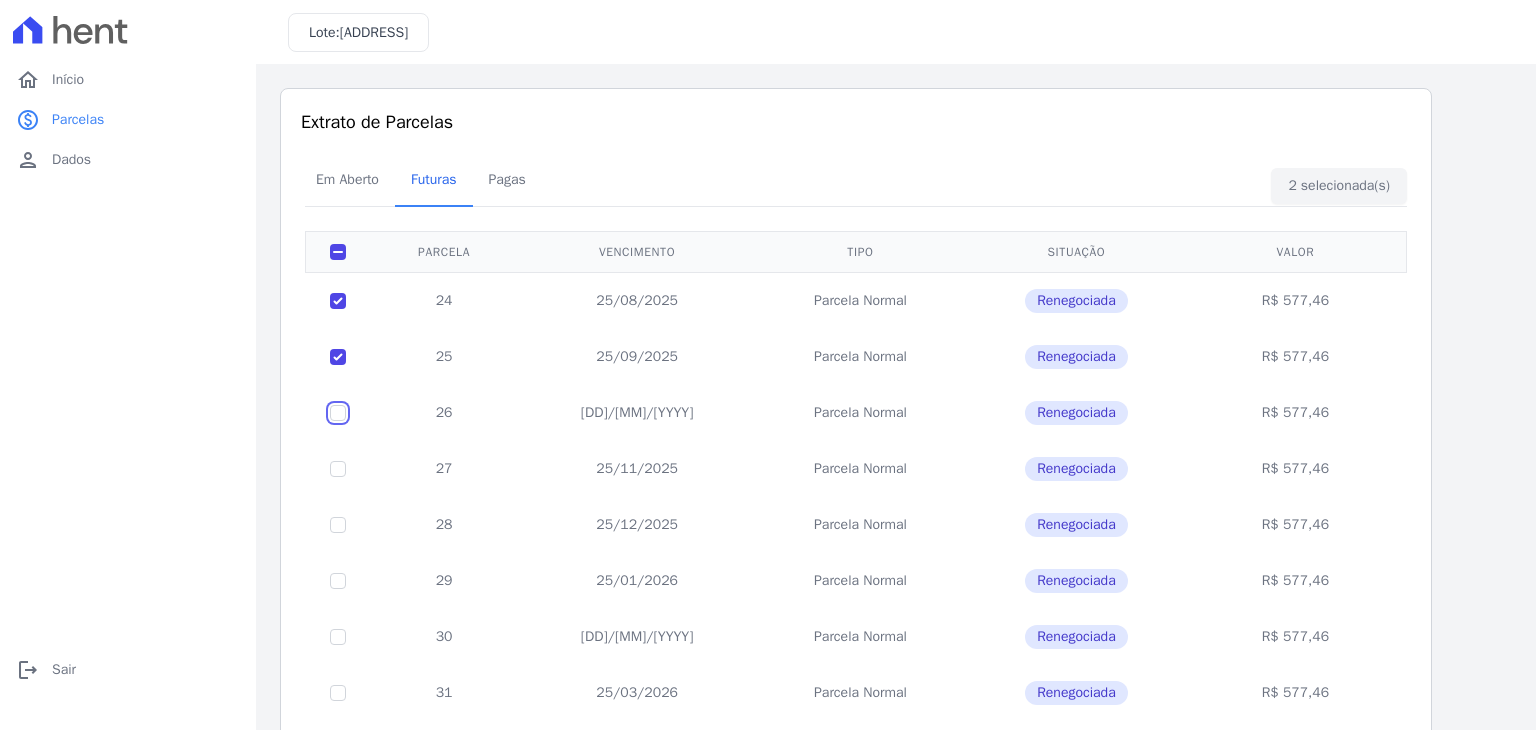 click at bounding box center (338, 301) 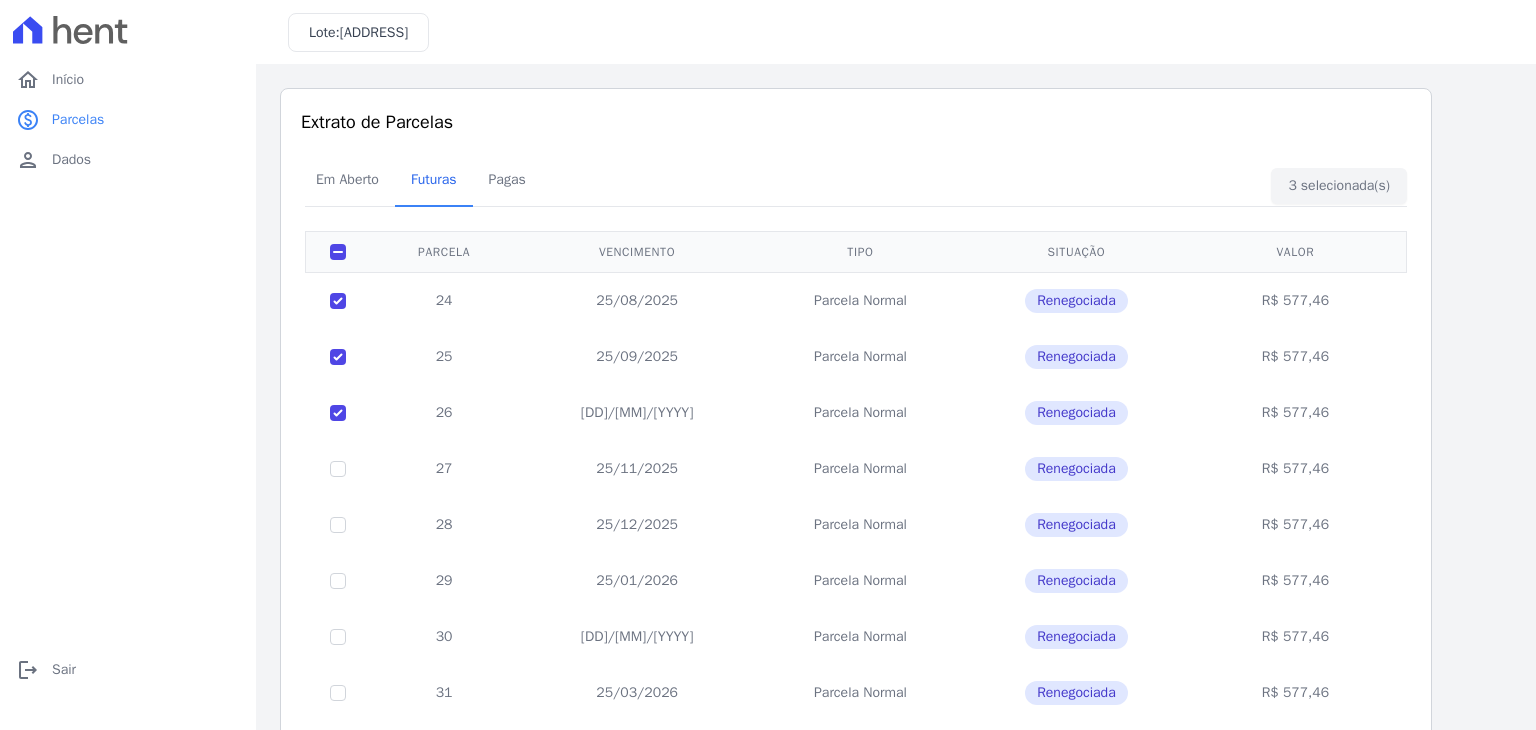 click at bounding box center [338, 469] 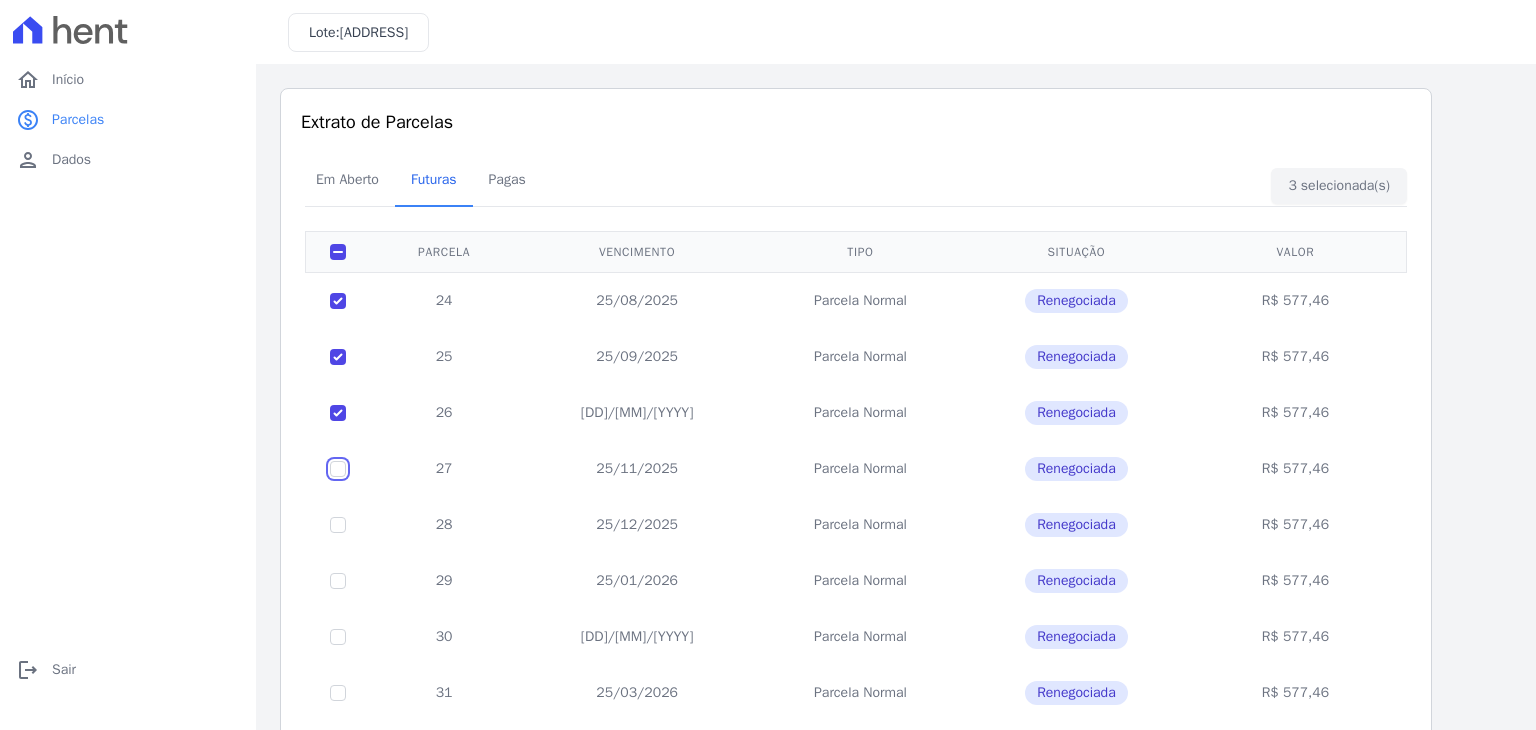click at bounding box center (338, 301) 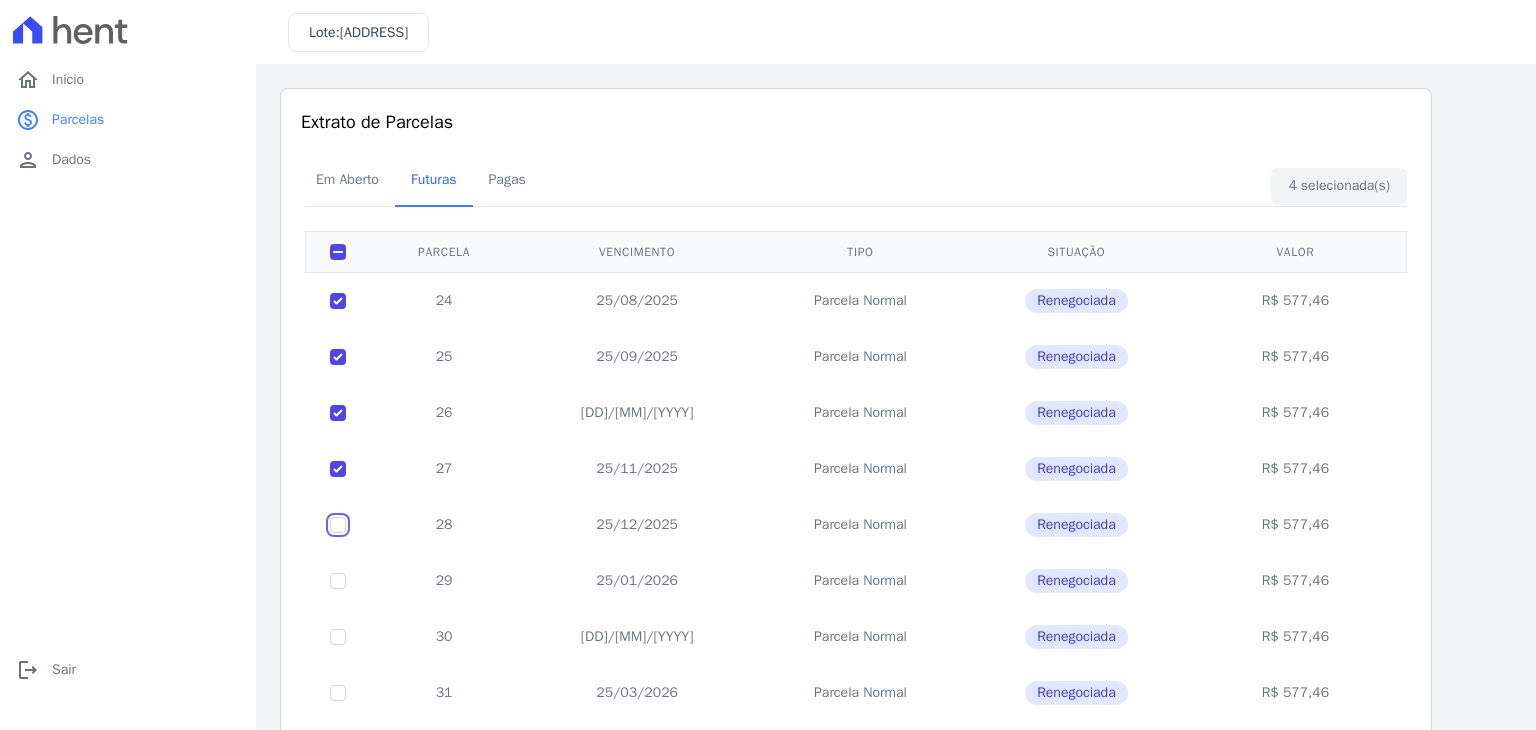 click at bounding box center [338, 301] 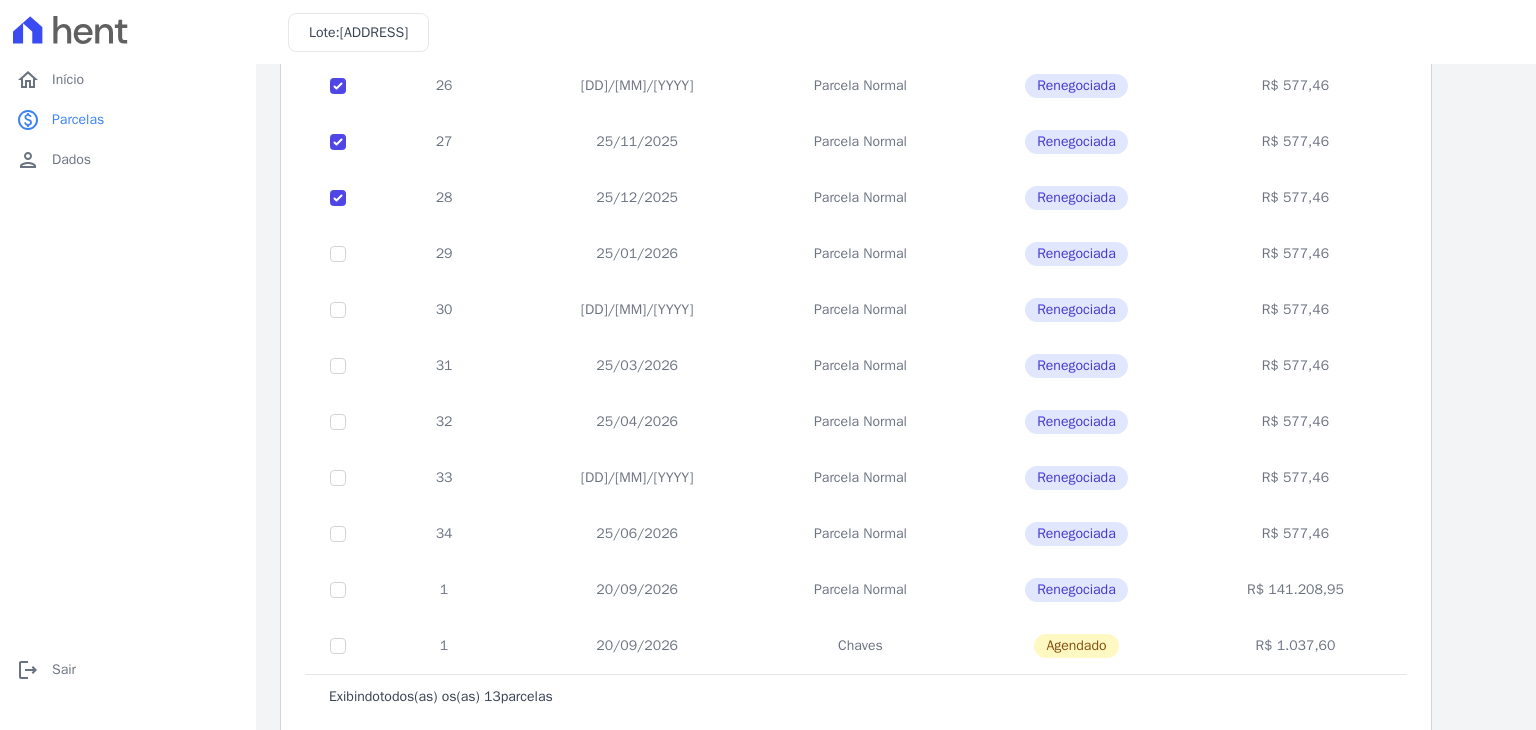 scroll, scrollTop: 330, scrollLeft: 0, axis: vertical 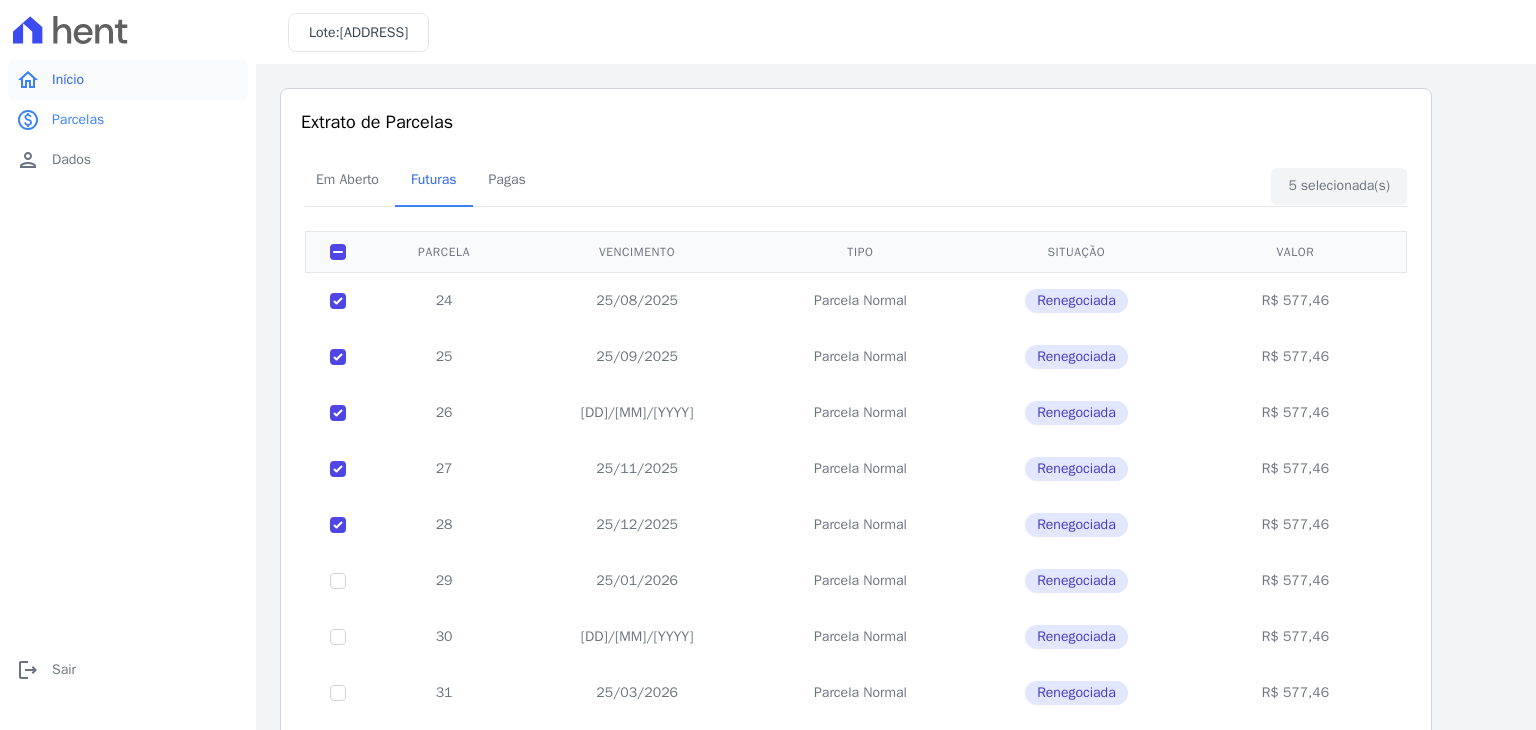 click on "Início" at bounding box center (68, 80) 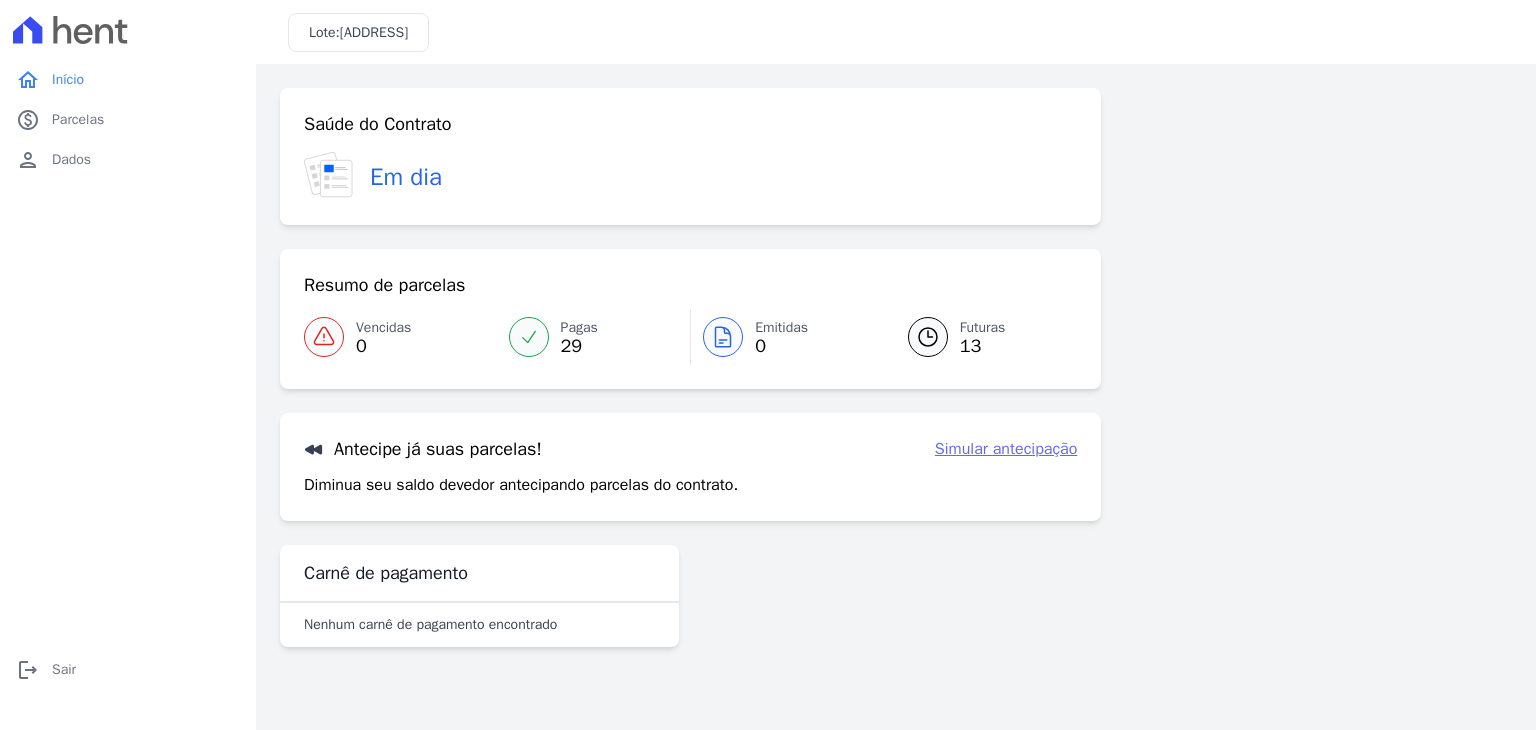 click on "Simular antecipação" at bounding box center [1006, 449] 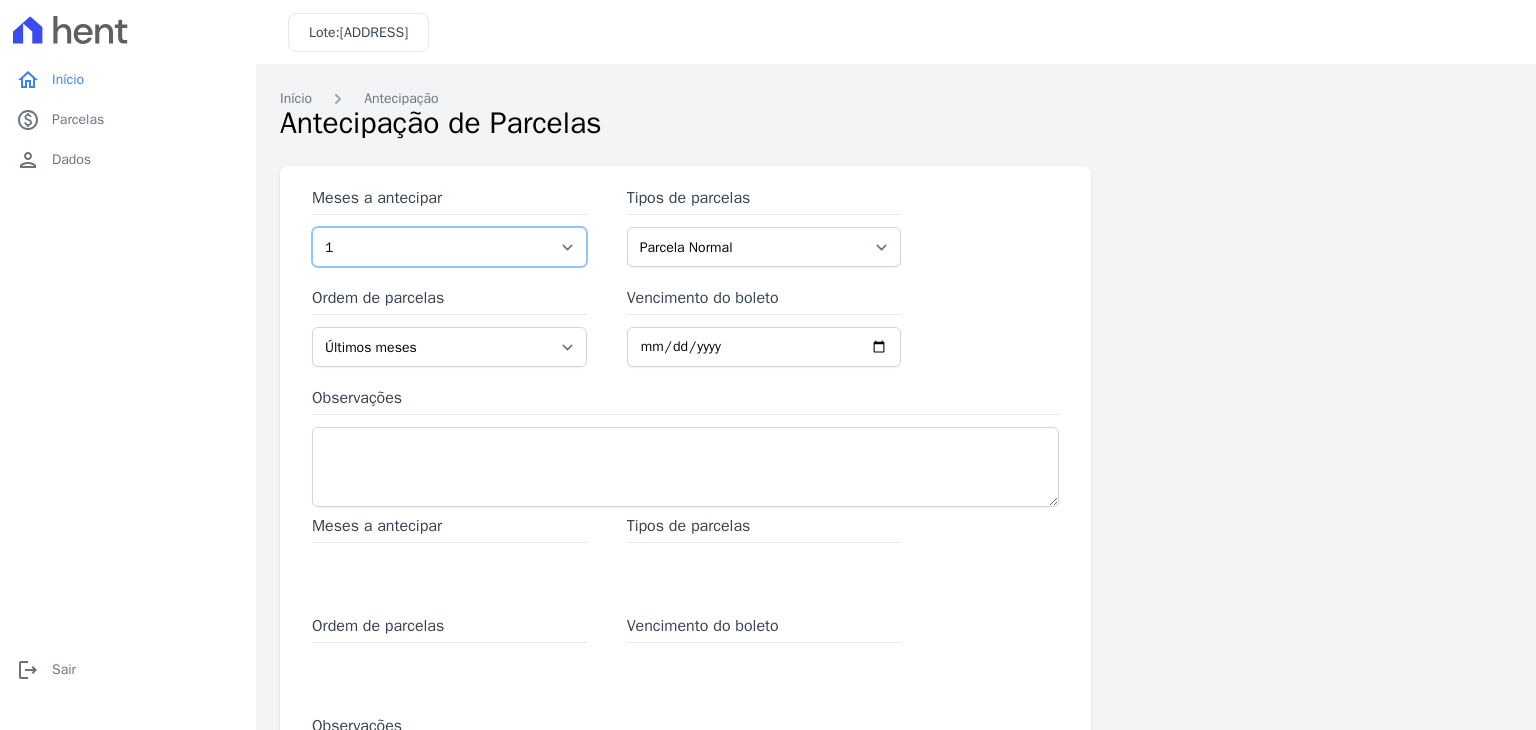 click on "1
2
3
4
5
6
7
8
9
10
11
12
13
14
15
16
17
18
19
20
21
22
23
24
25
26
27
28
29
30
31
32
33
34
35
36
37
38" at bounding box center [449, 247] 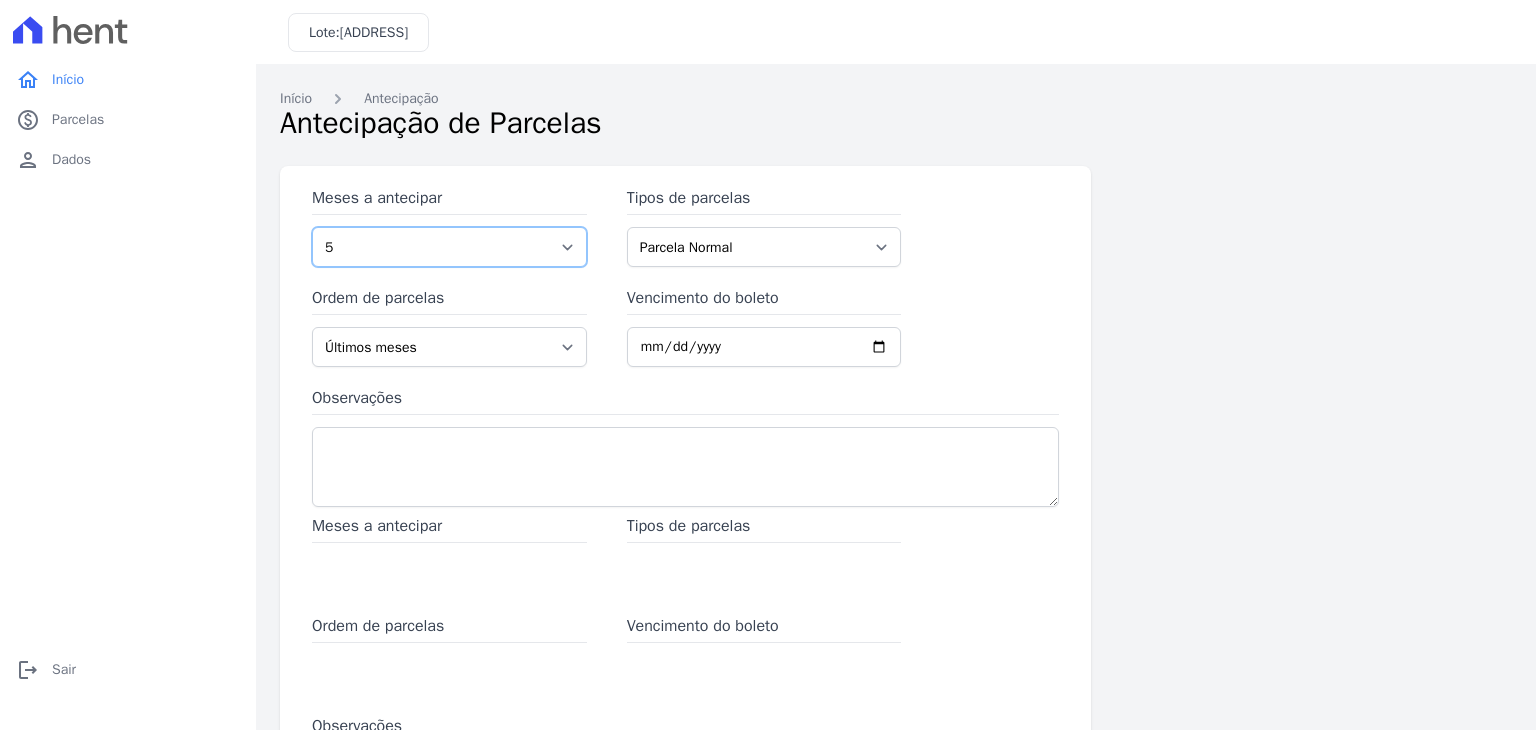 click on "1
2
3
4
5
6
7
8
9
10
11
12
13
14
15
16
17
18
19
20
21
22
23
24
25
26
27
28
29
30
31
32
33
34
35
36
37
38" at bounding box center [449, 247] 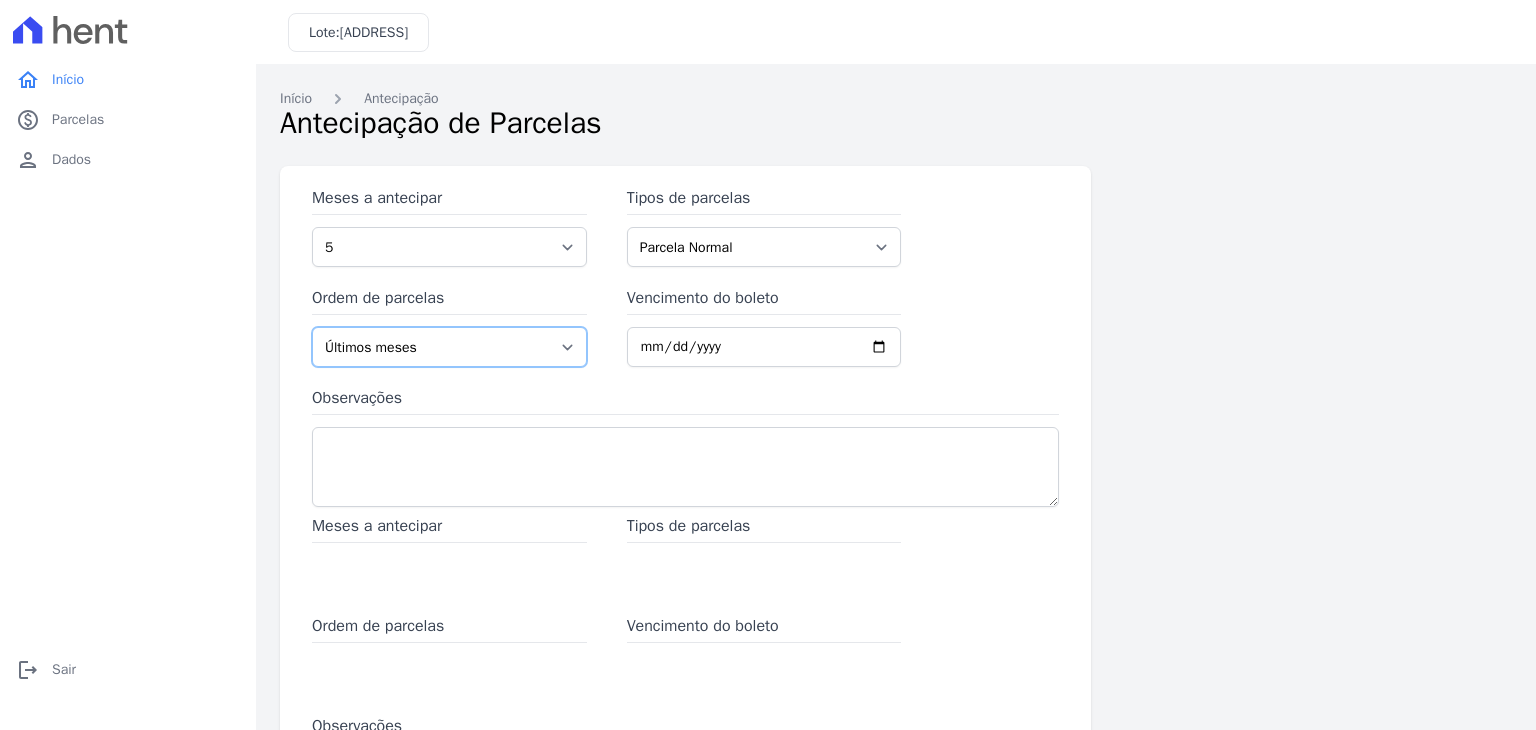 click on "Últimos meses
Primeiros meses" at bounding box center [449, 347] 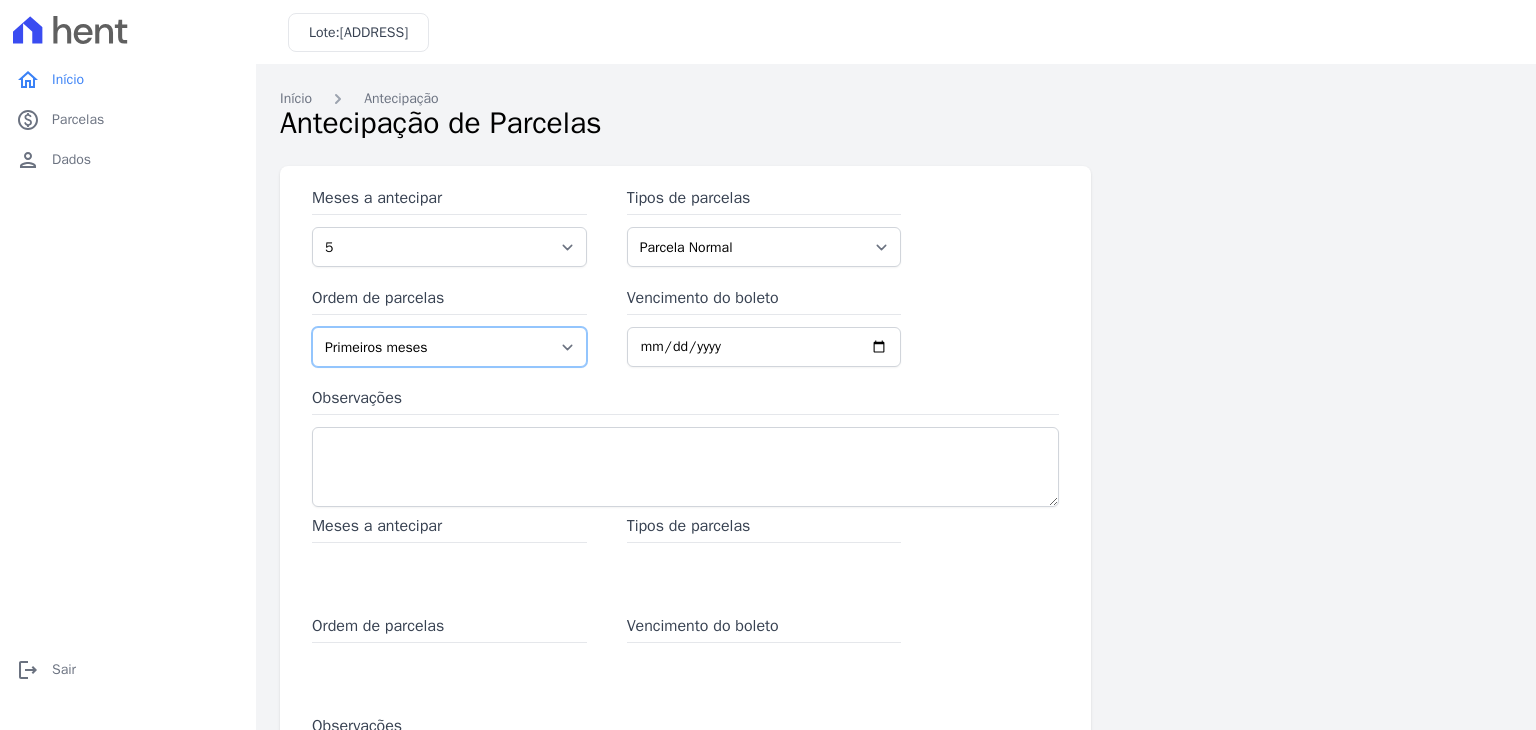 click on "Últimos meses
Primeiros meses" at bounding box center [449, 347] 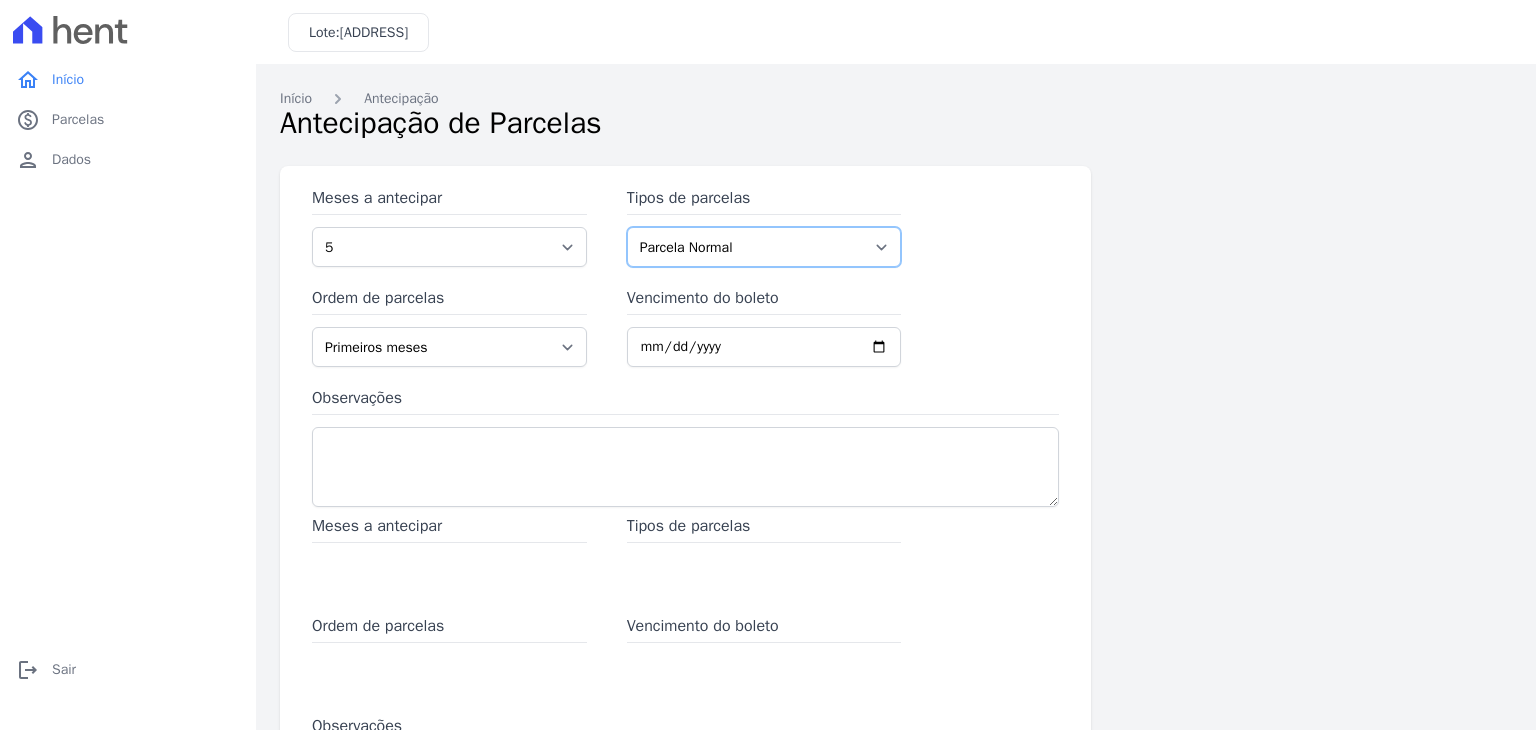click on "Parcela Normal
Intercalada
Chaves
Outros
Financiamento CEF" at bounding box center [764, 247] 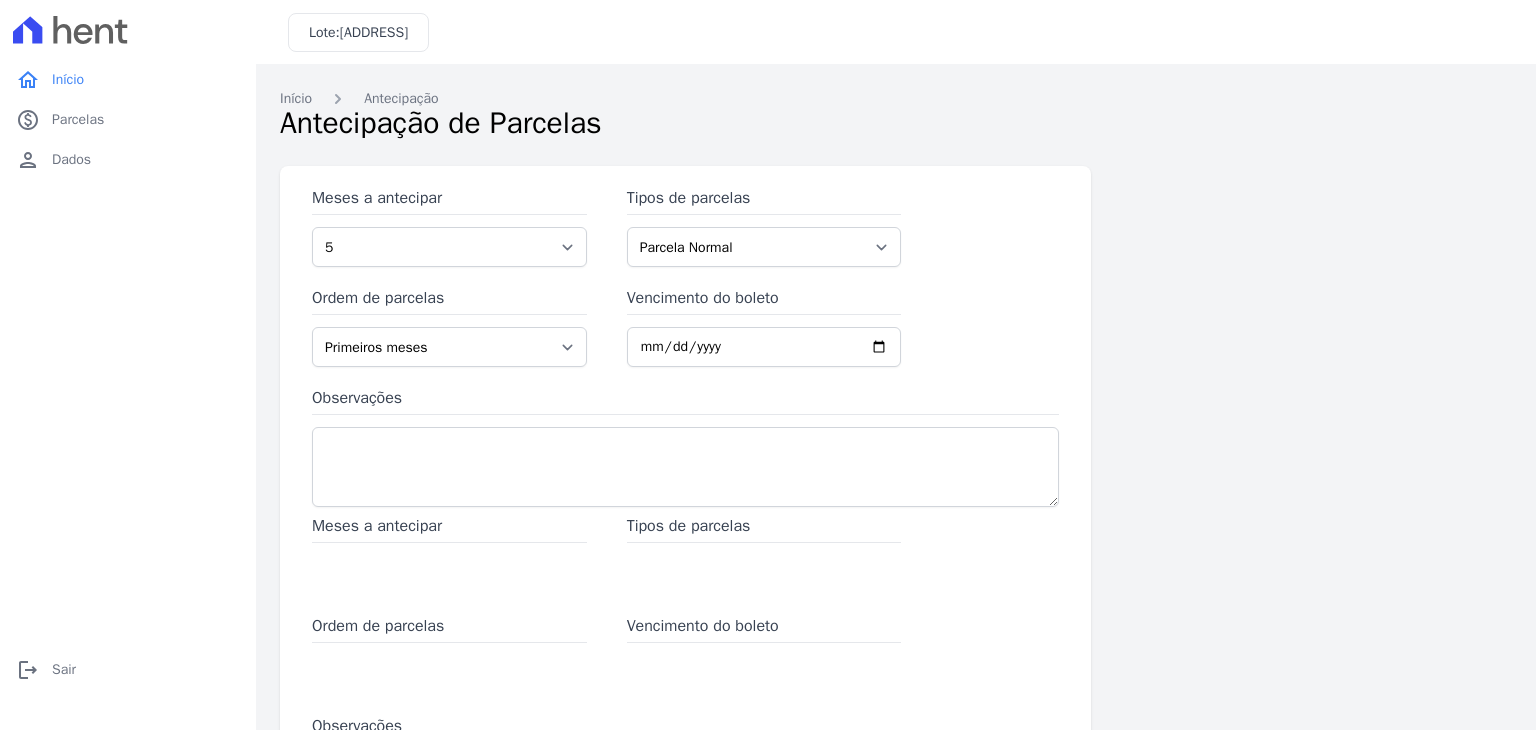 click on "Tipos de parcelas
Parcela Normal
Intercalada
Chaves
Outros
Financiamento CEF" at bounding box center (764, 226) 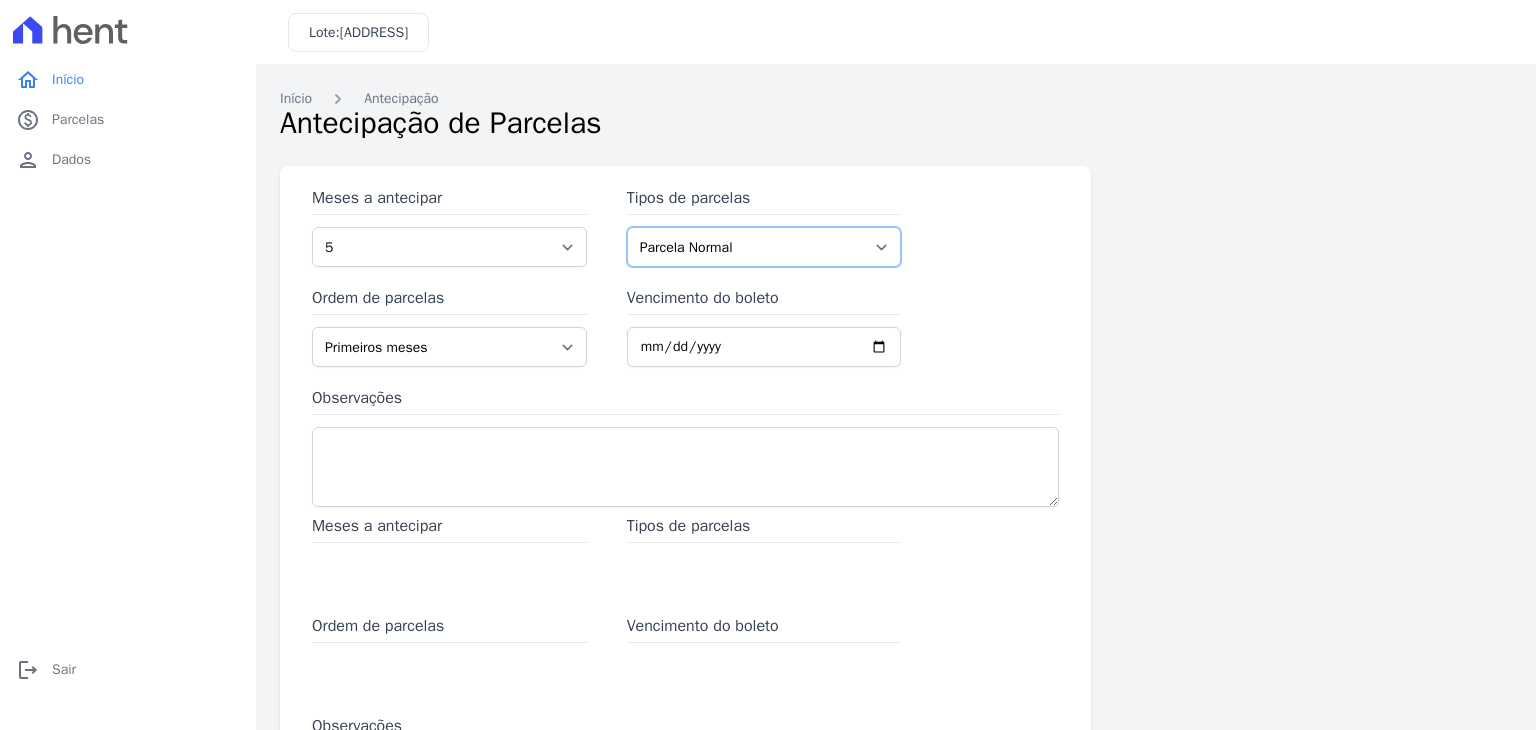 click on "Parcela Normal
Intercalada
Chaves
Outros
Financiamento CEF" at bounding box center [764, 247] 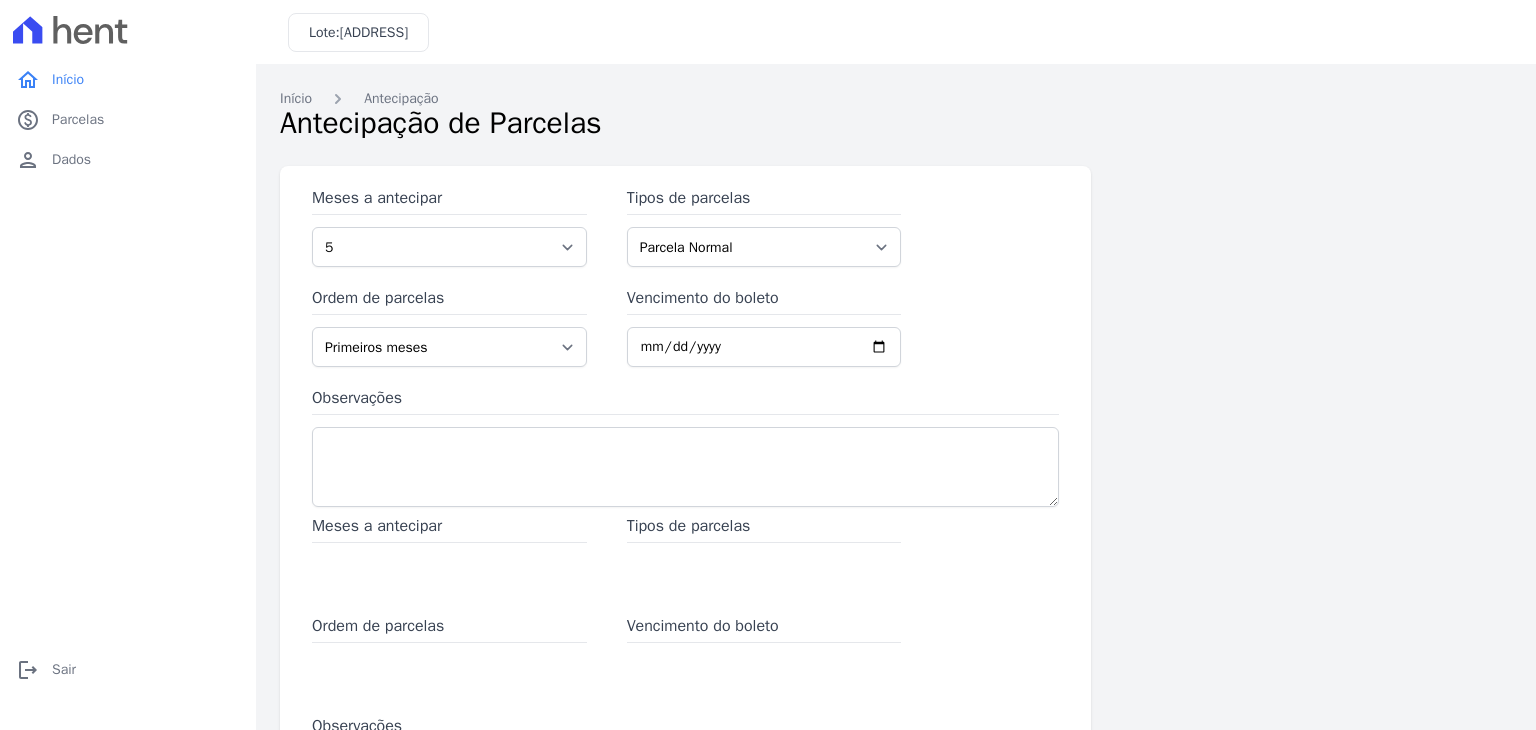 click on "Meses a antecipar
1
2
3
4
5
6
7
8
9
10
11
12
13
14
15
16
17
18
19
20
21
22
23
24
25
26
27
28
29
30
31
32
33
34
35
36
37
38
Tipos de parcelas
Parcela Normal
Intercalada
Chaves
Outros
Financiamento CEF
Ordem de parcelas
Últimos meses
Primeiros meses
Vencimento do boleto
Observações" at bounding box center (685, 350) 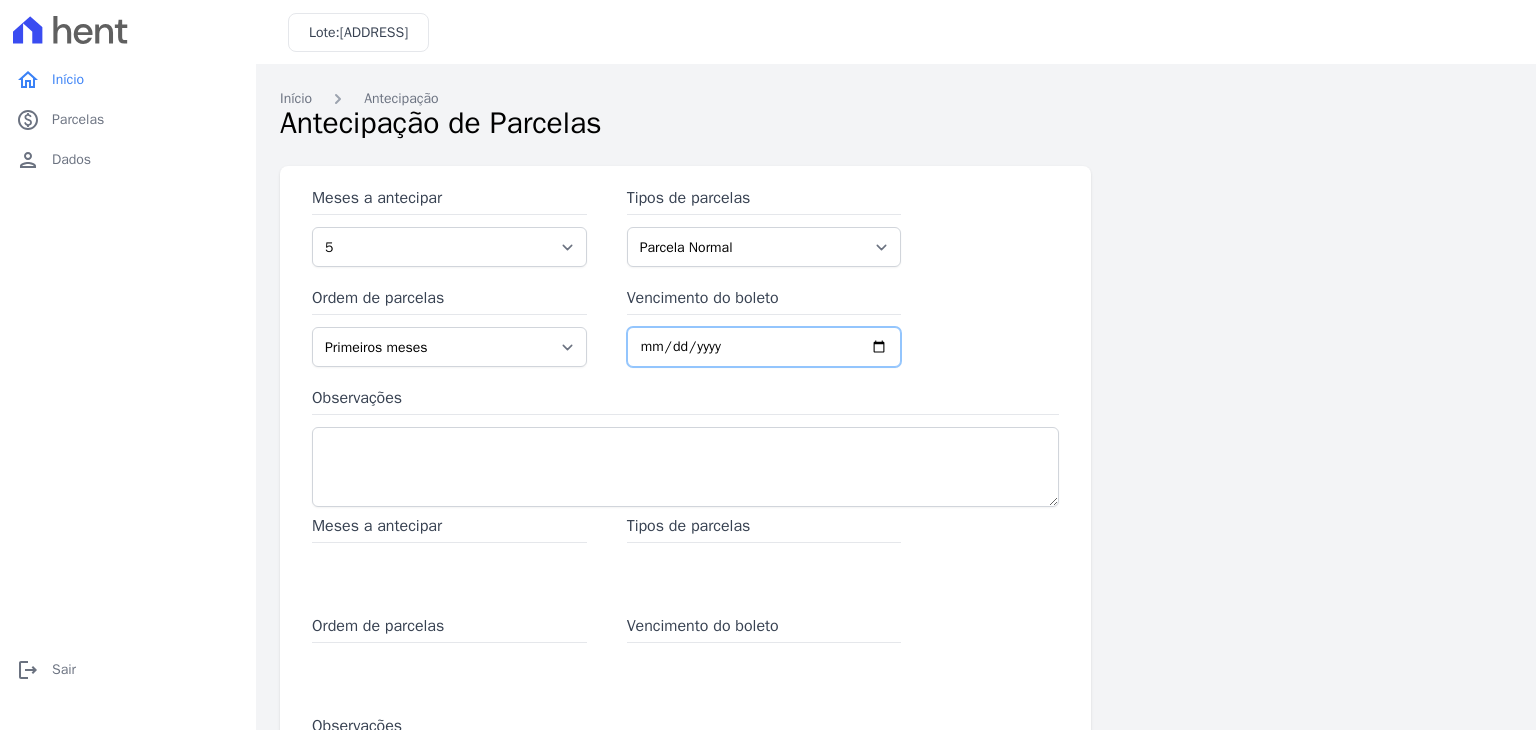 click on "Vencimento do boleto" at bounding box center [764, 347] 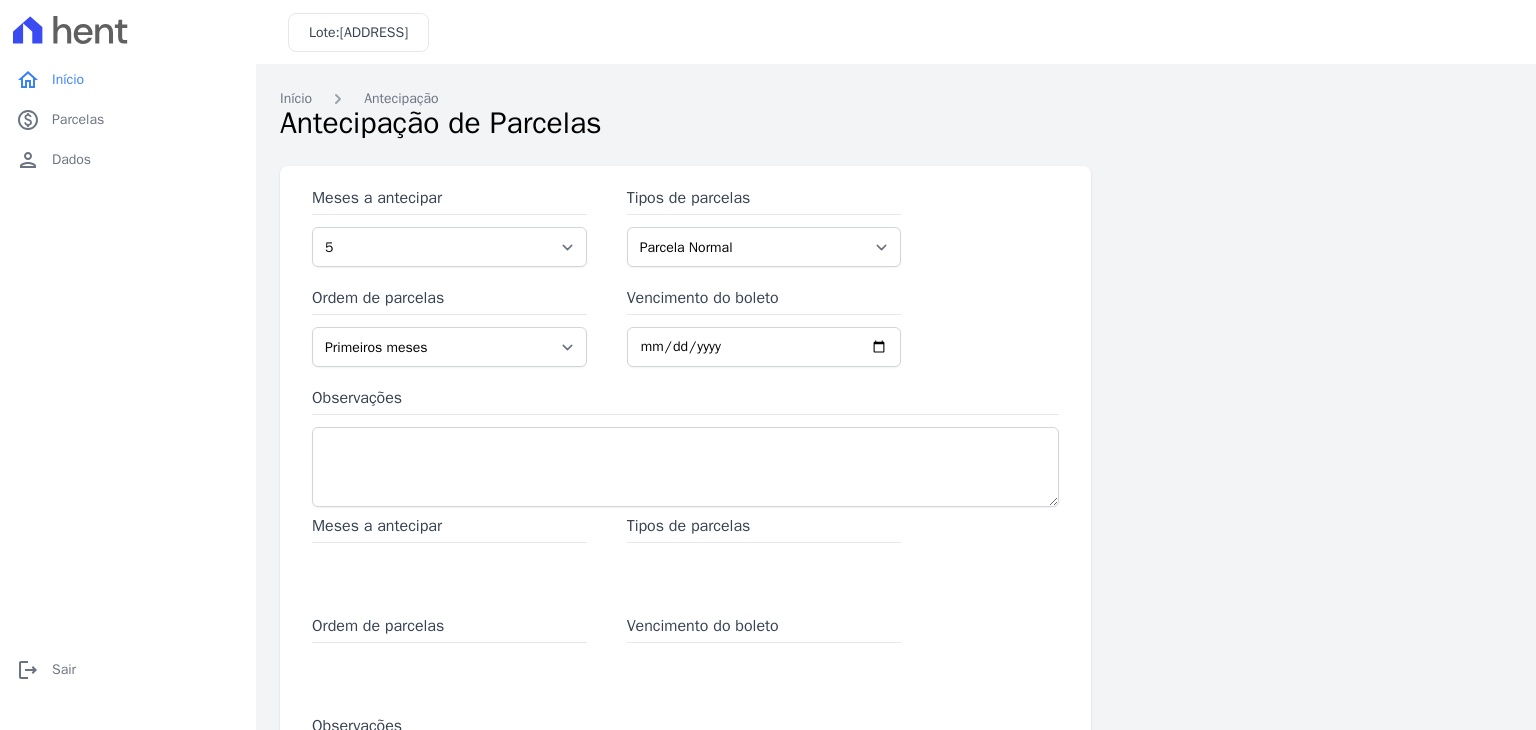 click on "Meses a antecipar" at bounding box center [449, 528] 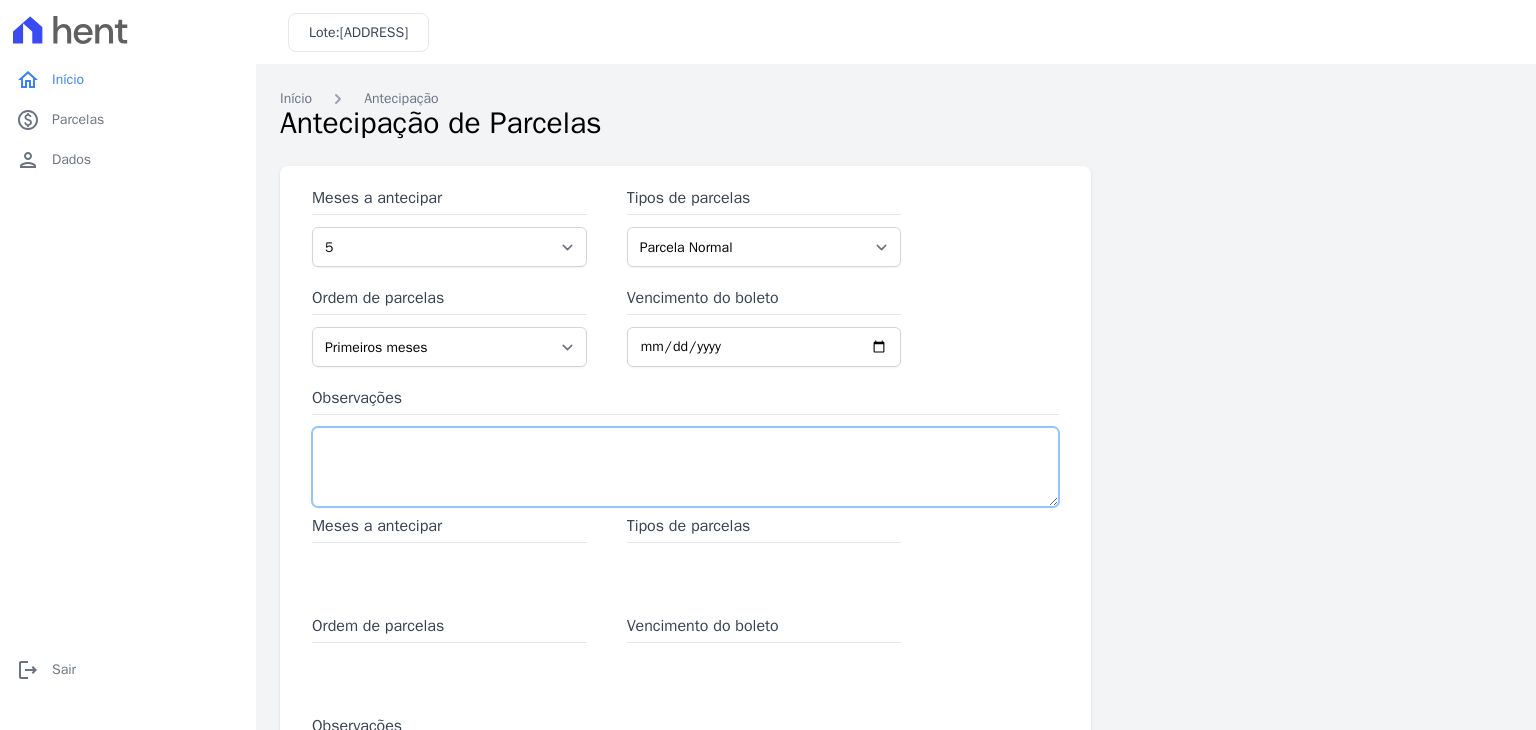 click on "Observações" at bounding box center (685, 467) 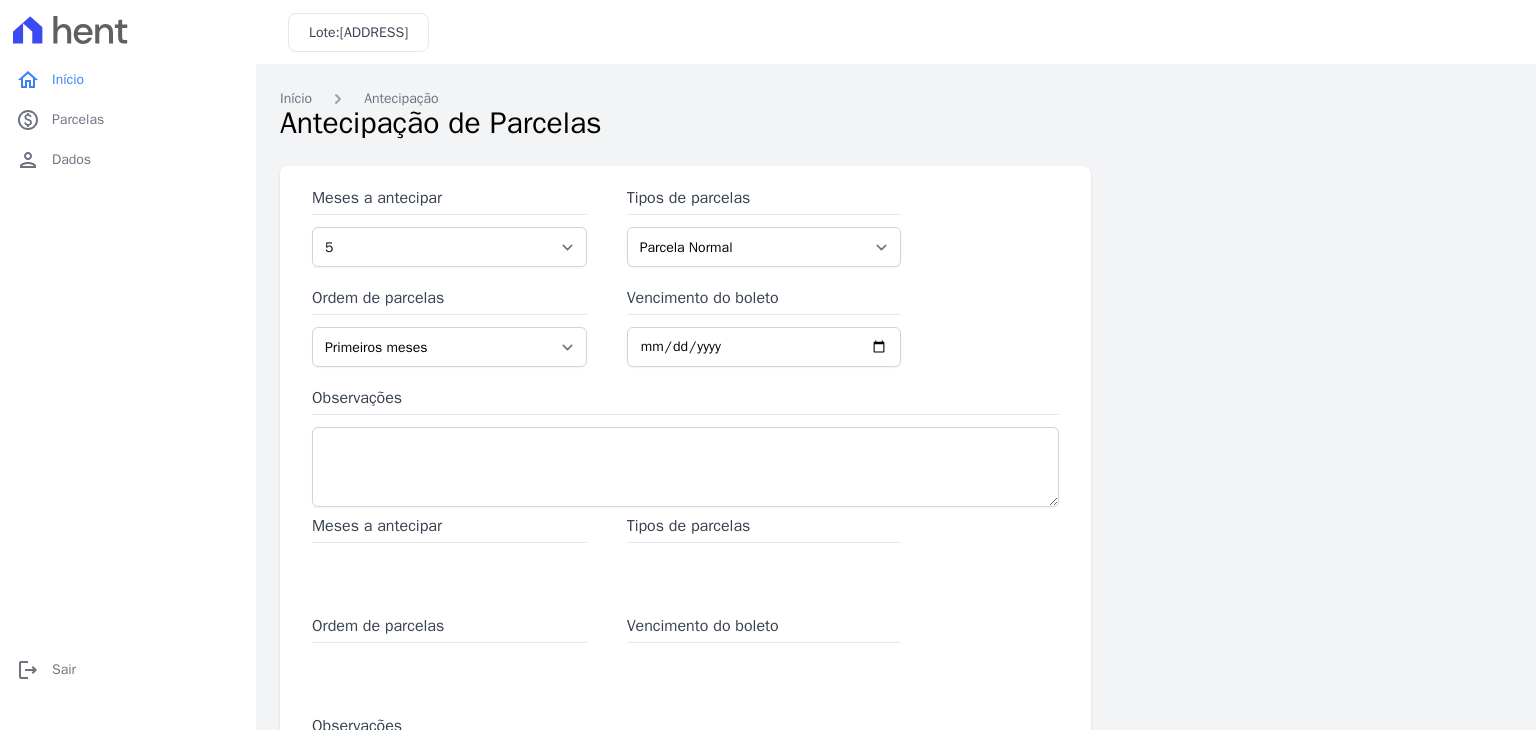 click on "Observações" at bounding box center [685, 450] 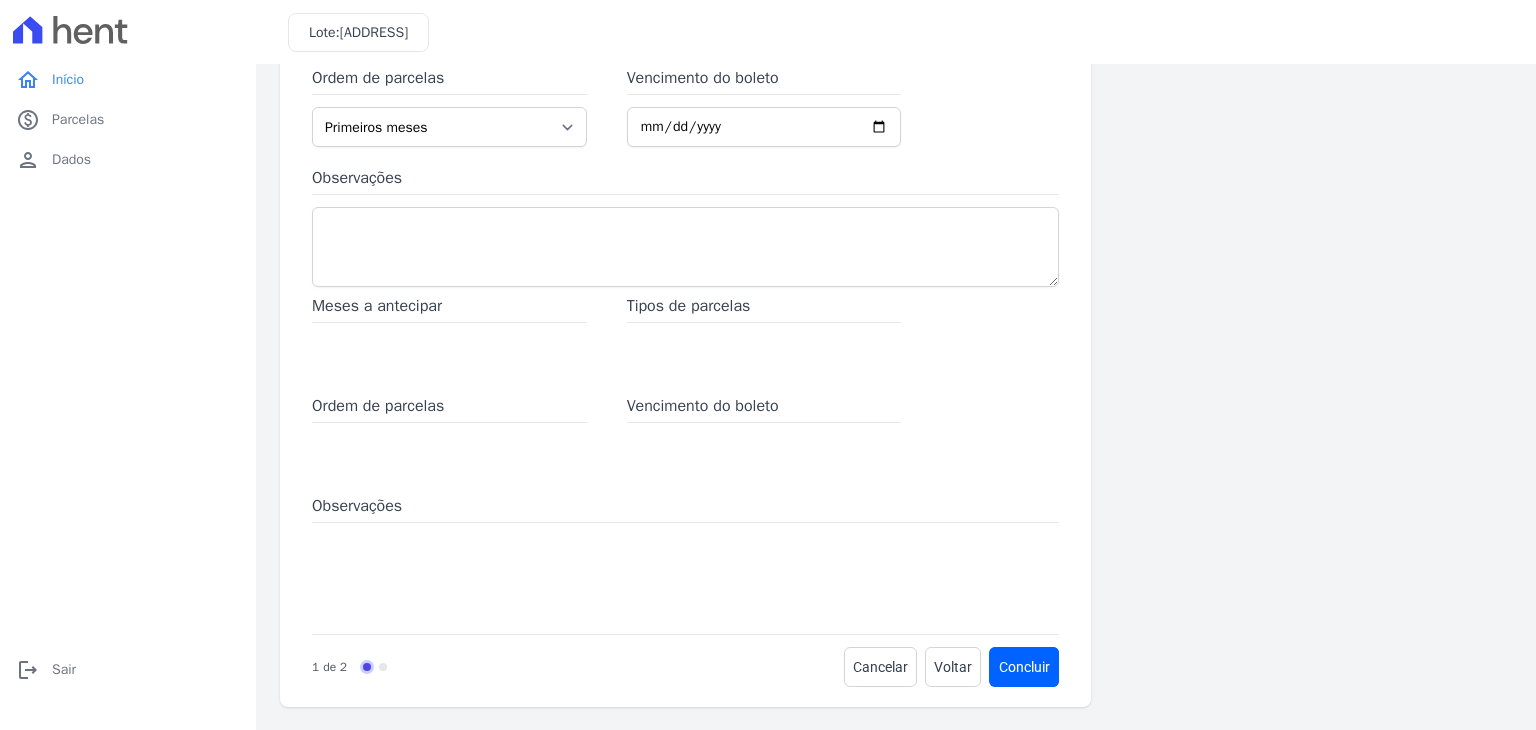 scroll, scrollTop: 221, scrollLeft: 0, axis: vertical 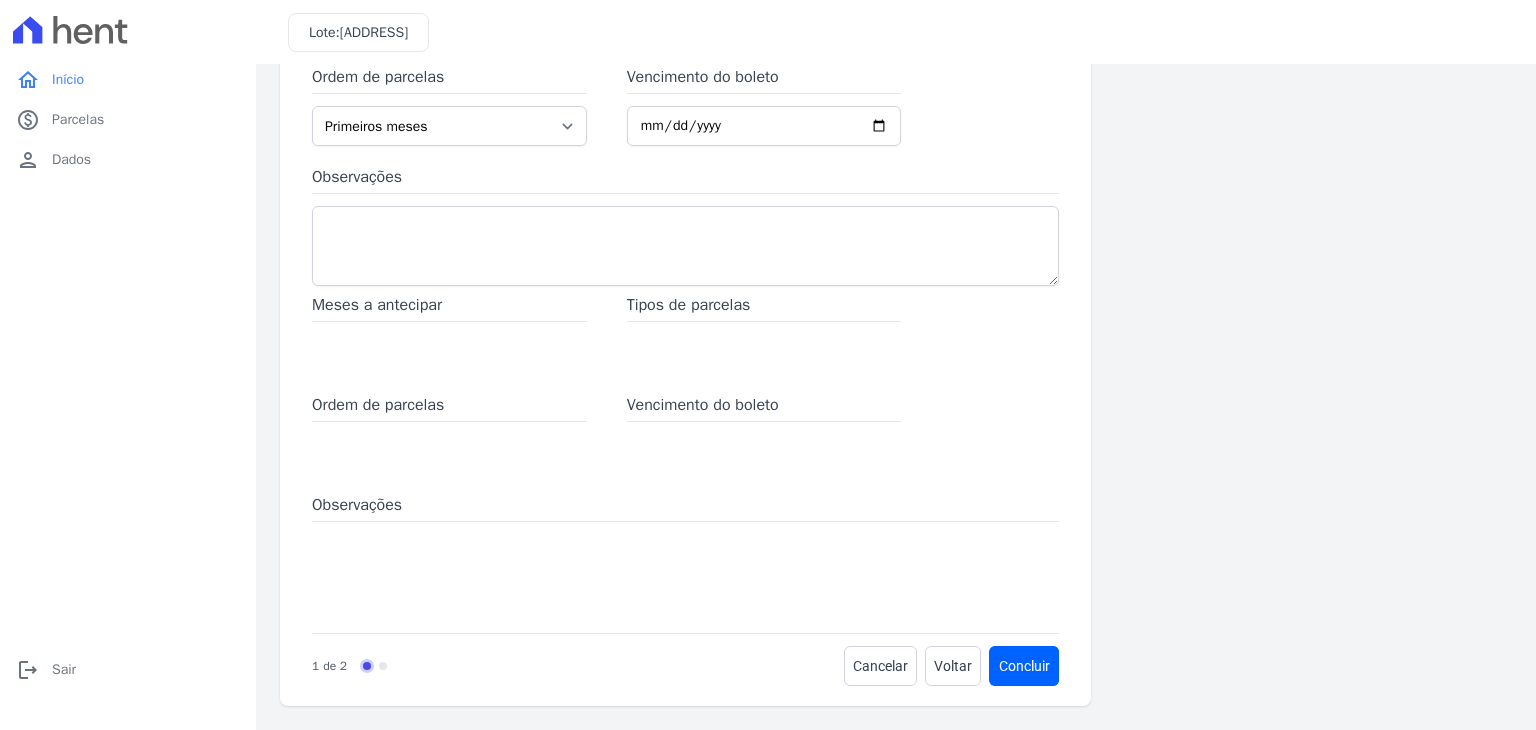 click at bounding box center (685, 566) 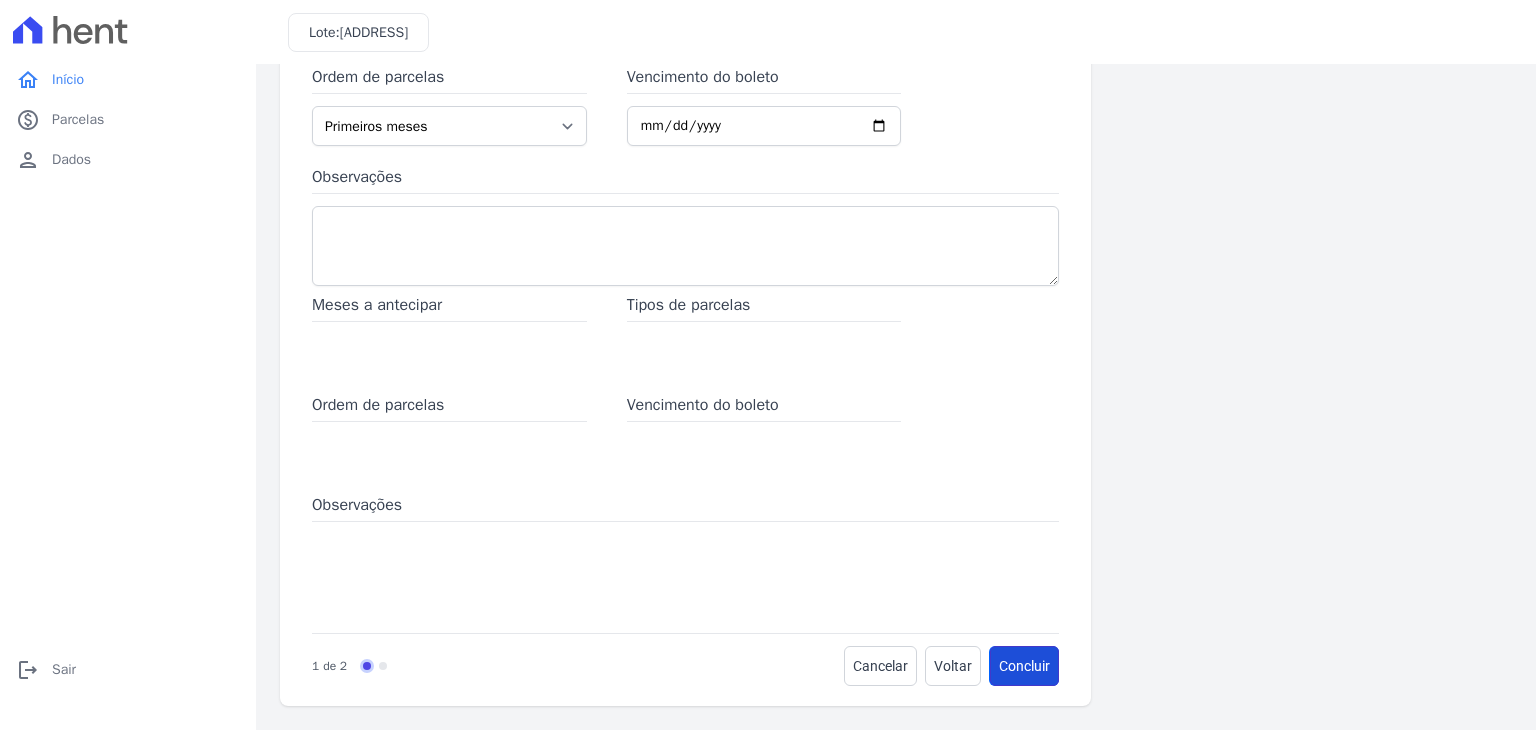 click on "Concluir" at bounding box center (1024, 666) 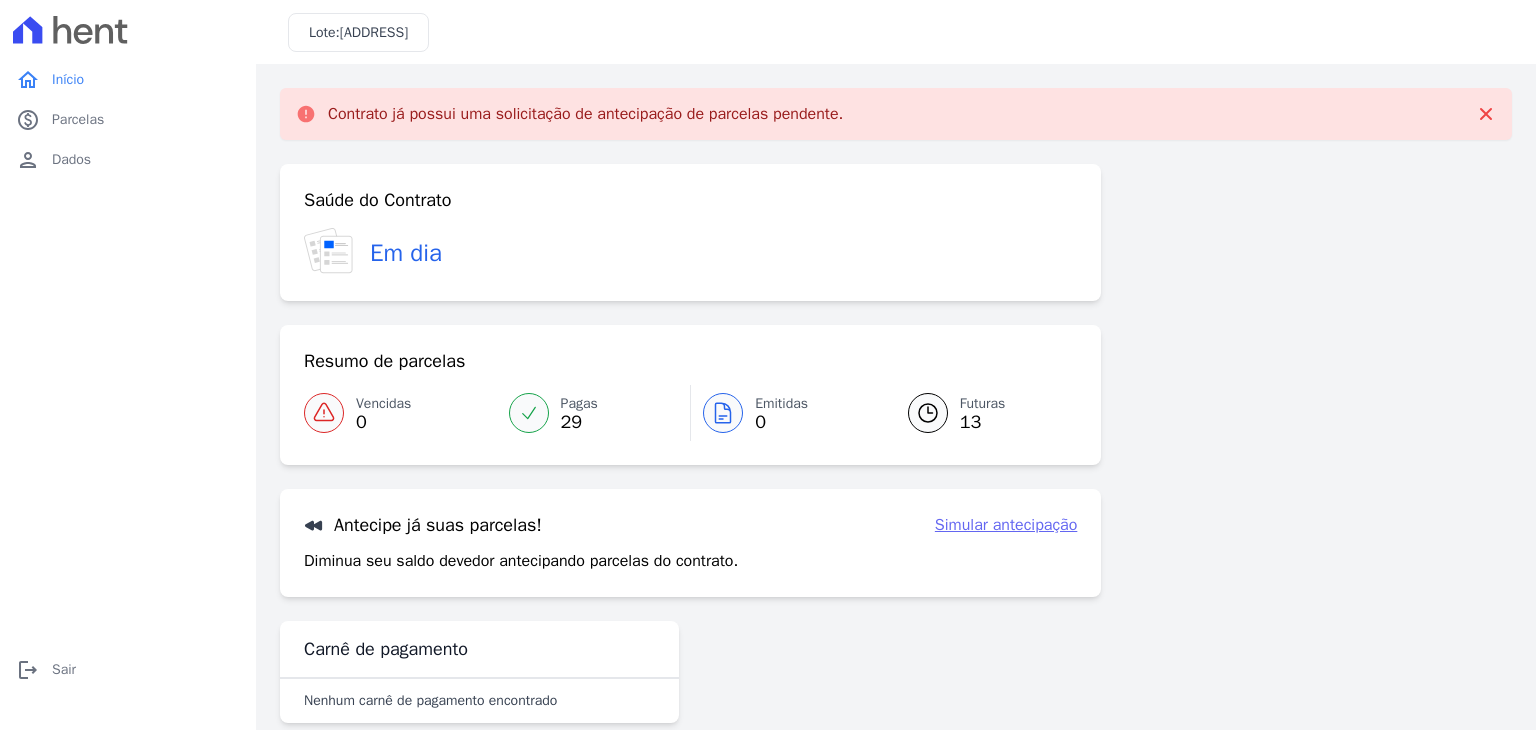 click on "Contrato já possui uma solicitação de antecipação de parcelas pendente." at bounding box center (896, 114) 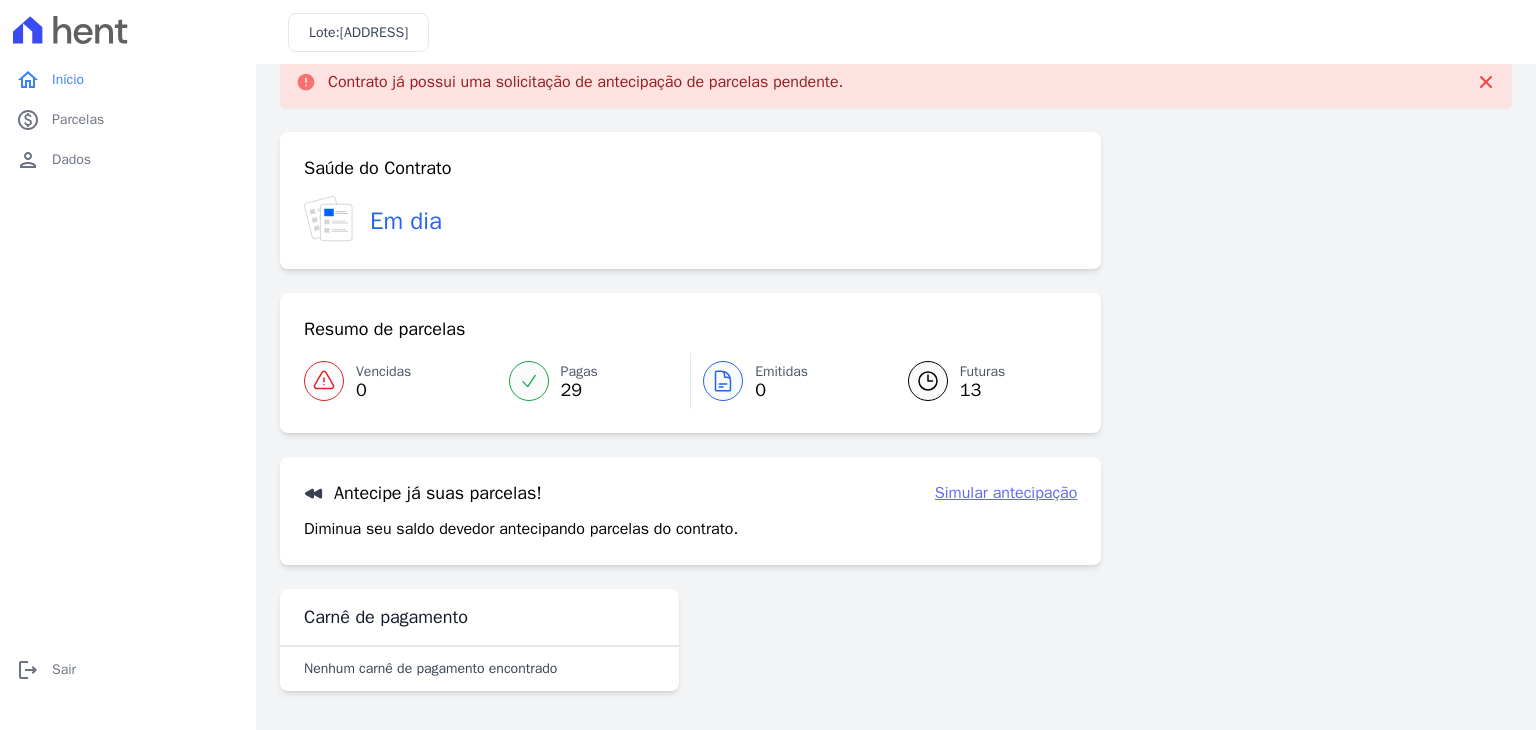 scroll, scrollTop: 32, scrollLeft: 0, axis: vertical 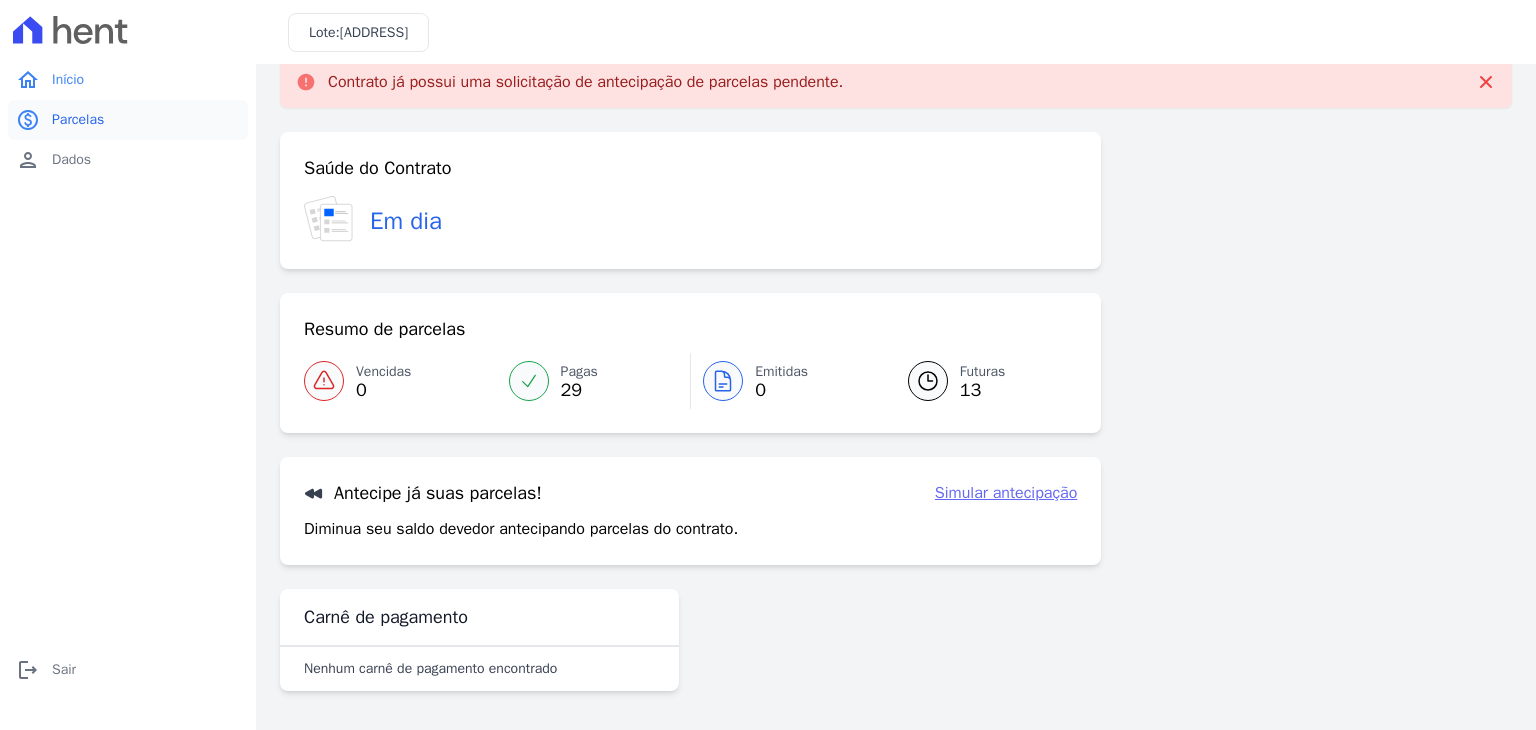 click on "paid Parcelas" at bounding box center [128, 120] 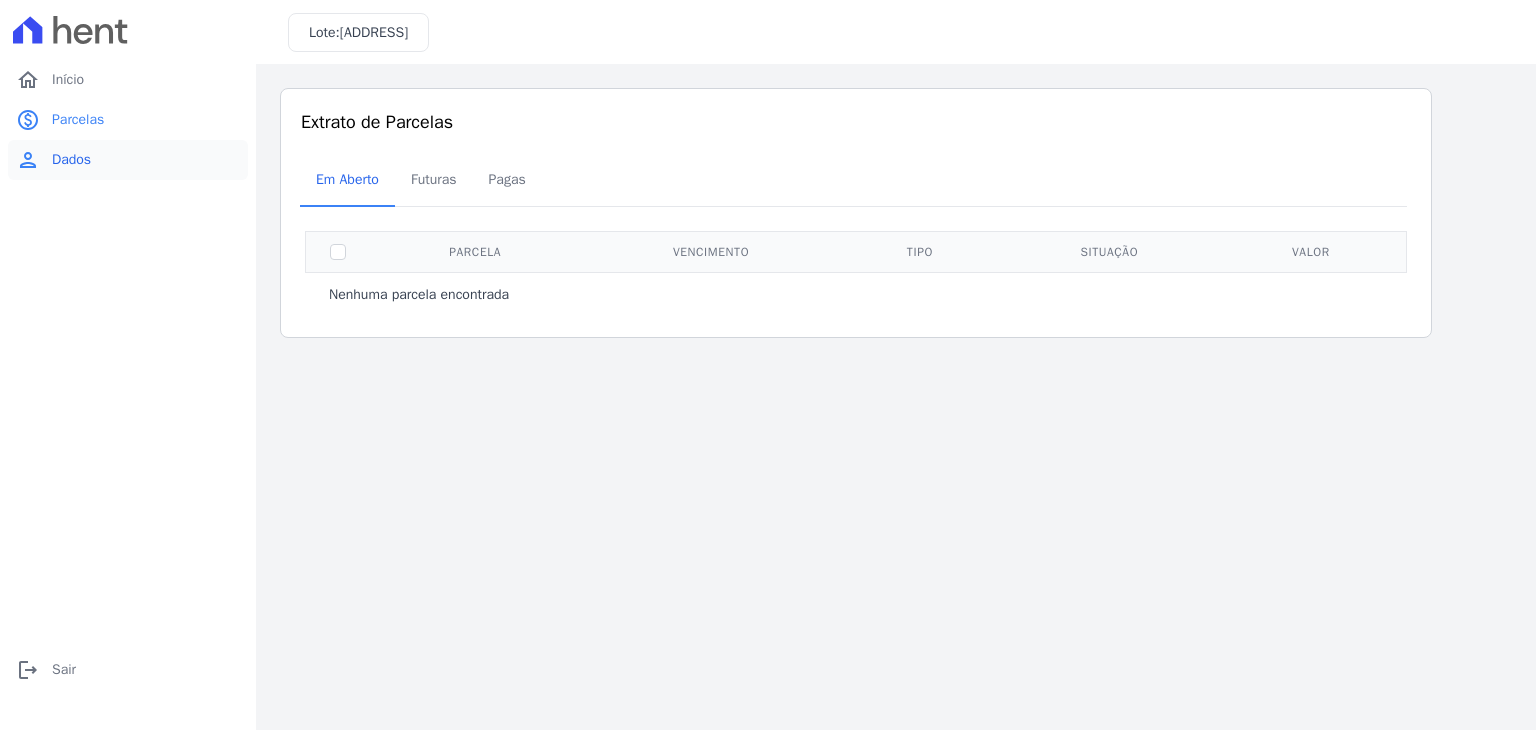 click on "person Dados" at bounding box center [128, 160] 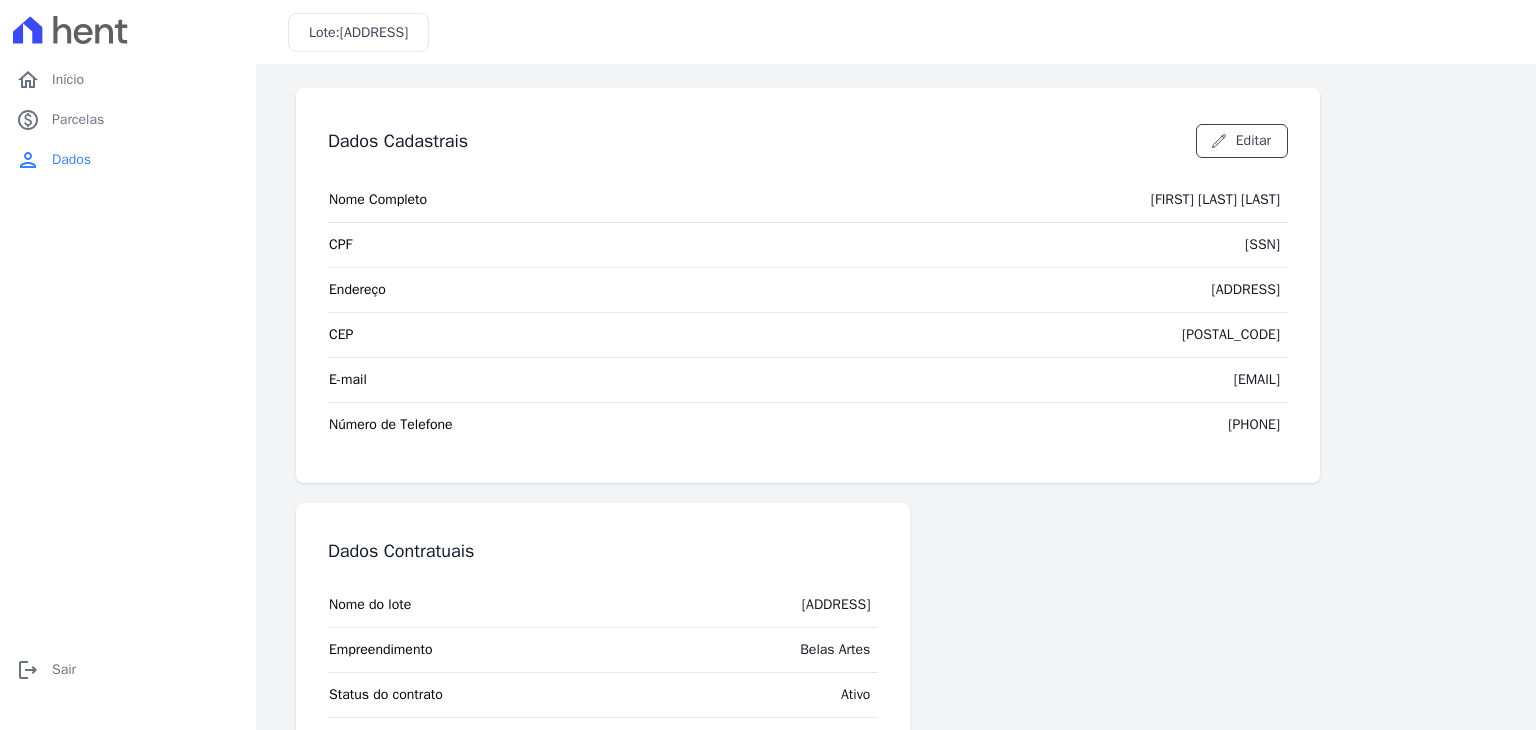 click on "[POSTAL_CODE]
[POSTAL_CODE]" at bounding box center [808, 334] 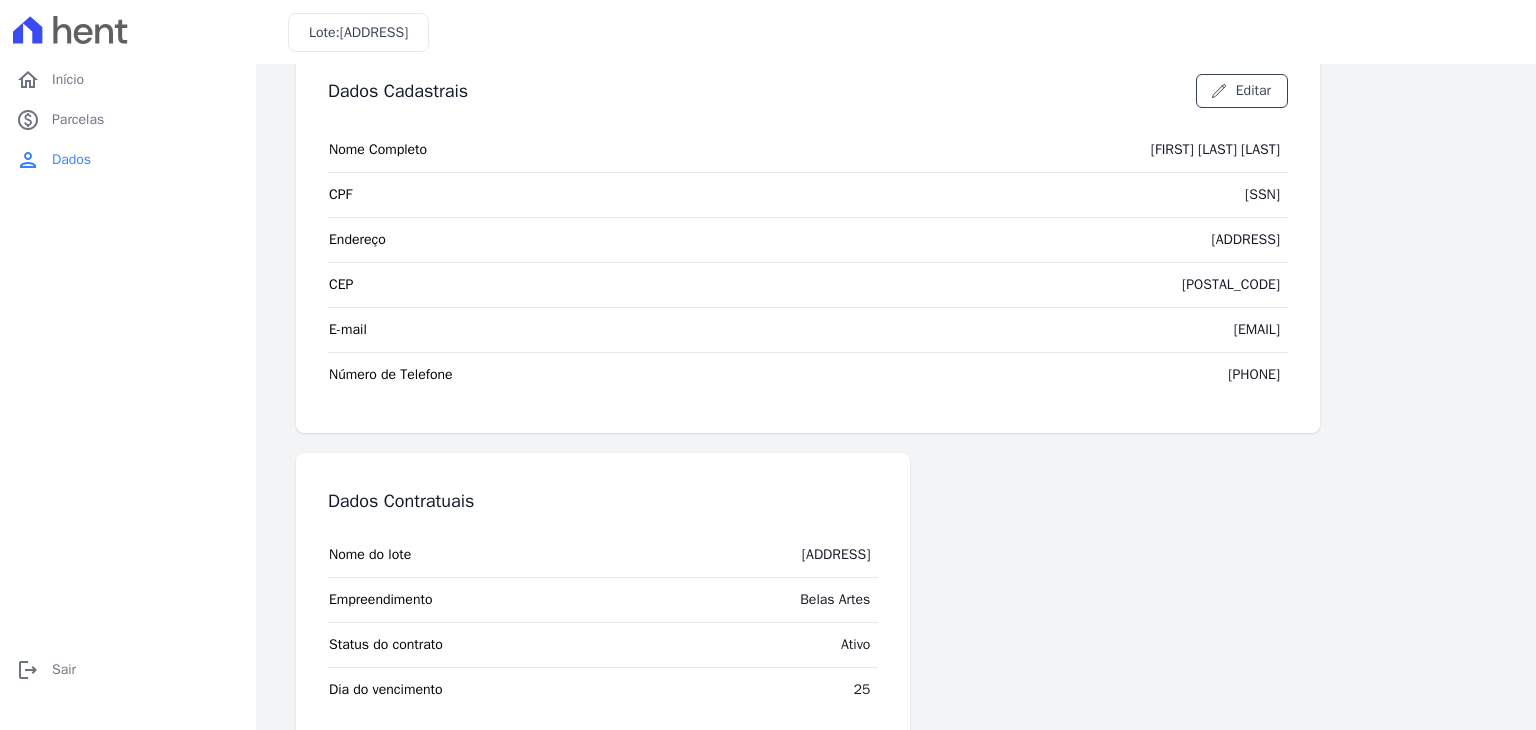 scroll, scrollTop: 0, scrollLeft: 0, axis: both 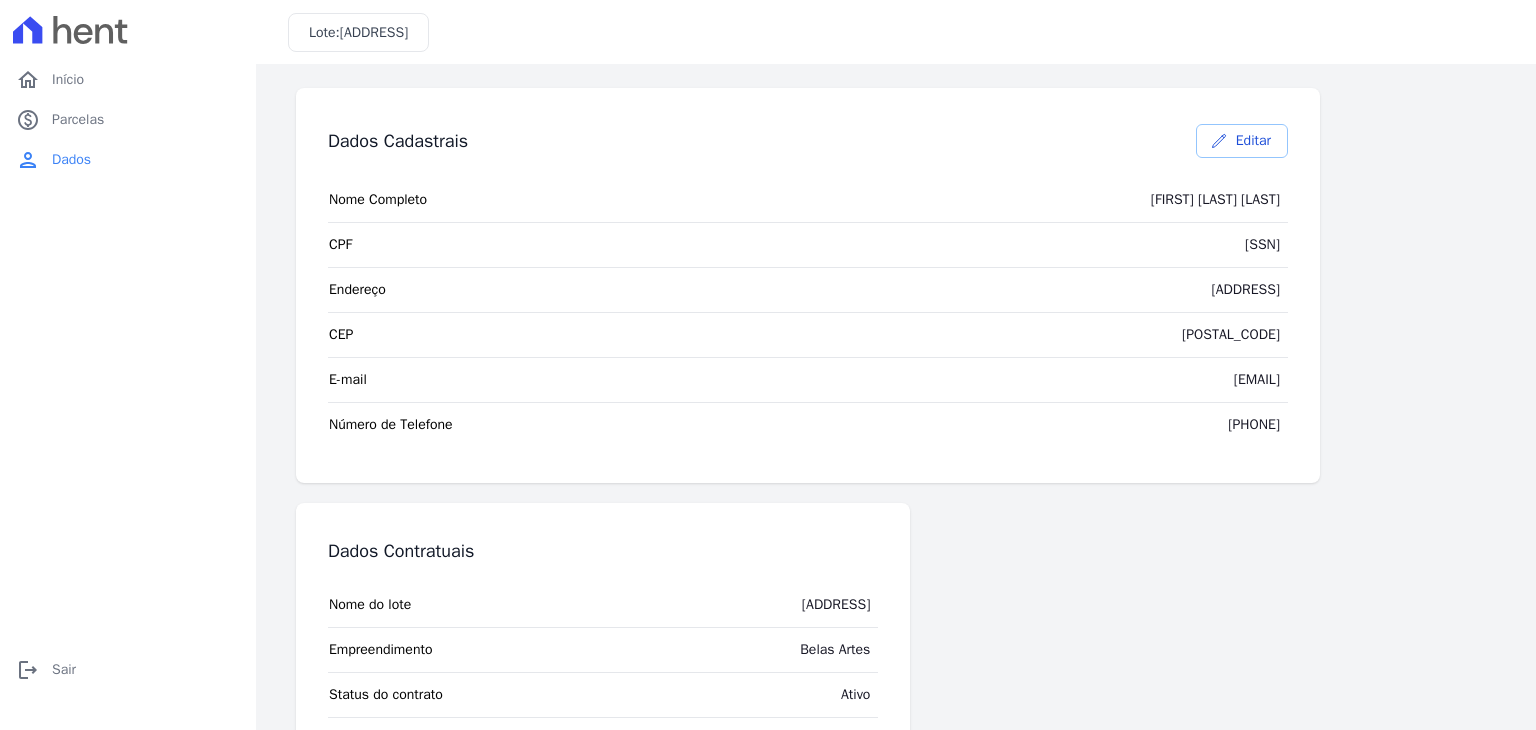 click on "Editar" at bounding box center (1253, 141) 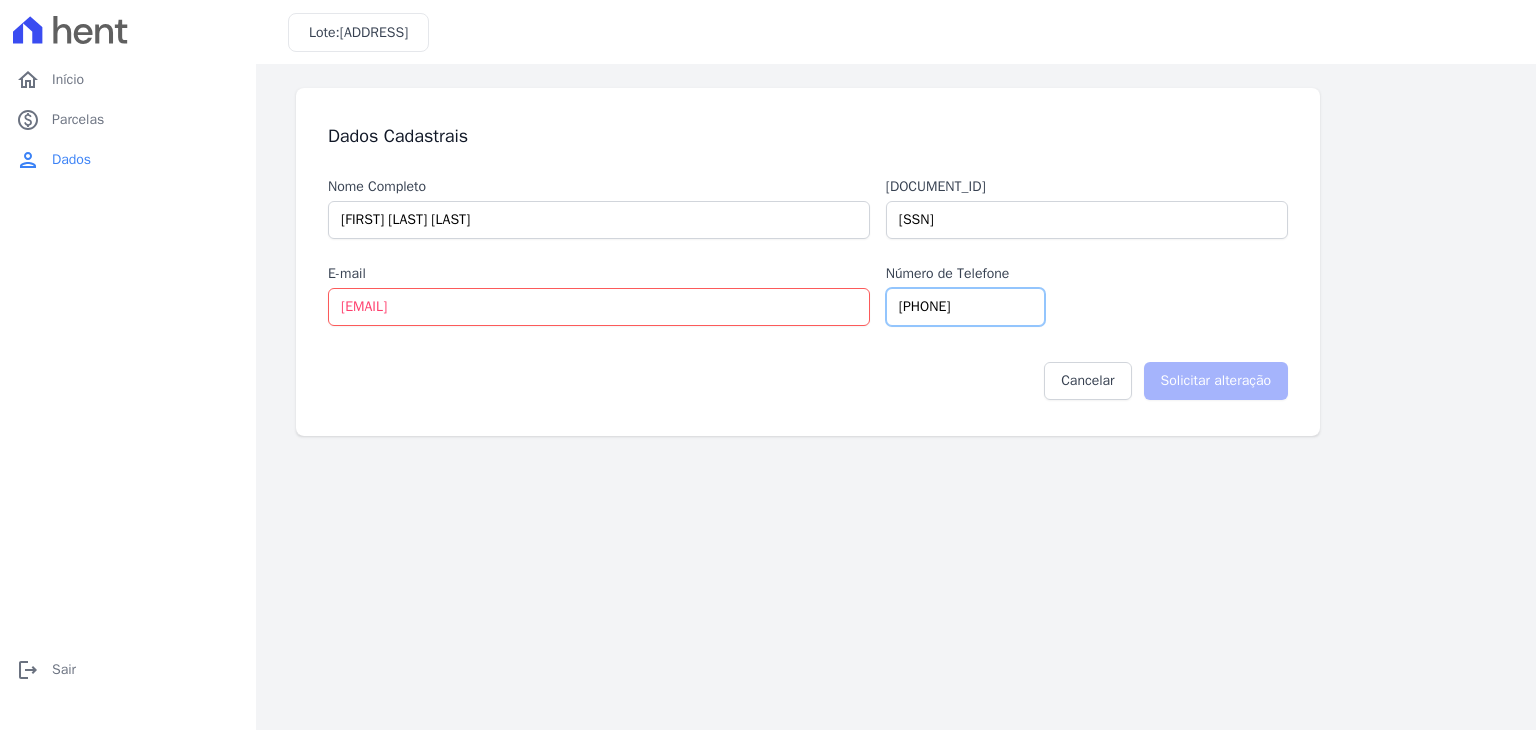 click on "[PHONE]" at bounding box center (965, 307) 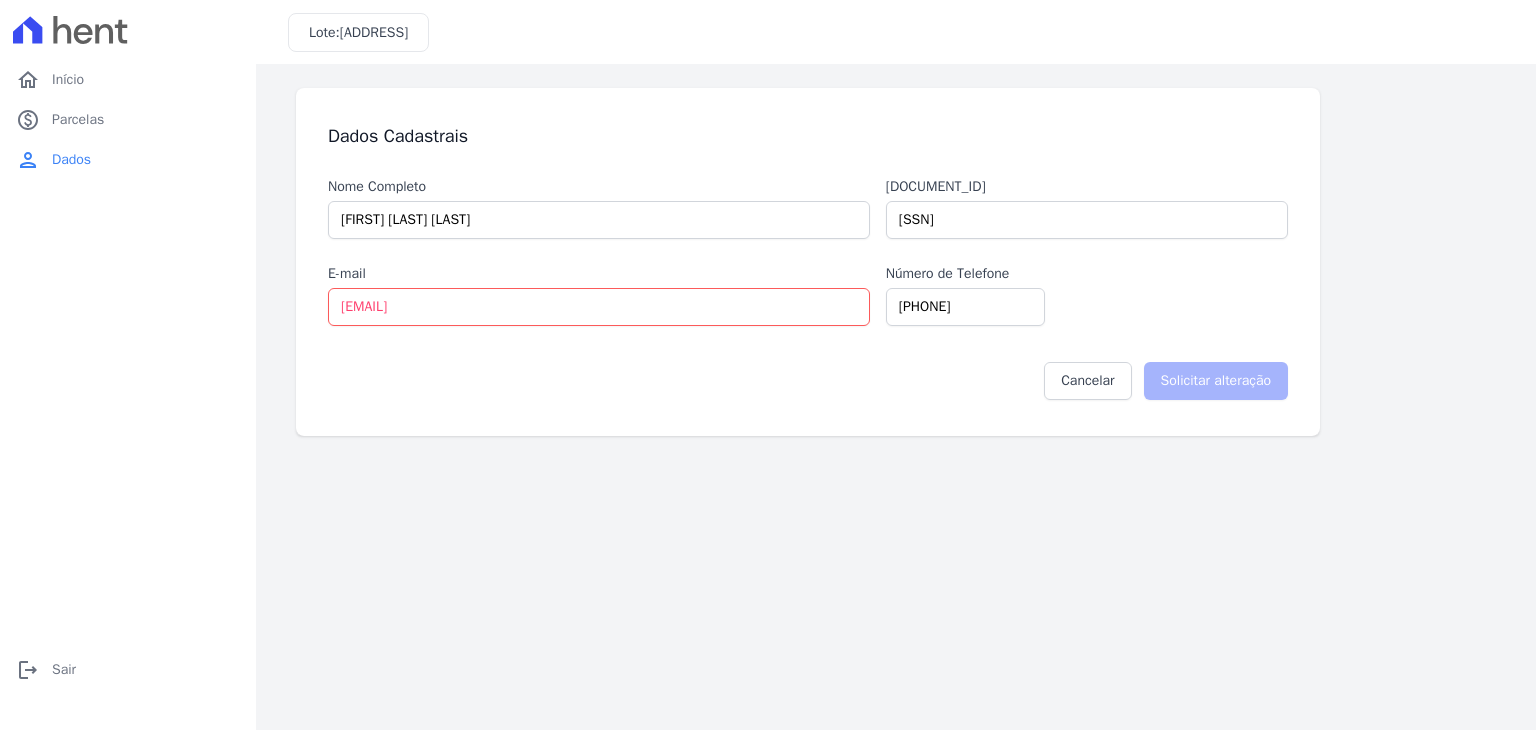 click on "Cancelar
Solicitar alteração" at bounding box center (808, 373) 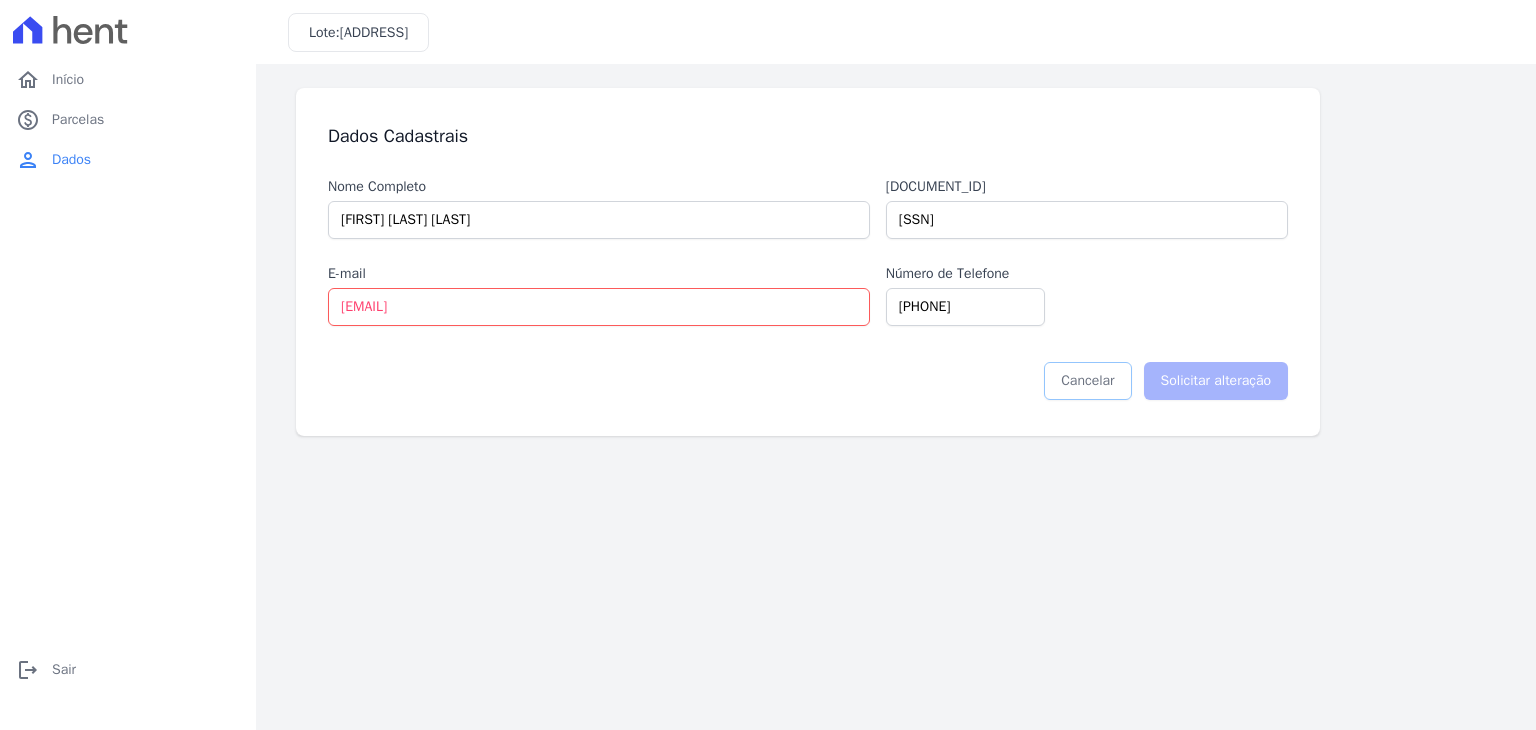 click on "Cancelar" at bounding box center [1087, 381] 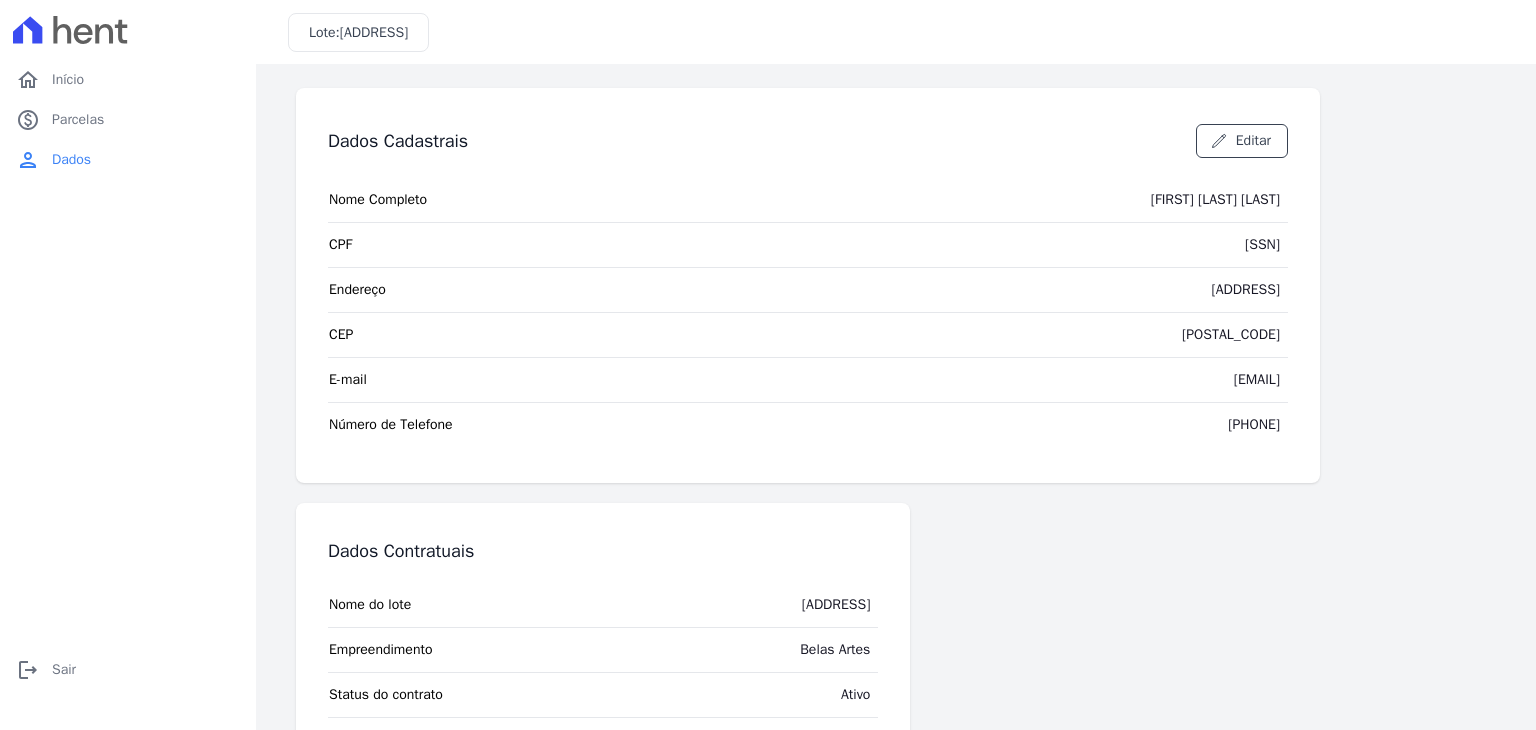 click on "[DOCUMENT_ID]
[DOCUMENT_ID]" at bounding box center (808, 244) 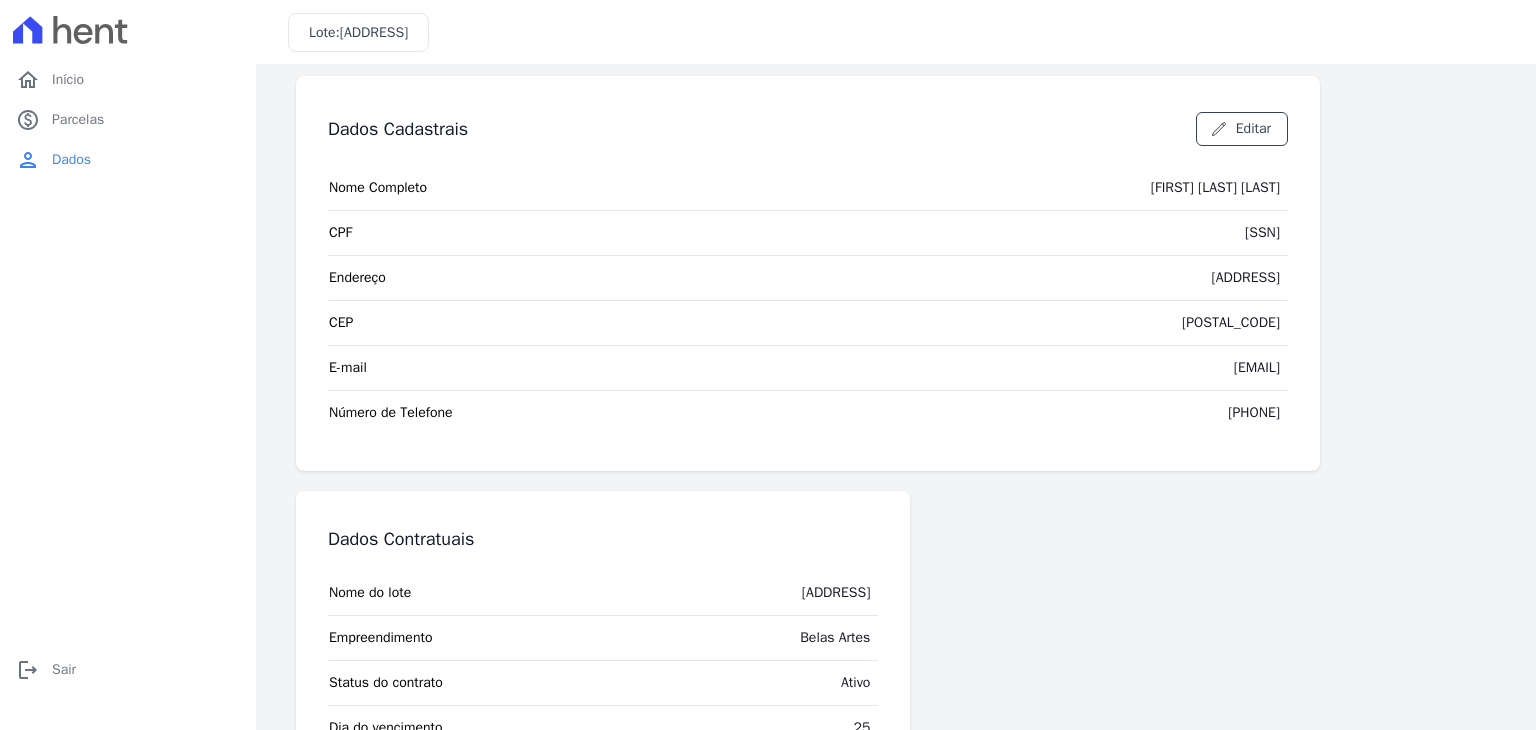 scroll, scrollTop: 0, scrollLeft: 0, axis: both 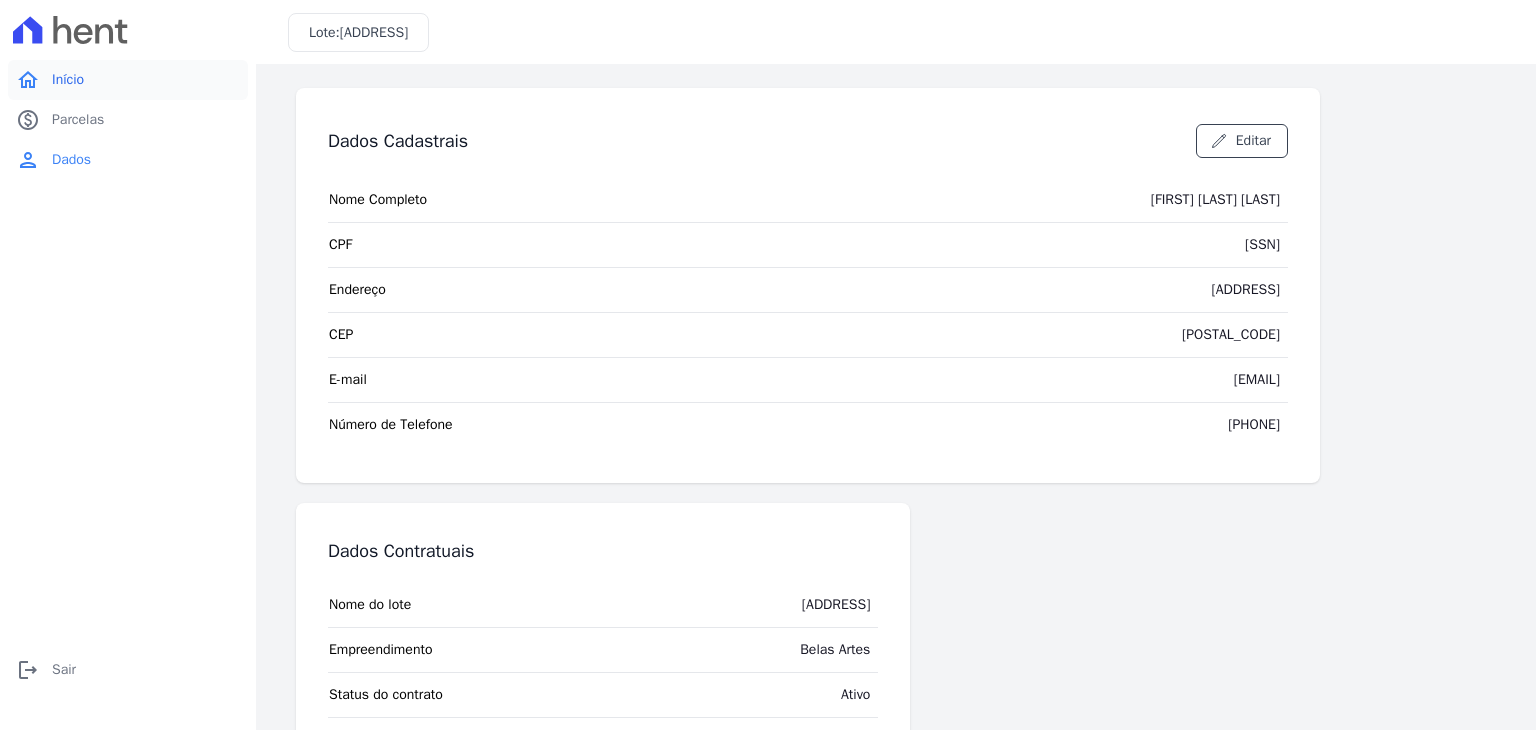 click on "Início" at bounding box center (68, 80) 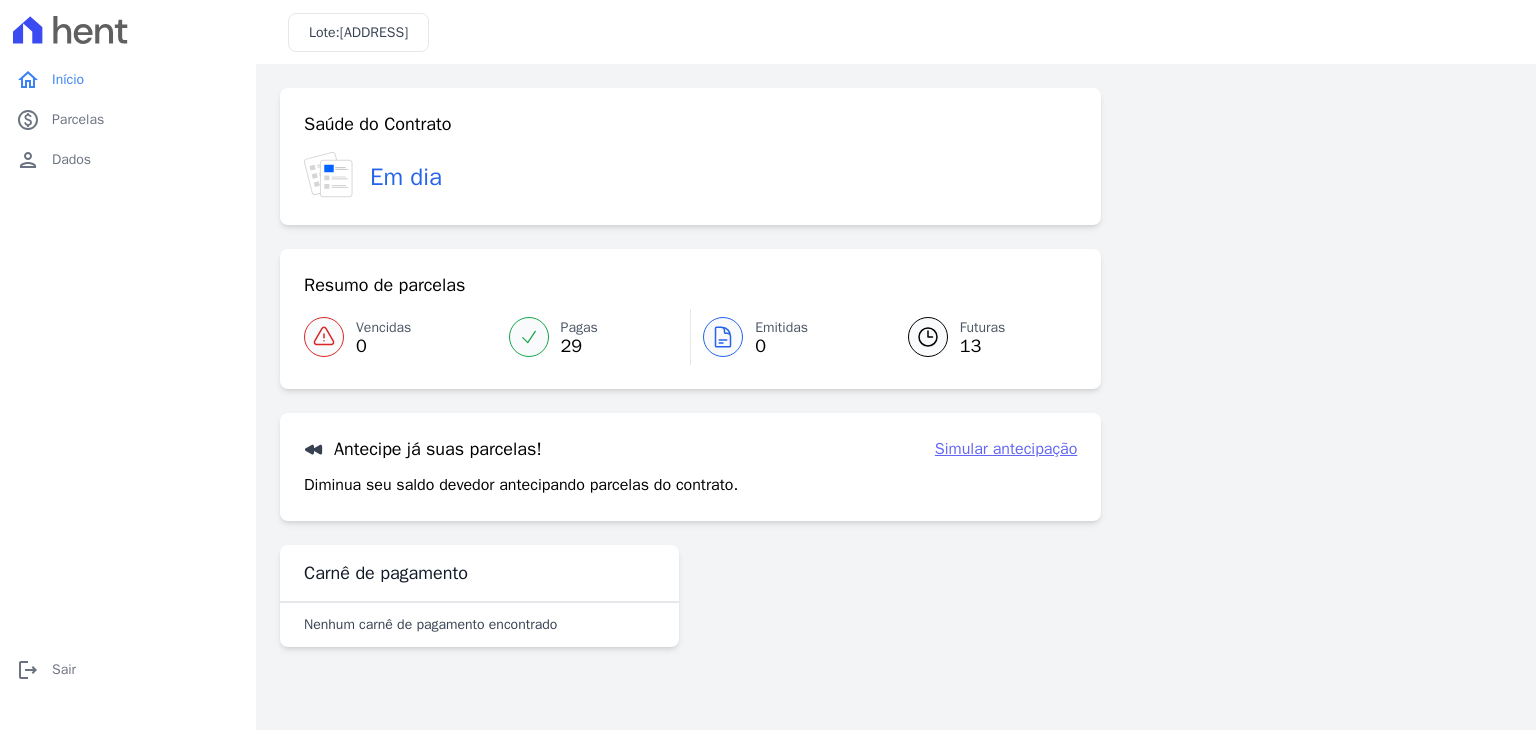 click 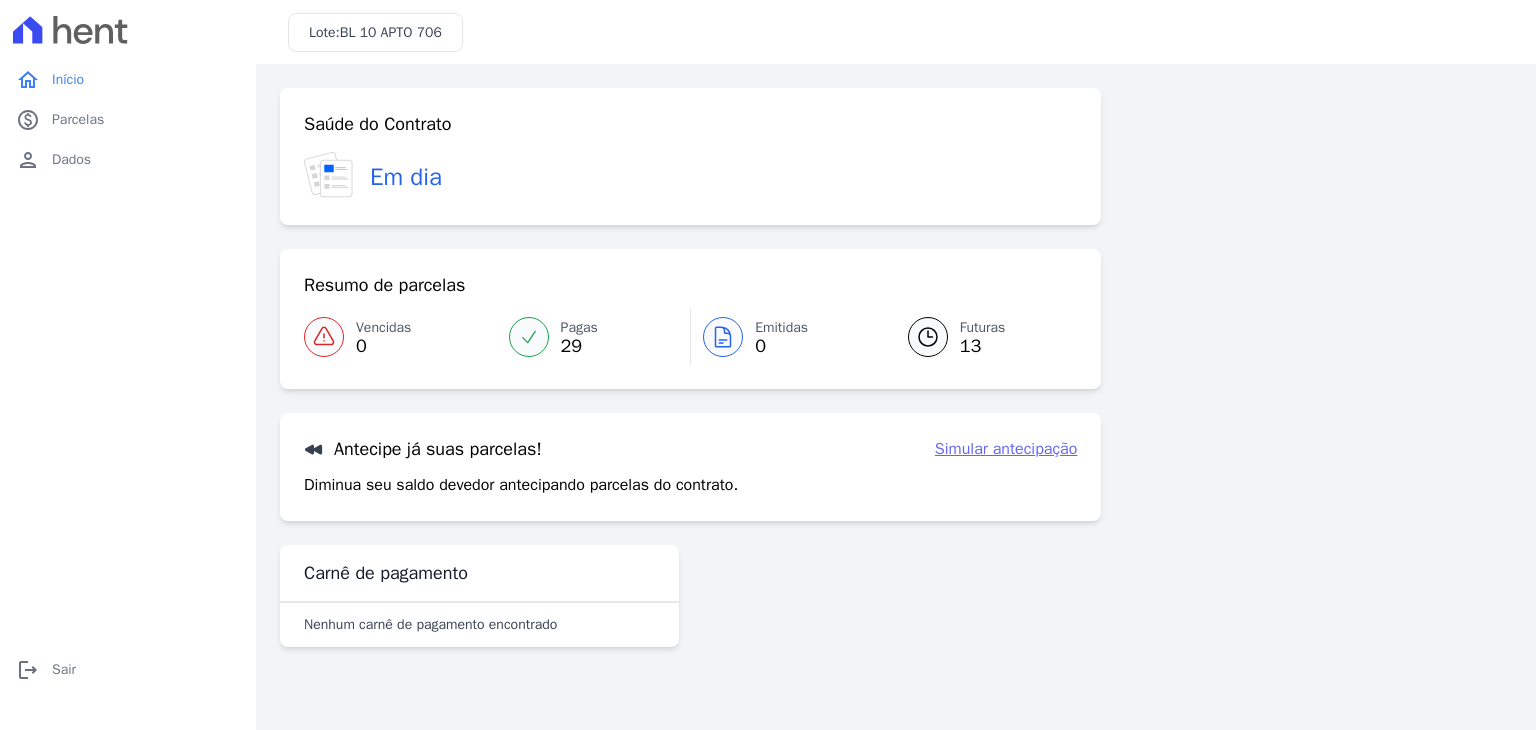 scroll, scrollTop: 0, scrollLeft: 0, axis: both 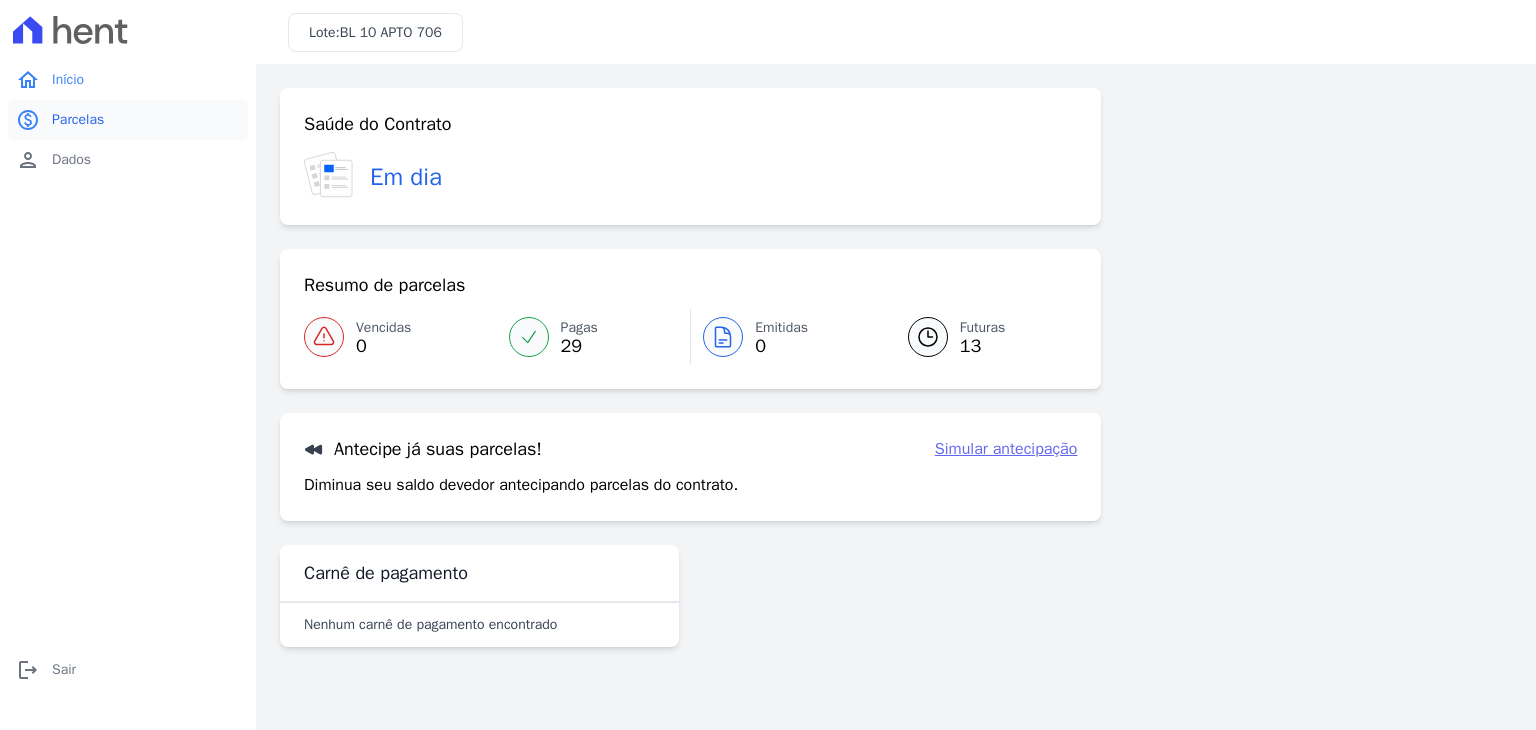 click on "Parcelas" at bounding box center (78, 120) 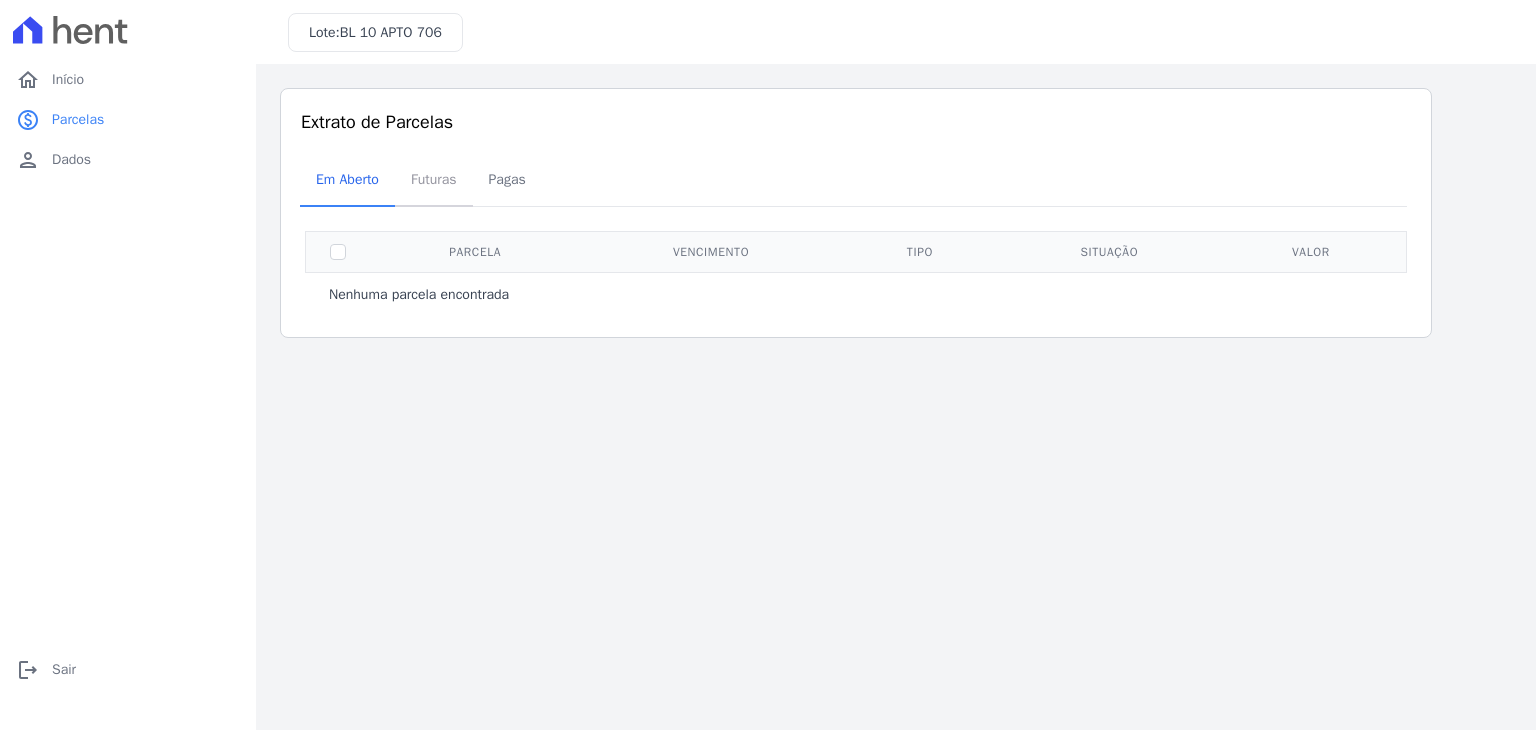 click on "Futuras" at bounding box center (434, 179) 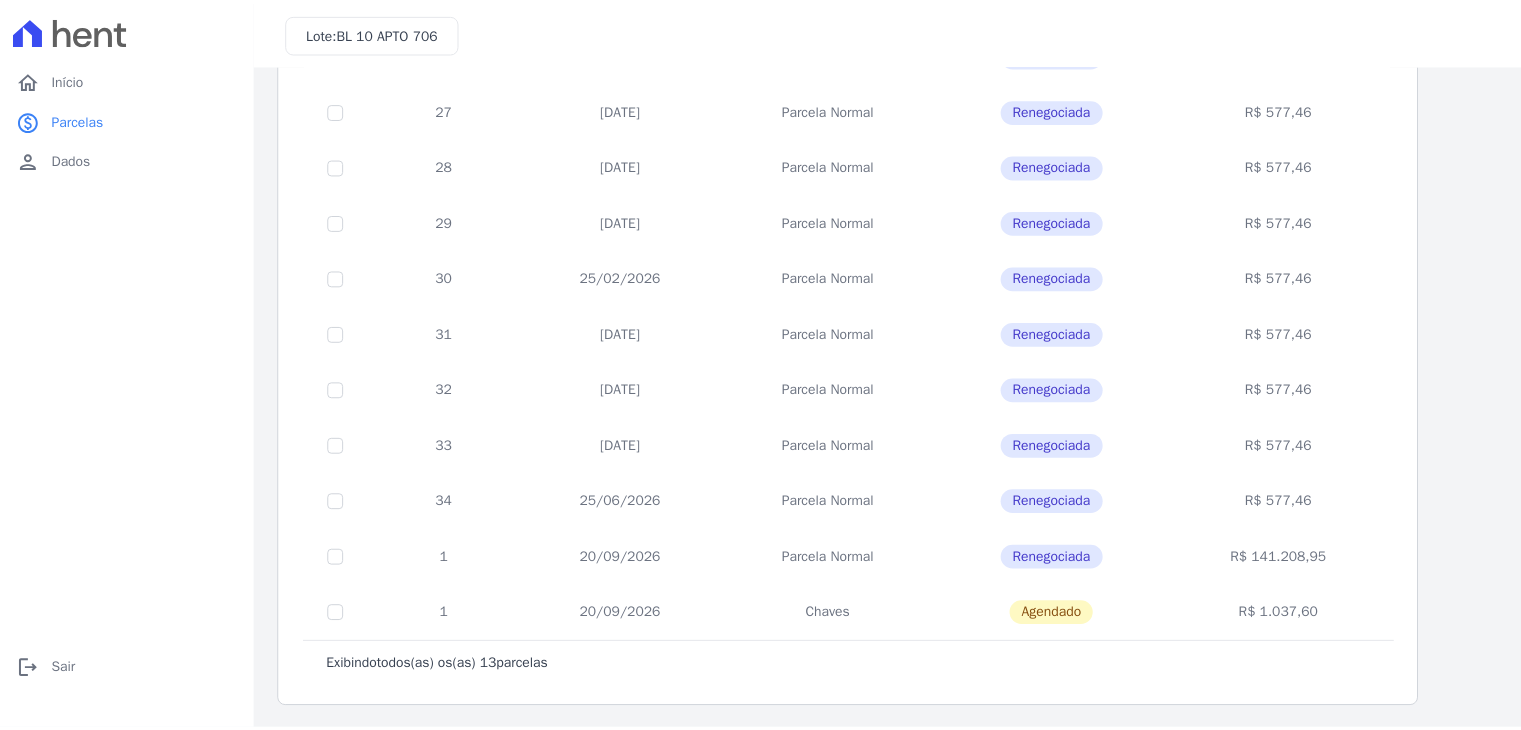 scroll, scrollTop: 0, scrollLeft: 0, axis: both 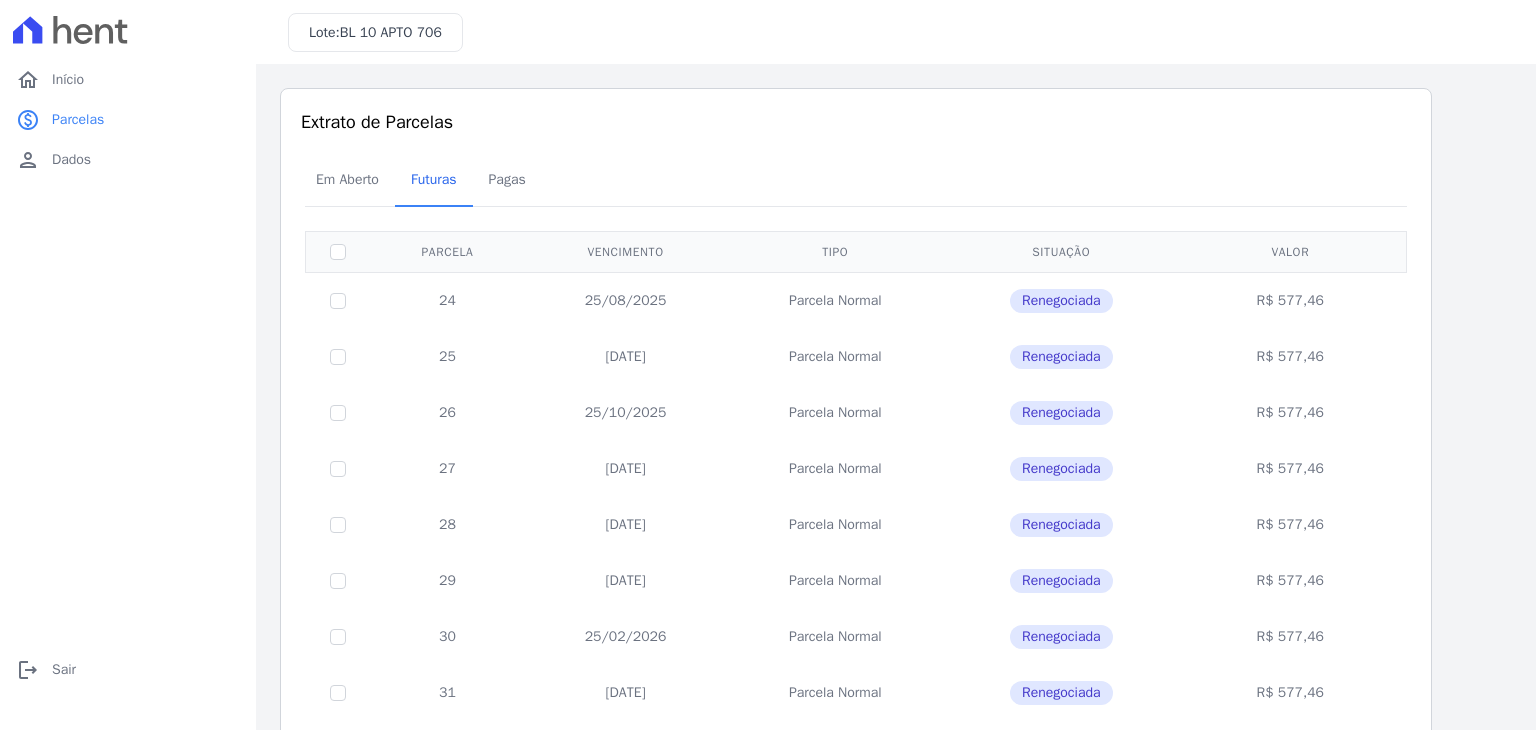 click on "home Início
home Início
paid Parcelas
paid Parcelas
person Dados
person Dados
logout Sair
logout Sair" at bounding box center [128, 365] 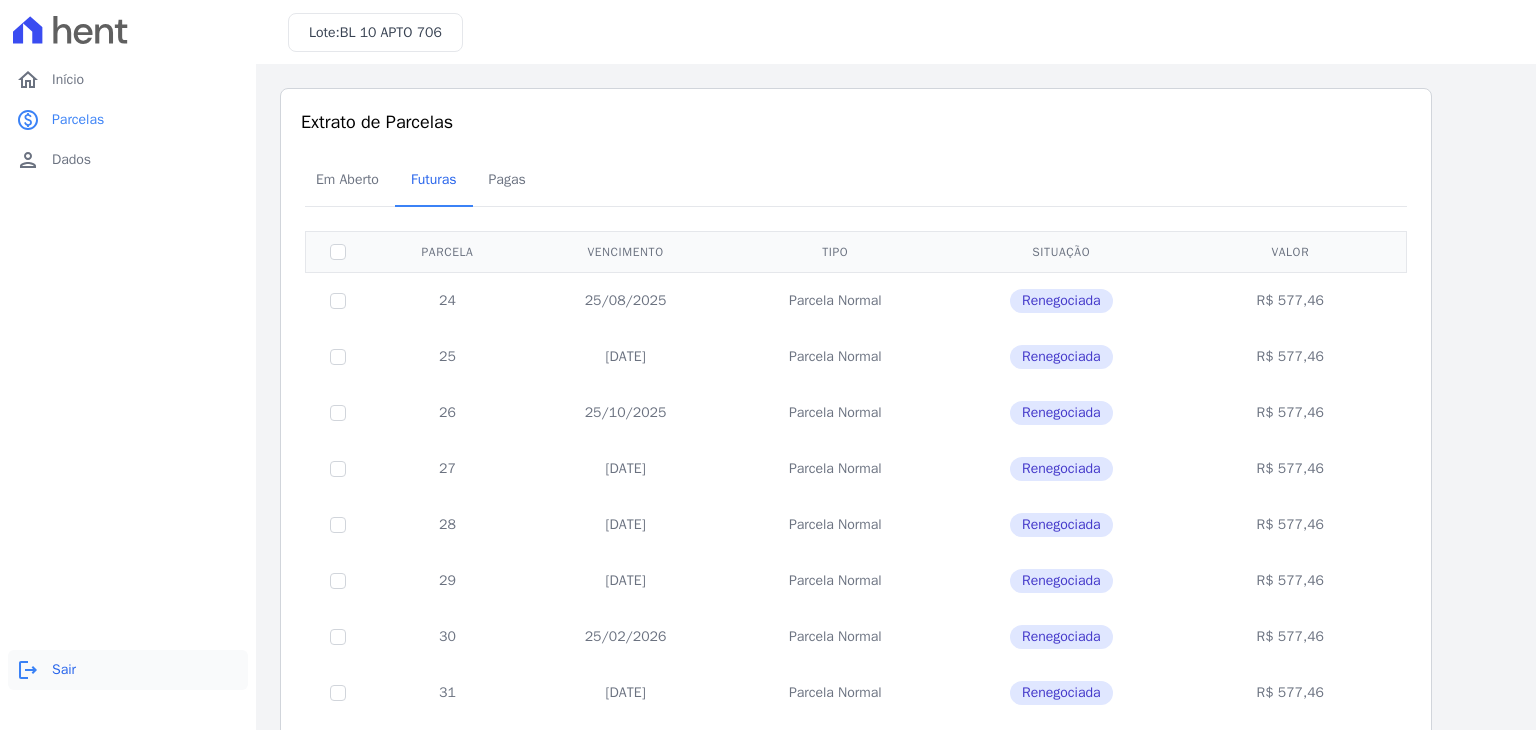 click on "Sair" at bounding box center (64, 670) 